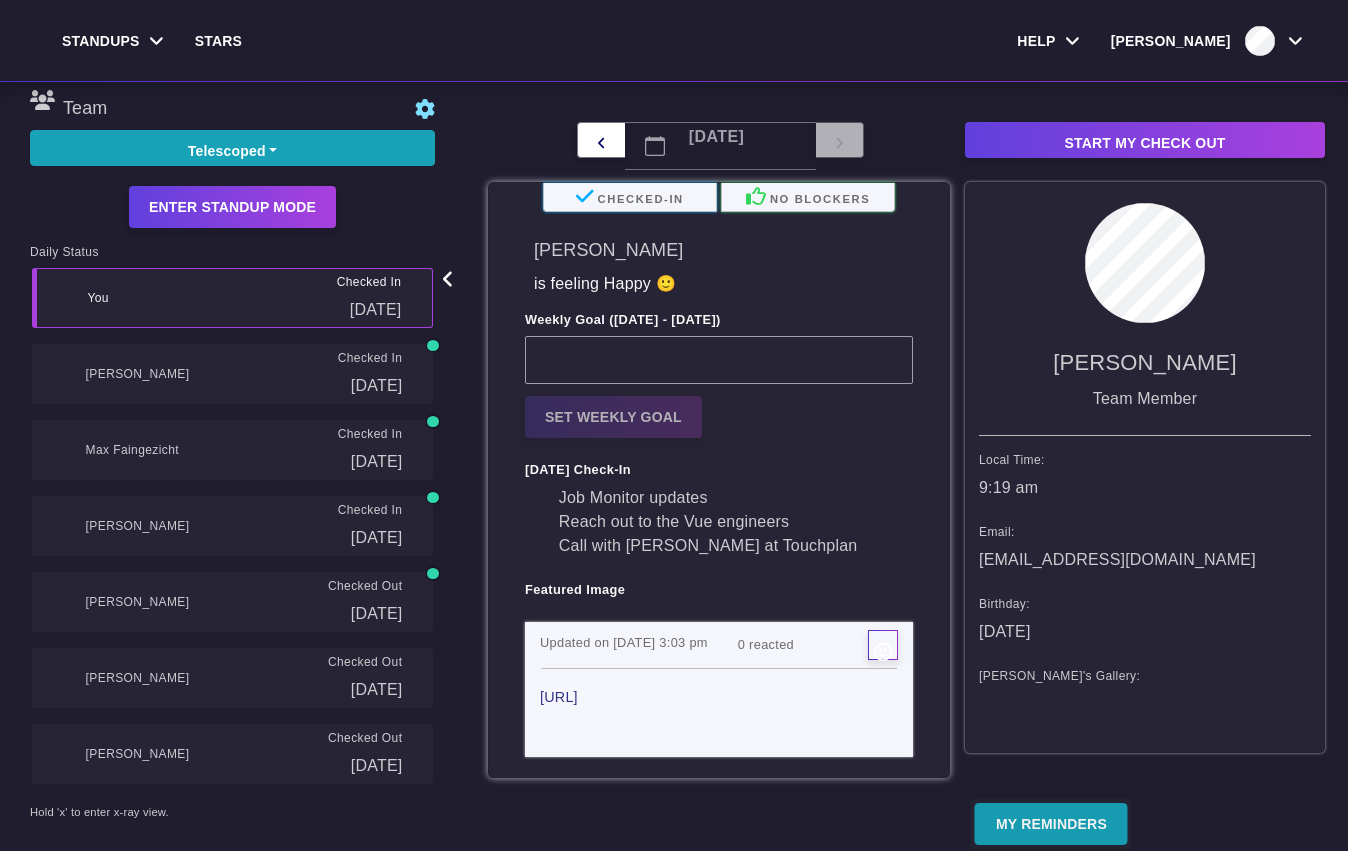scroll, scrollTop: 0, scrollLeft: 0, axis: both 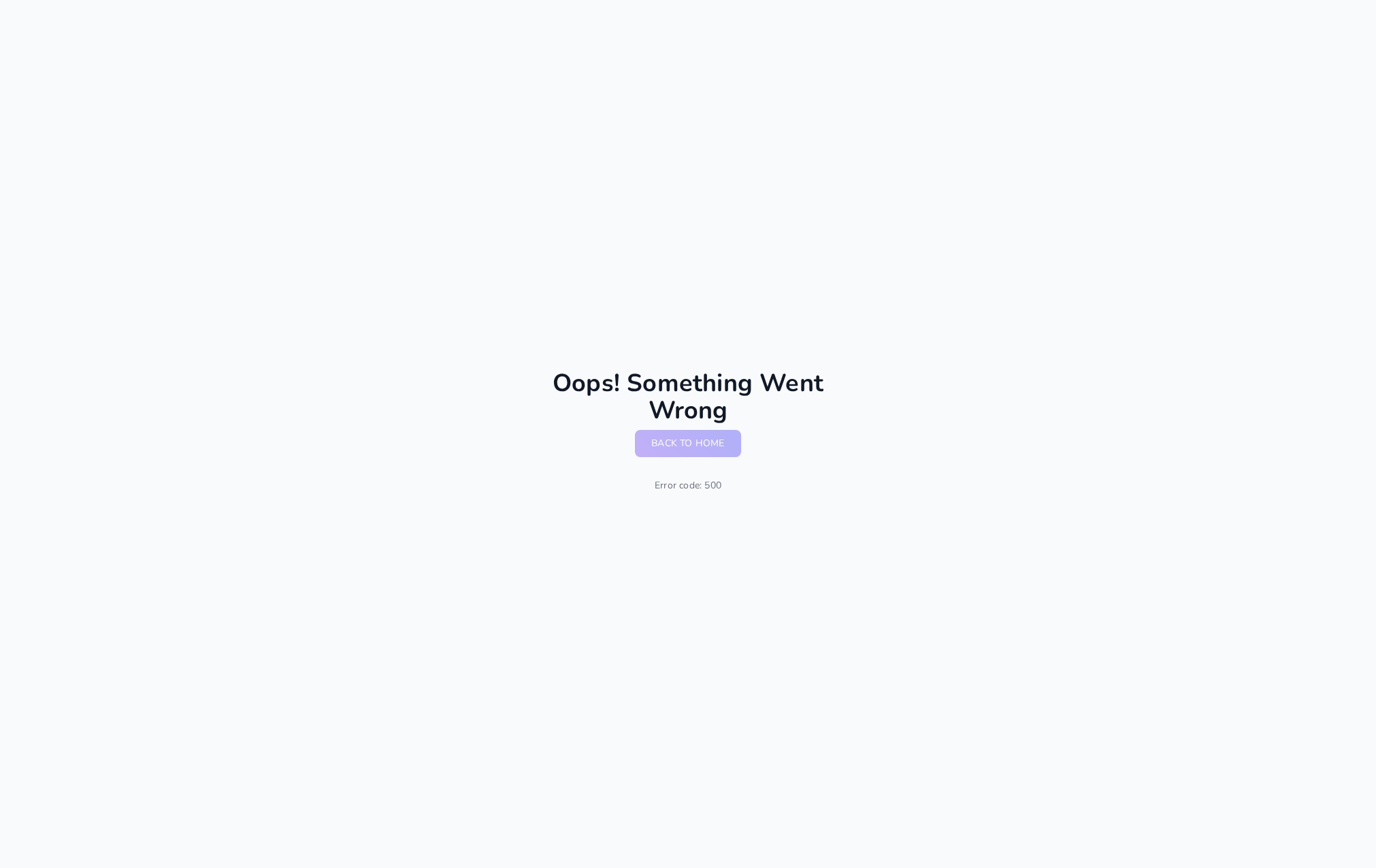 click on "Back to home" at bounding box center [687, 444] 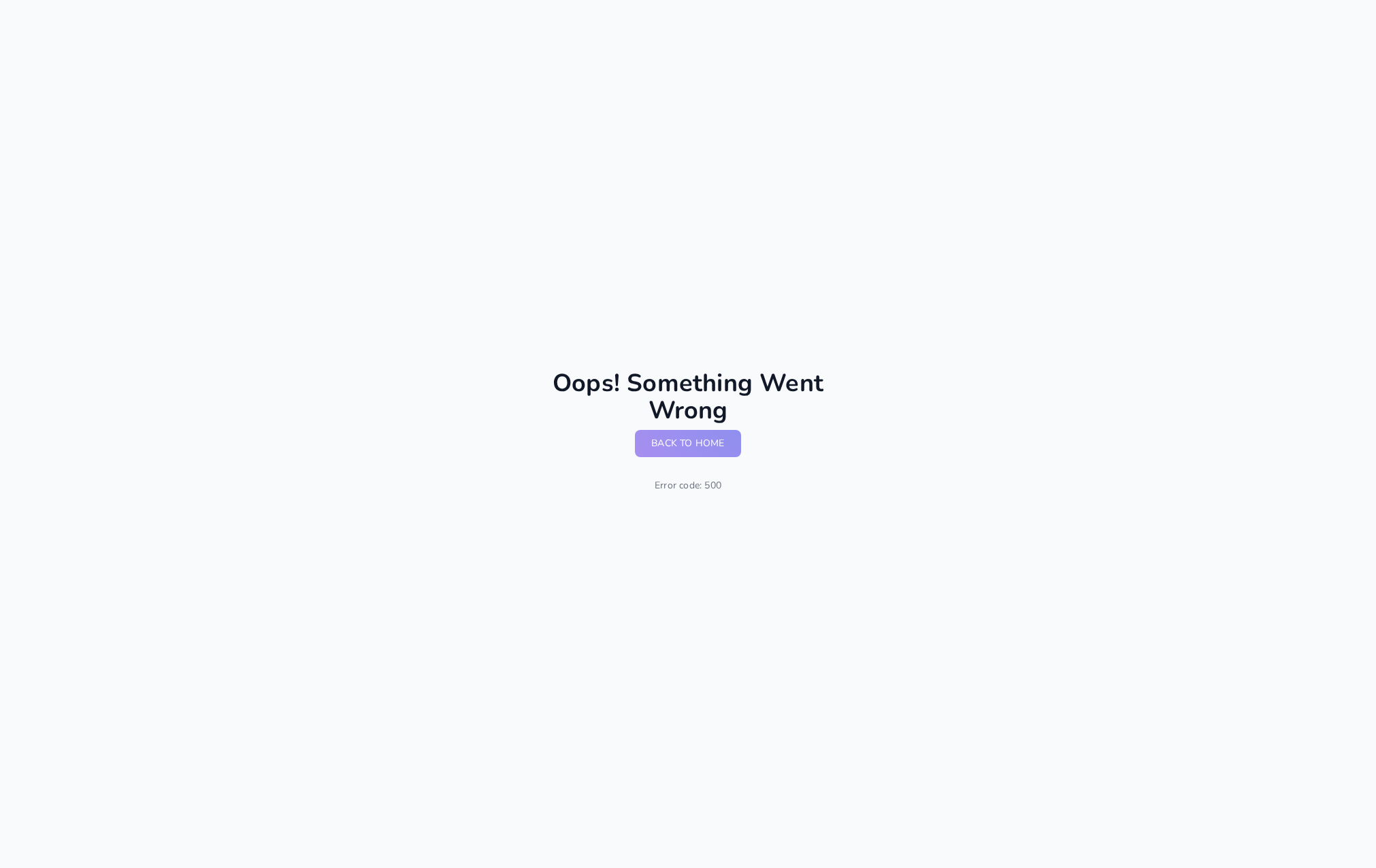 scroll, scrollTop: 0, scrollLeft: 0, axis: both 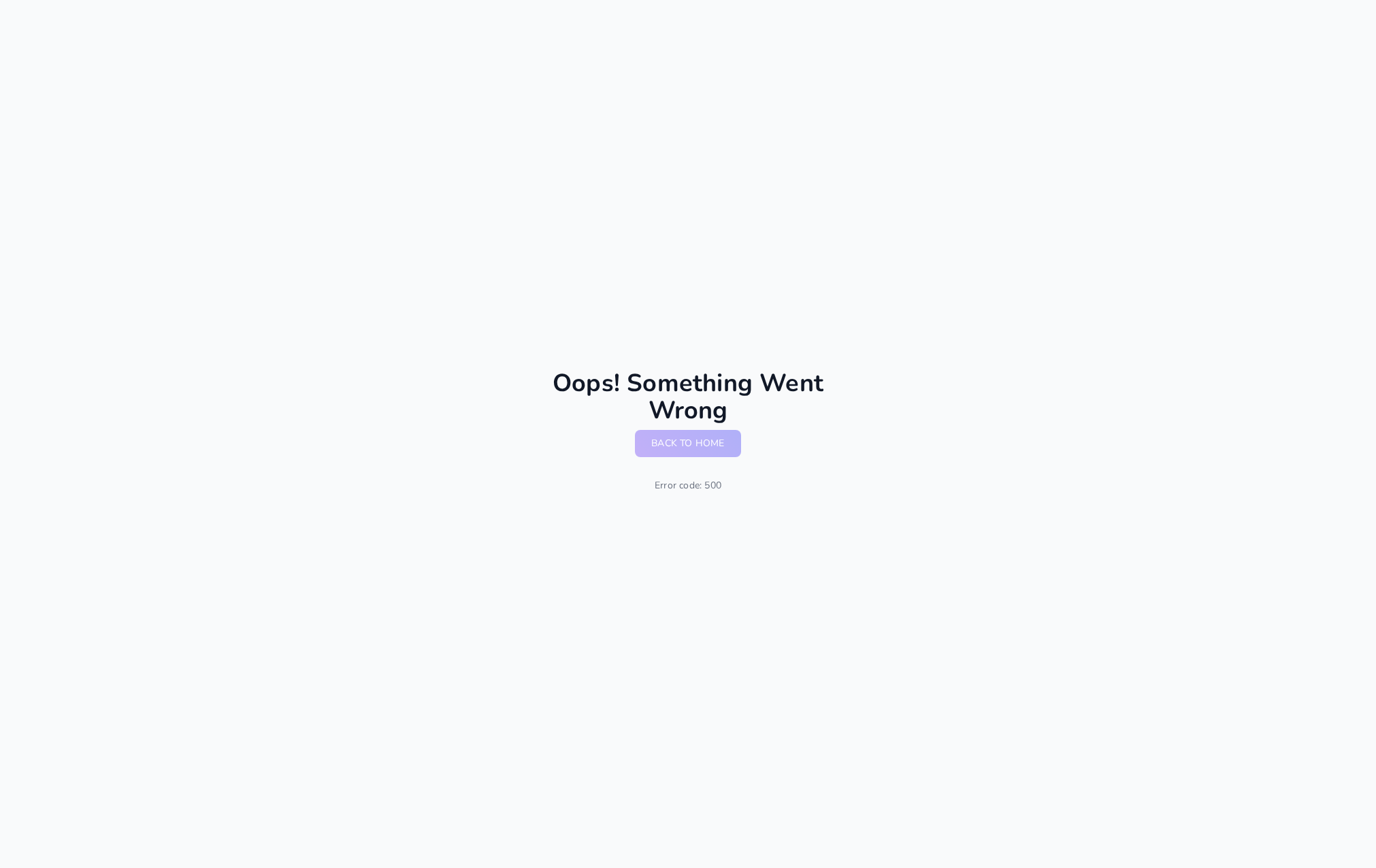 click on "Back to home" at bounding box center (687, 444) 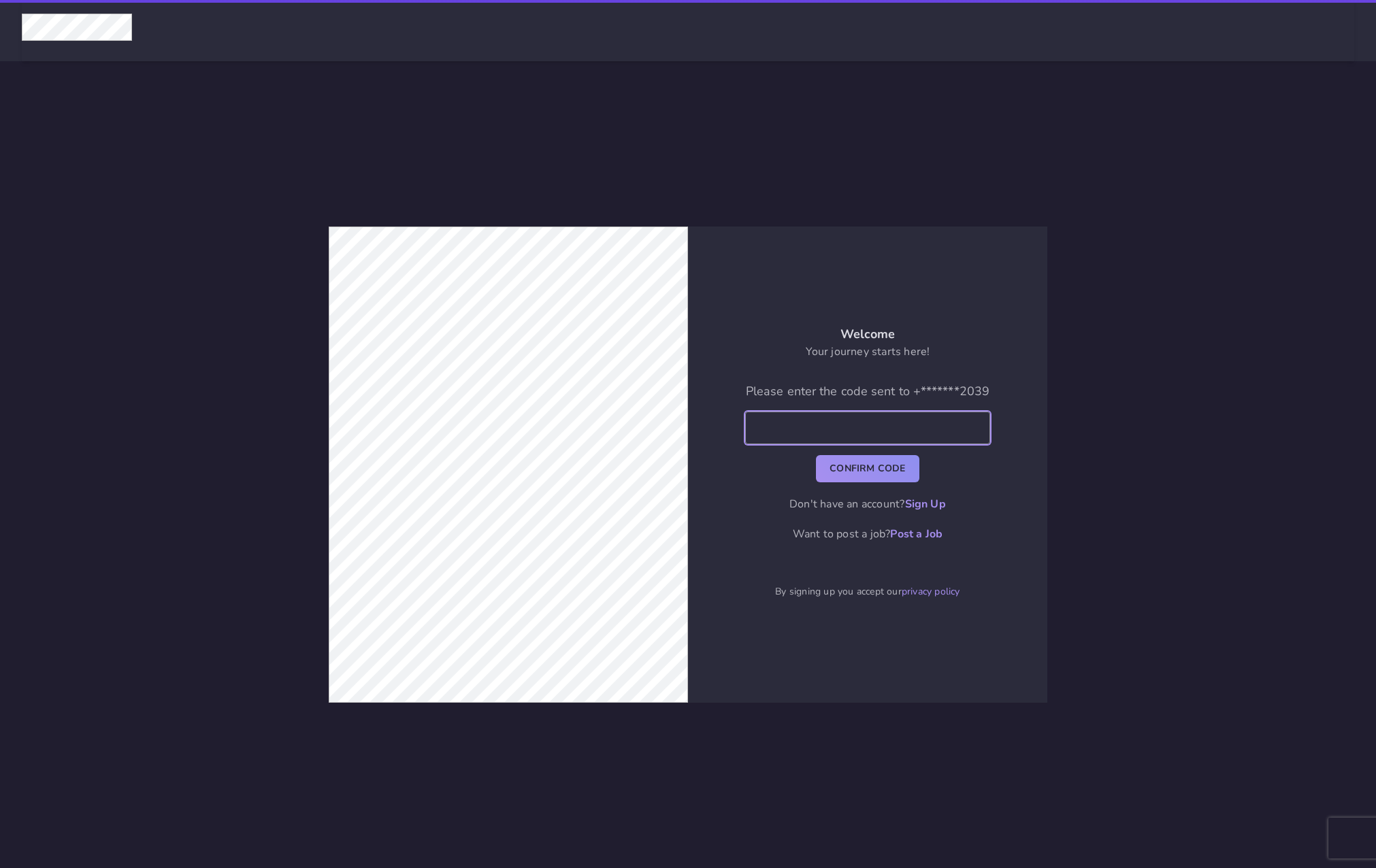 click 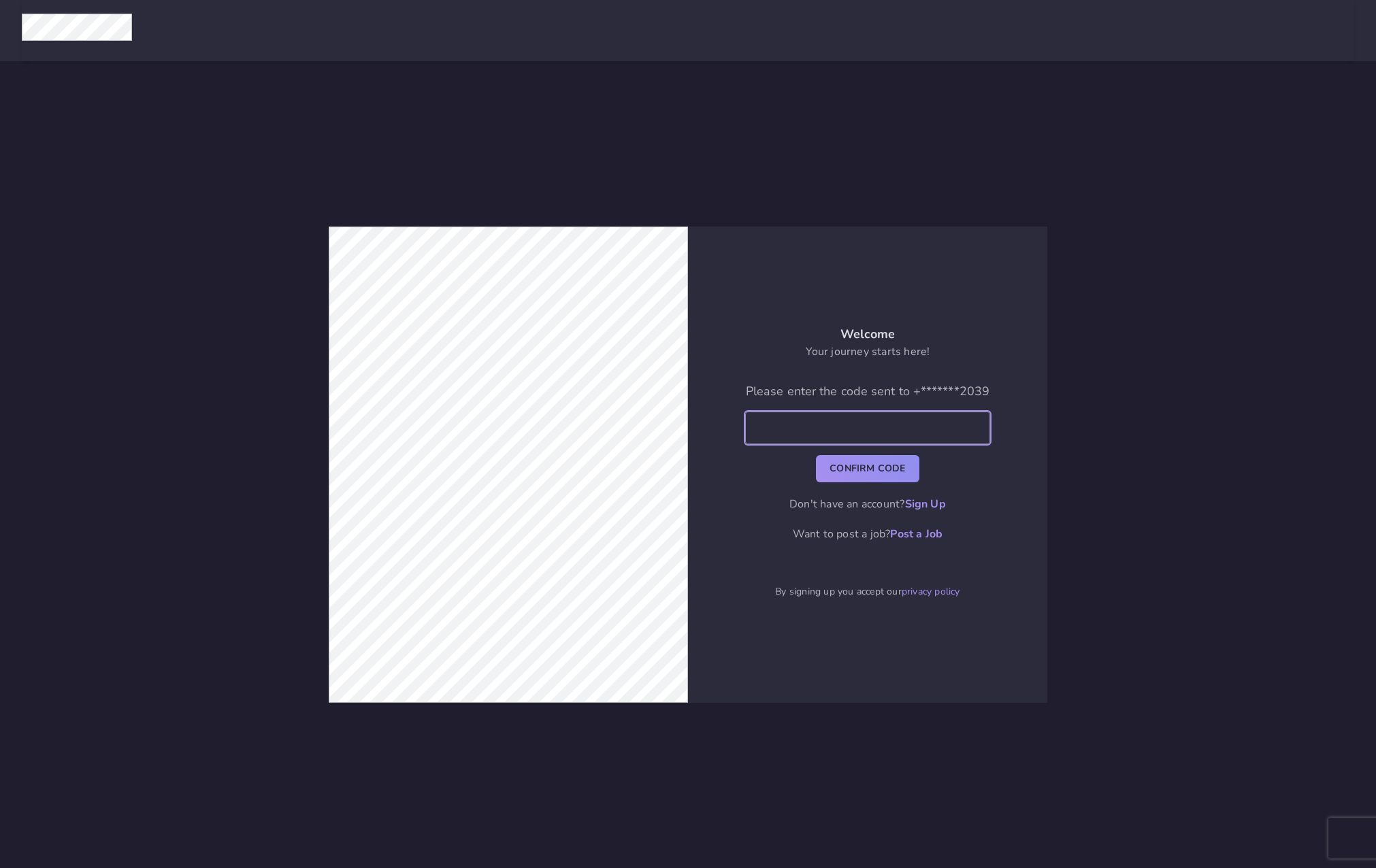 click 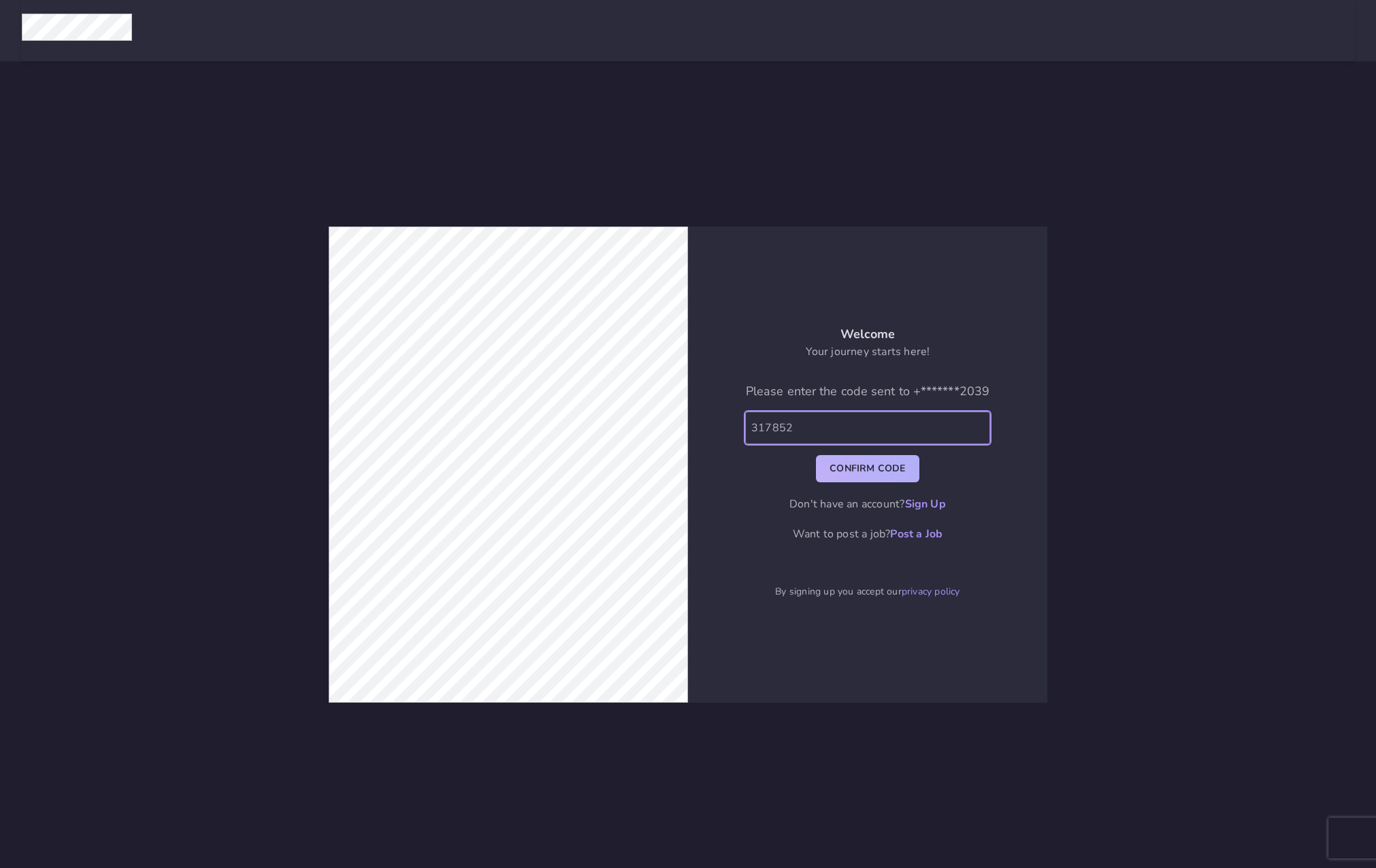 type on "317852" 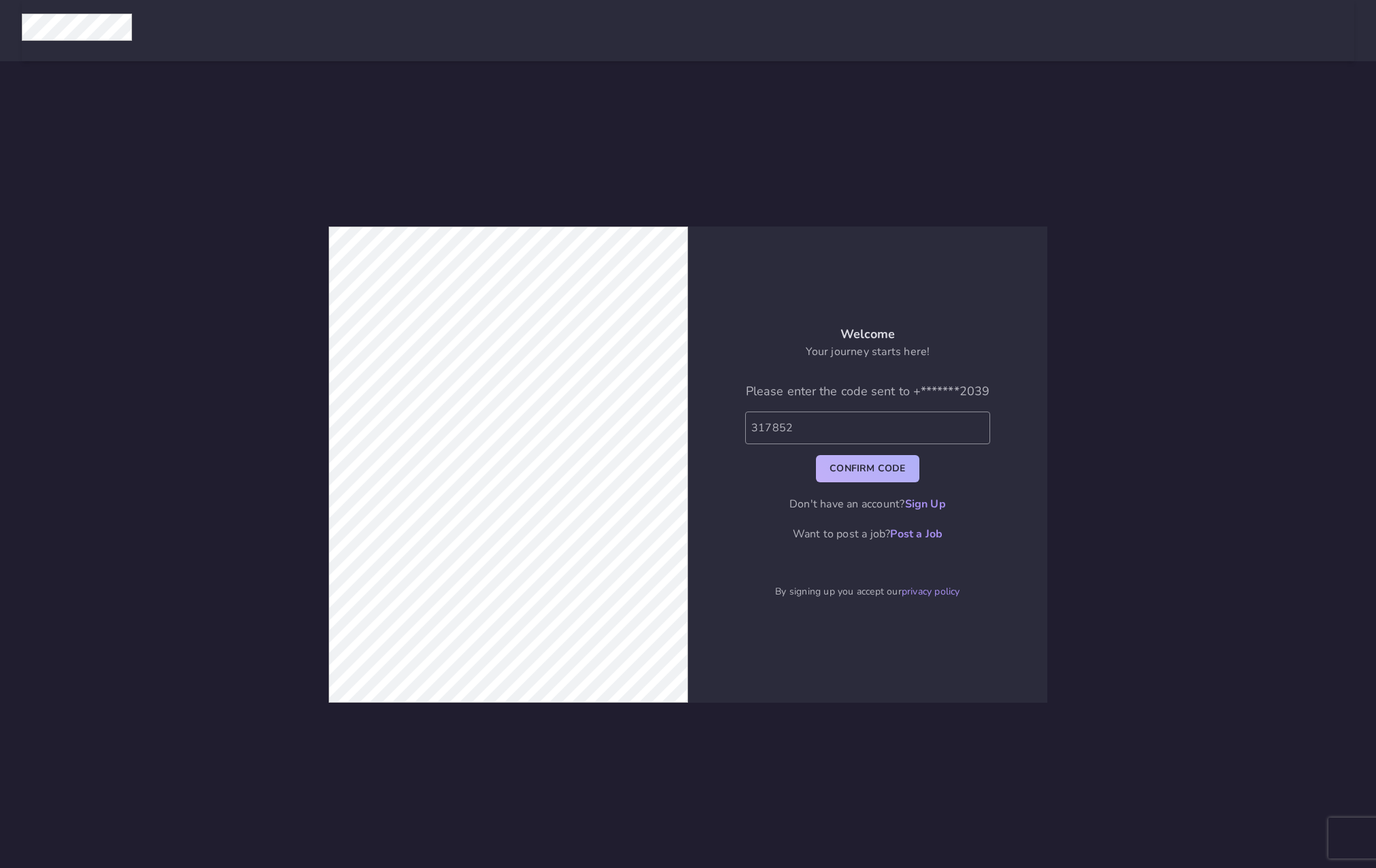 click on "Confirm Code" at bounding box center (867, 469) 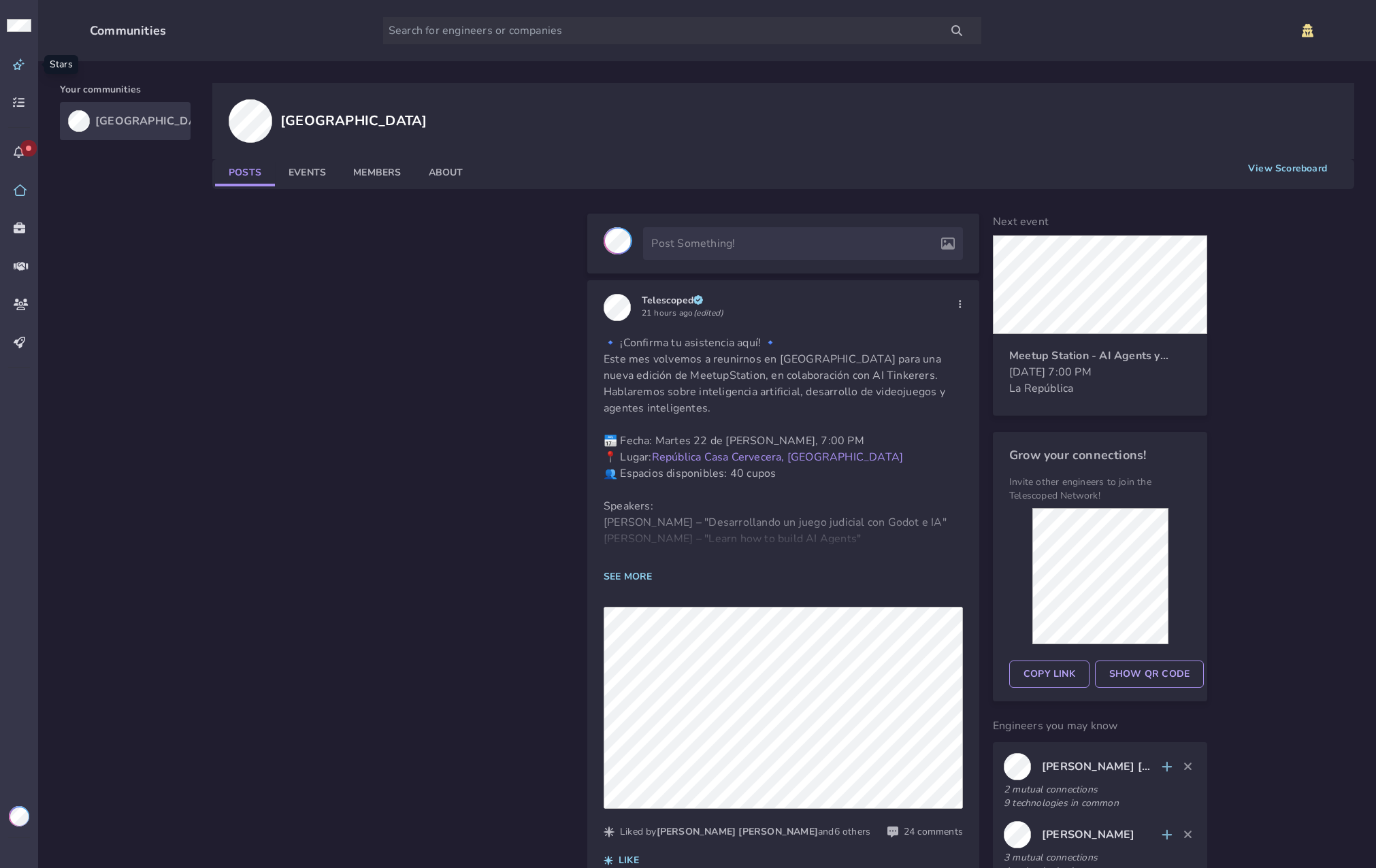 click 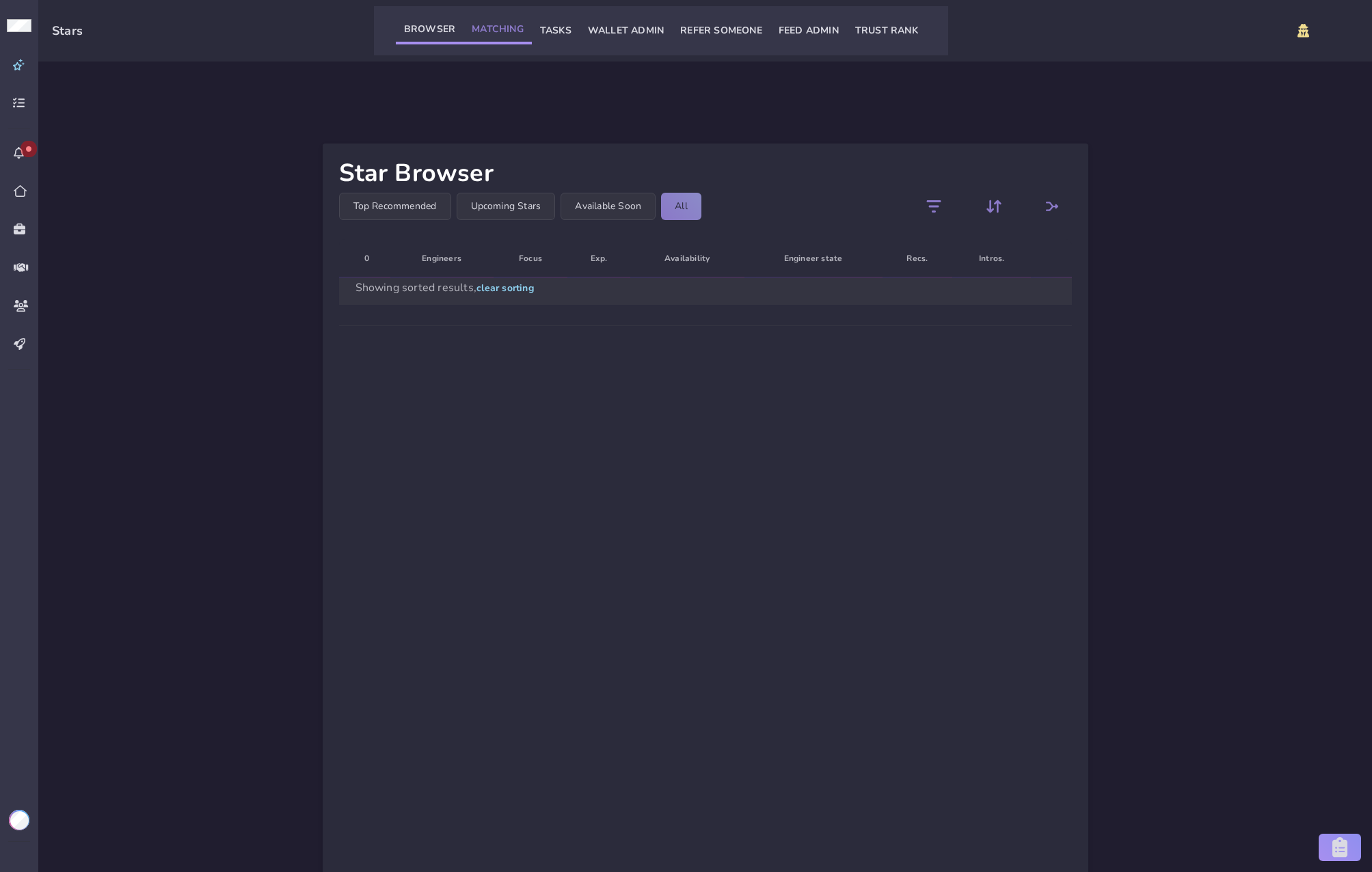 click on "Matching" 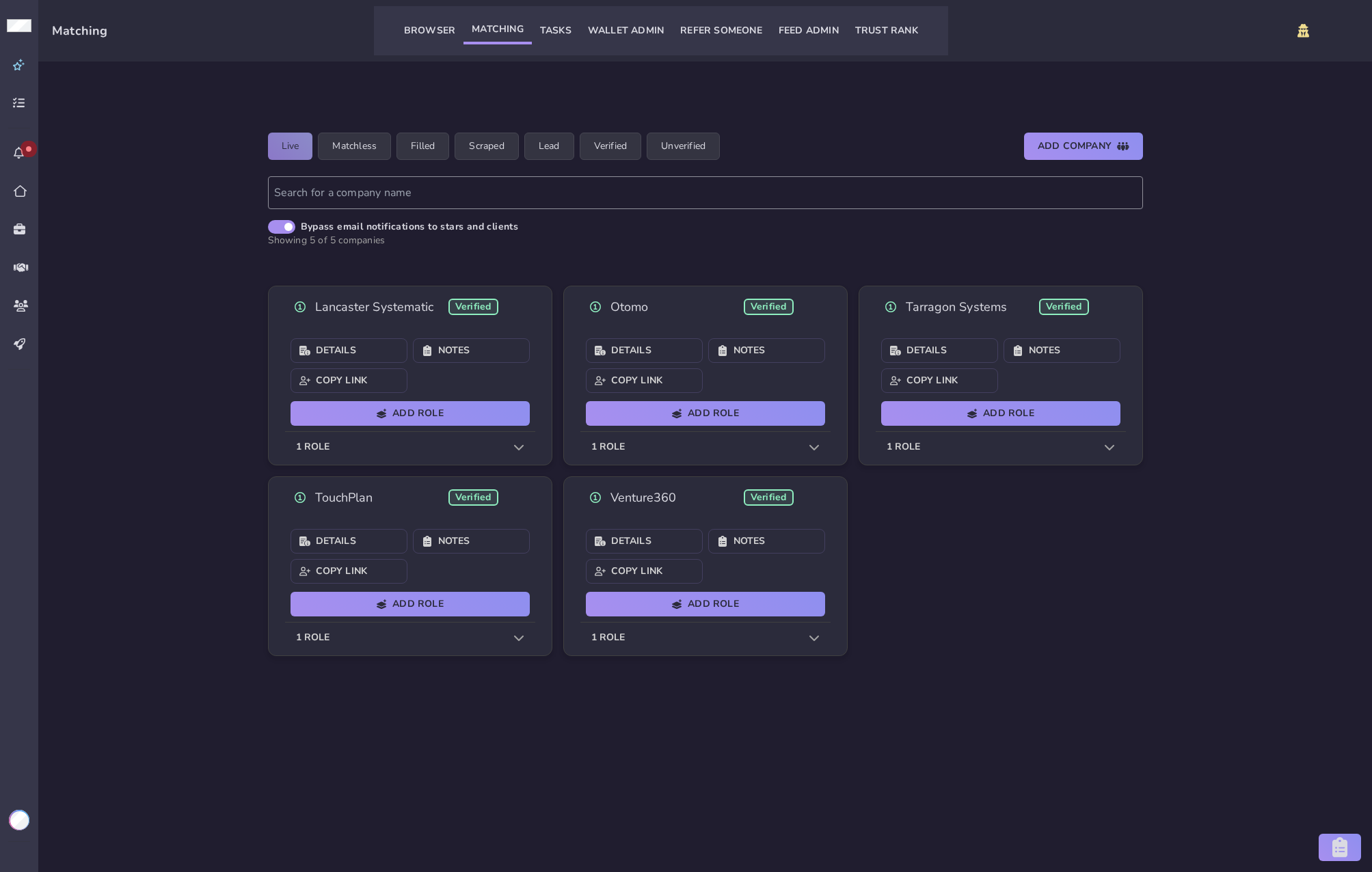 click on "1 role" at bounding box center (1001, 447) 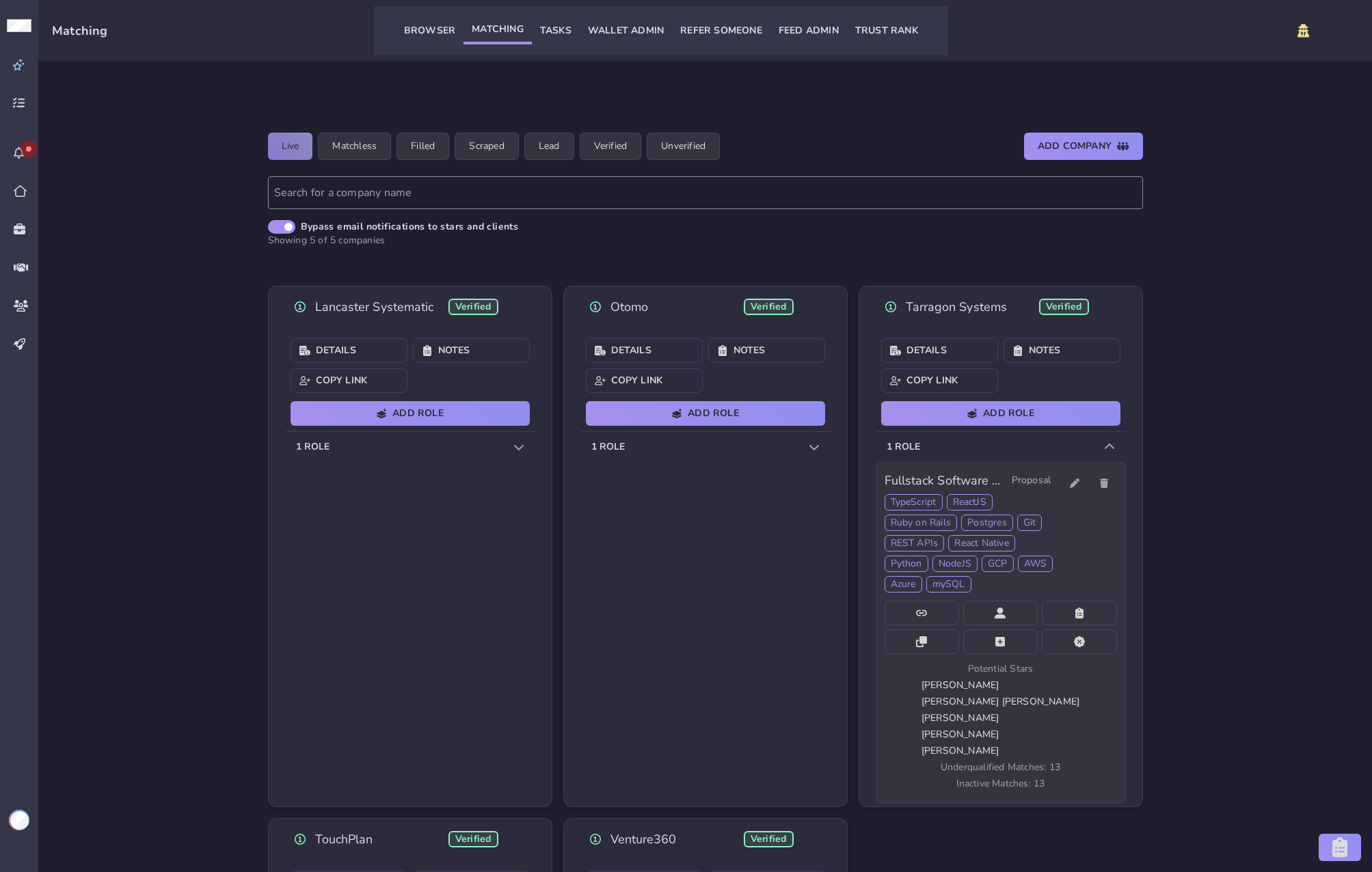 click on "Fabrizio Salazar" 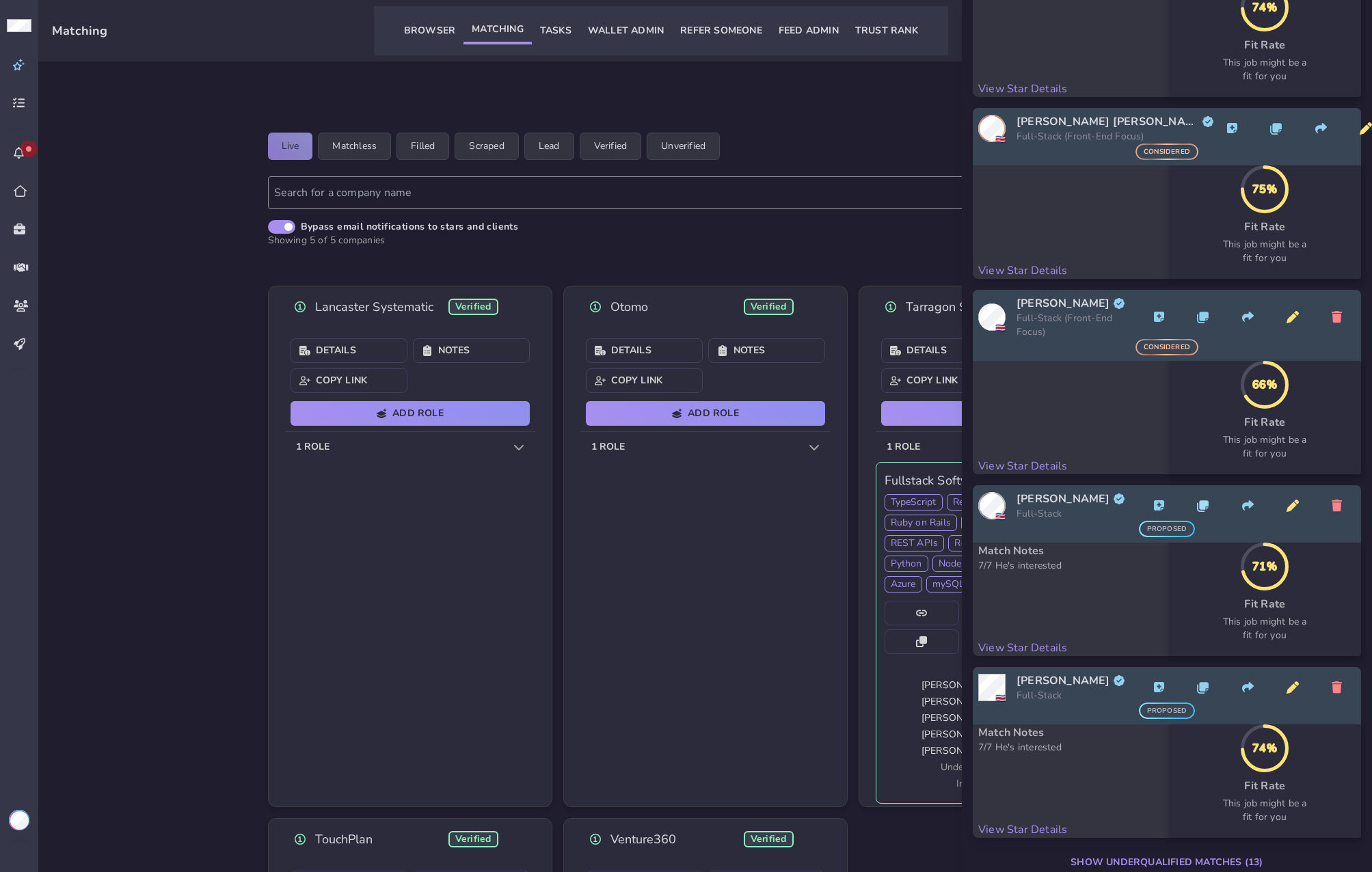 scroll, scrollTop: 253, scrollLeft: 0, axis: vertical 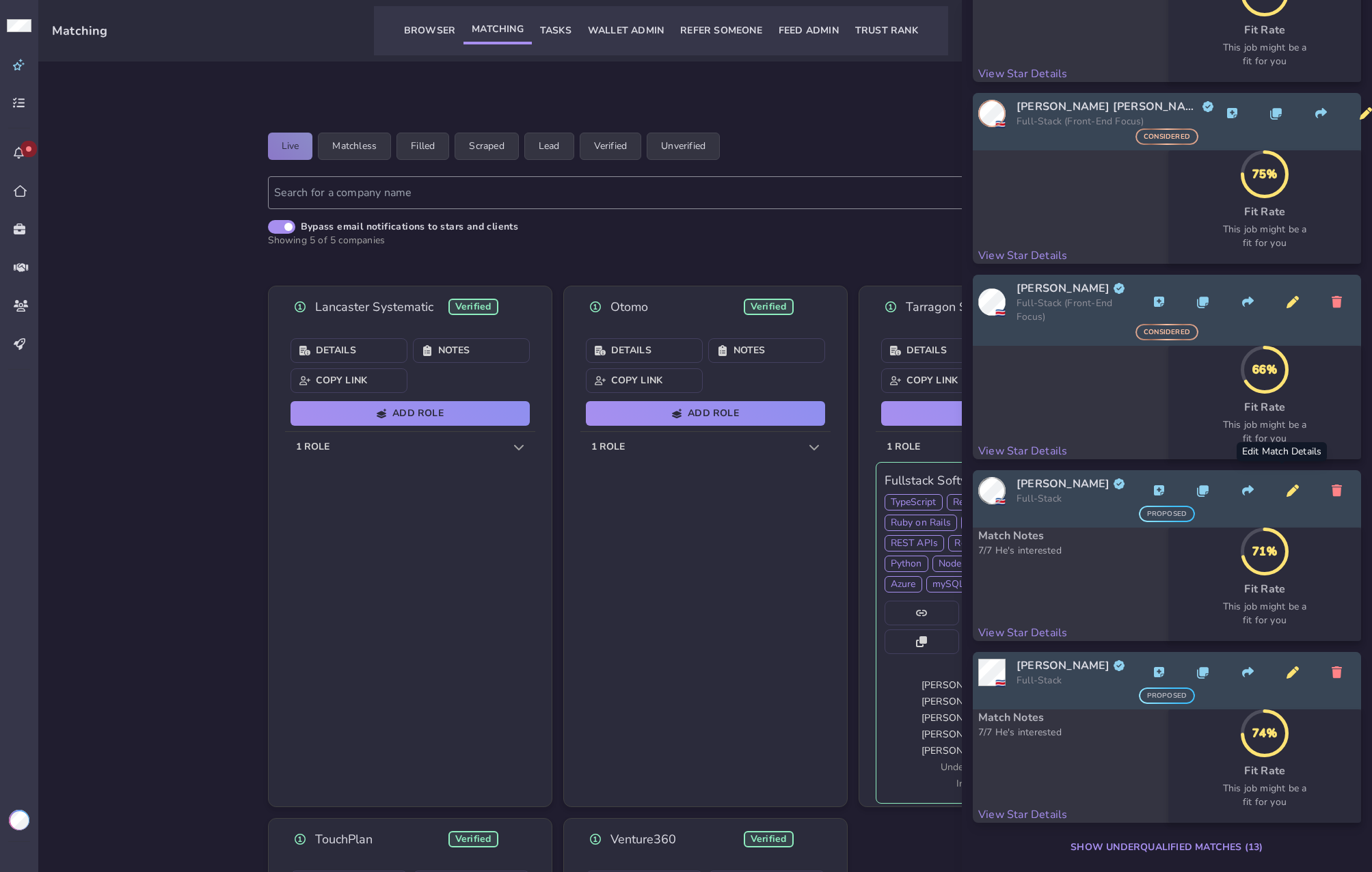 click 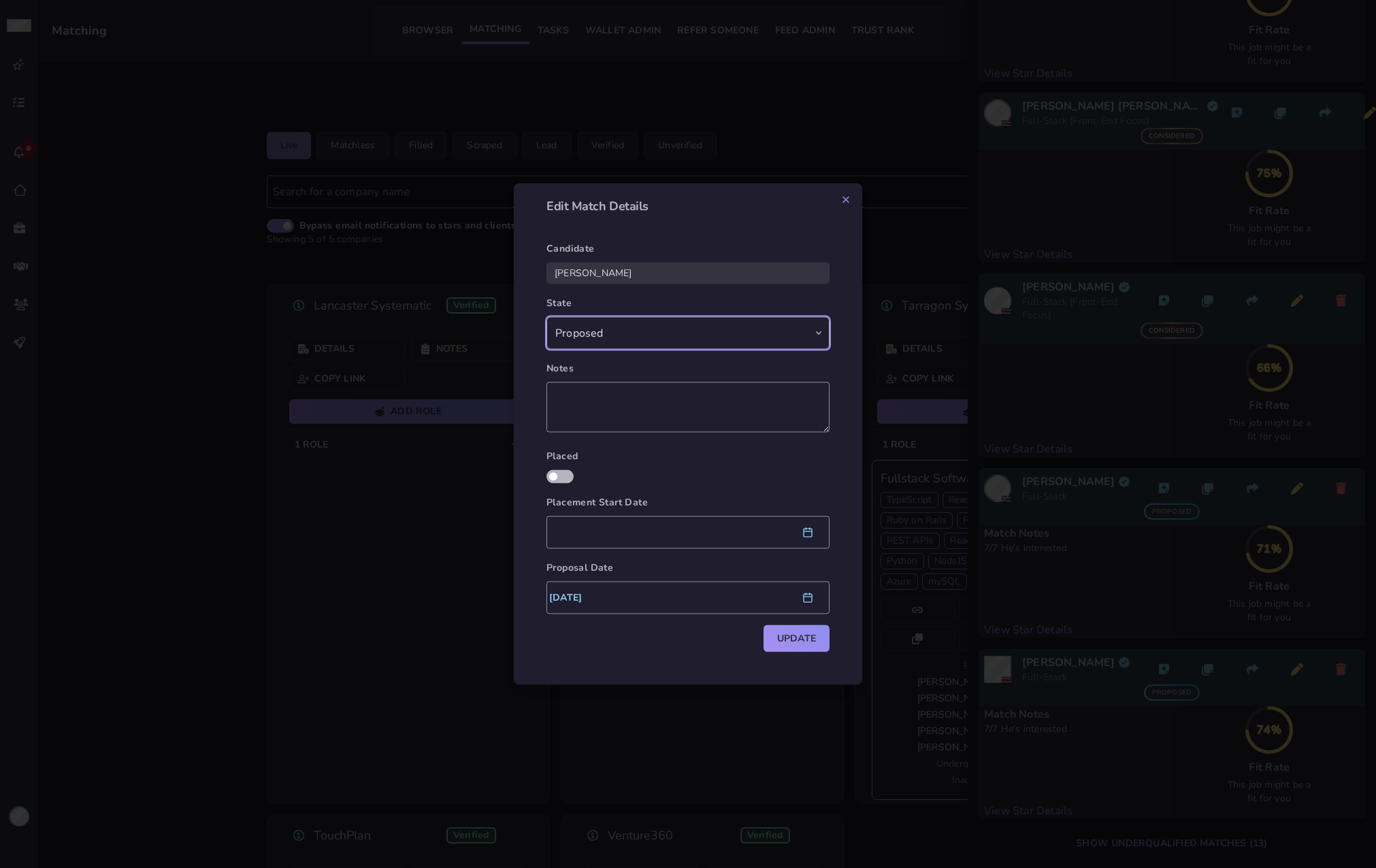 drag, startPoint x: 674, startPoint y: 323, endPoint x: 668, endPoint y: 333, distance: 11.661904 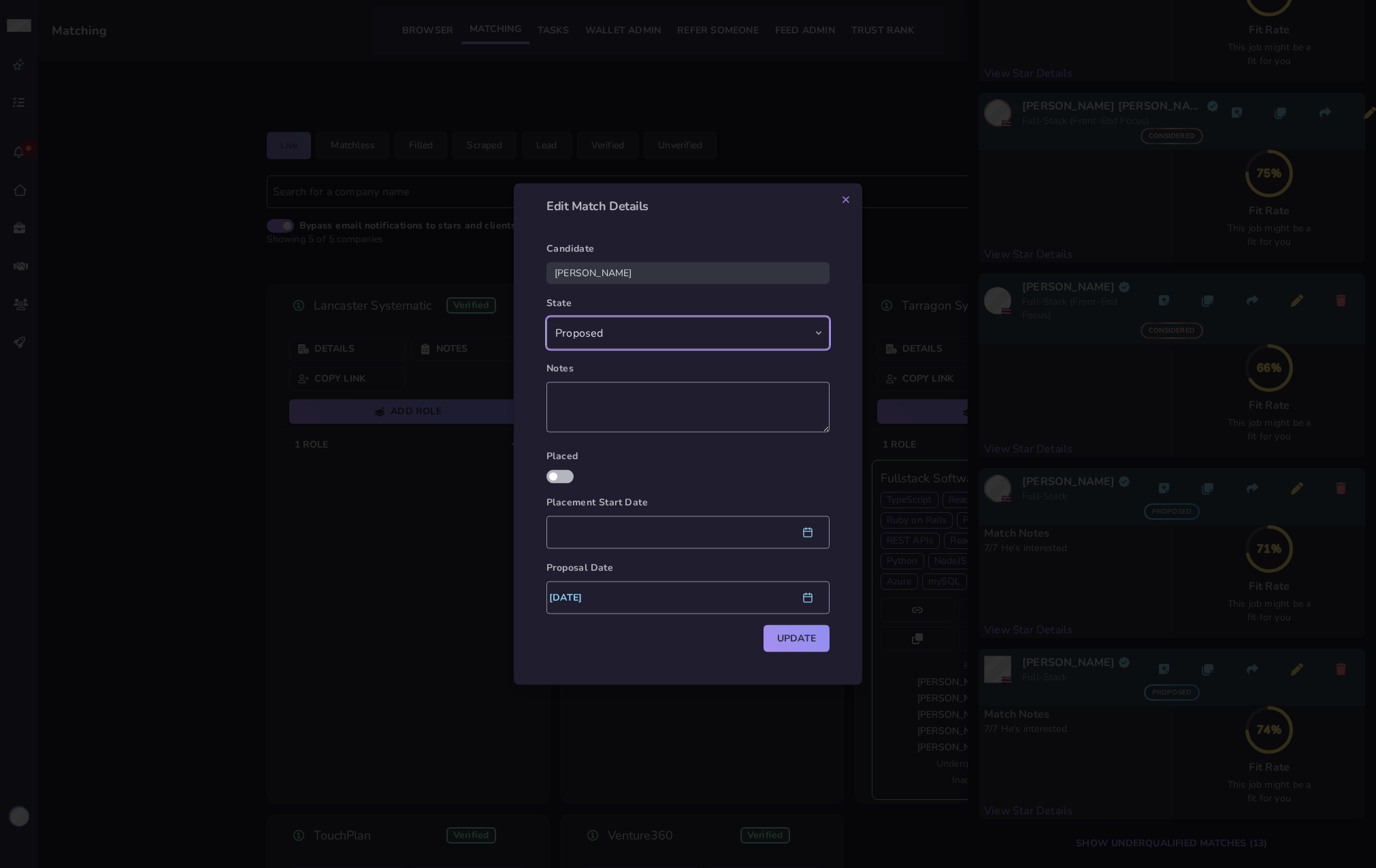 select on "matched" 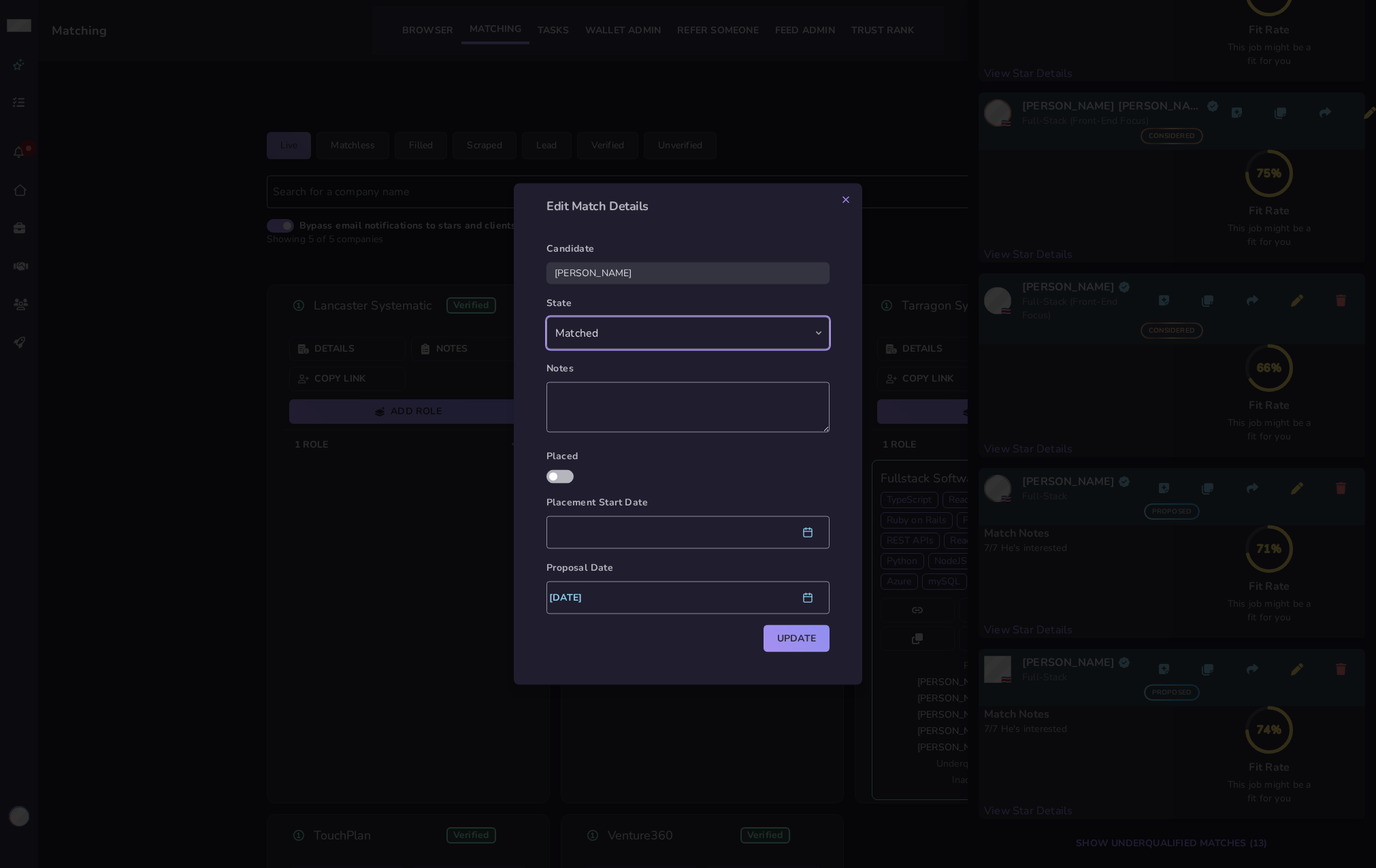 click on "Matched Failed Not Interested Reaching Out Considered Proposed Canceled Not a Good Fit (Pre-match) Hidden Completed" at bounding box center (688, 333) 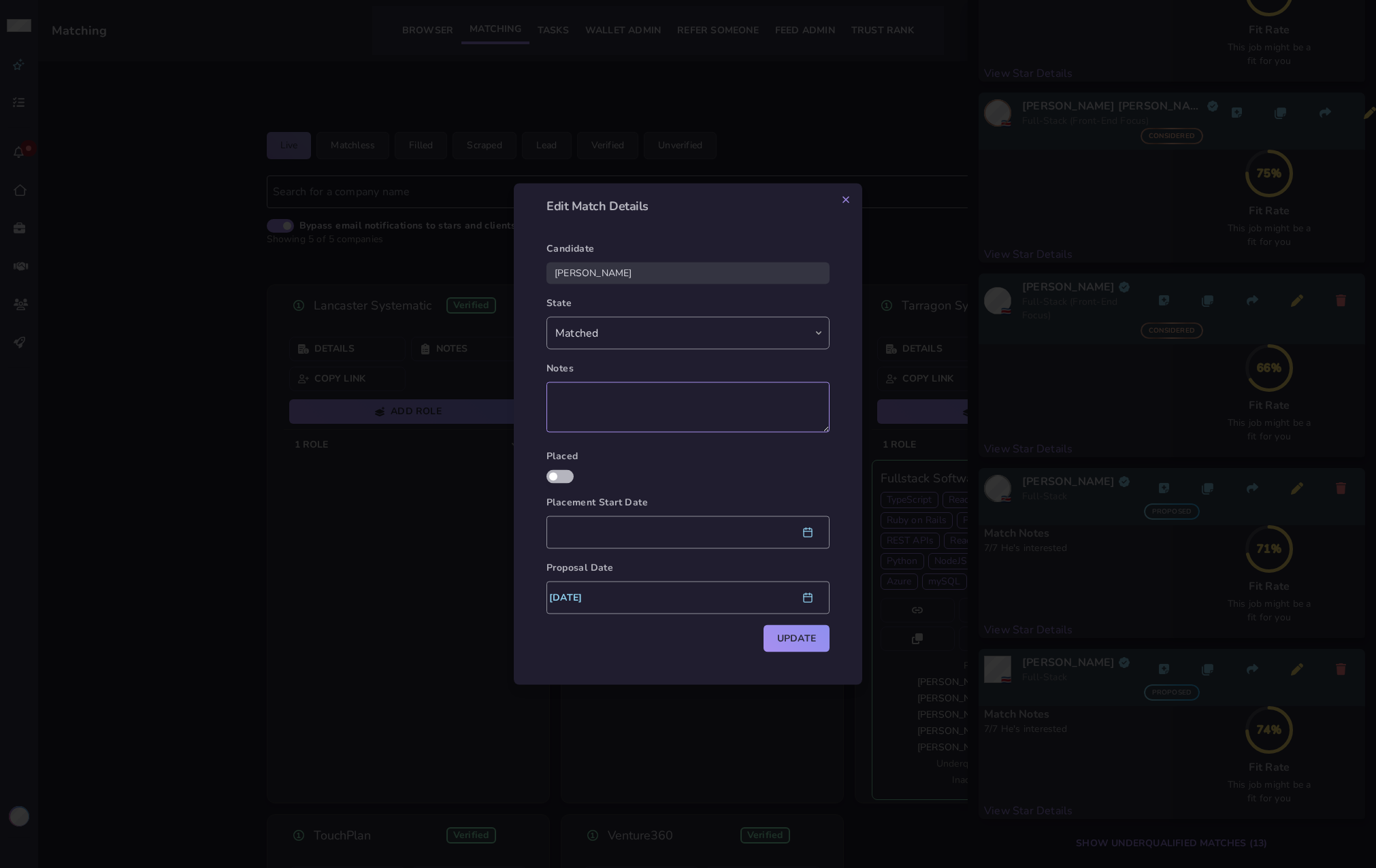 click 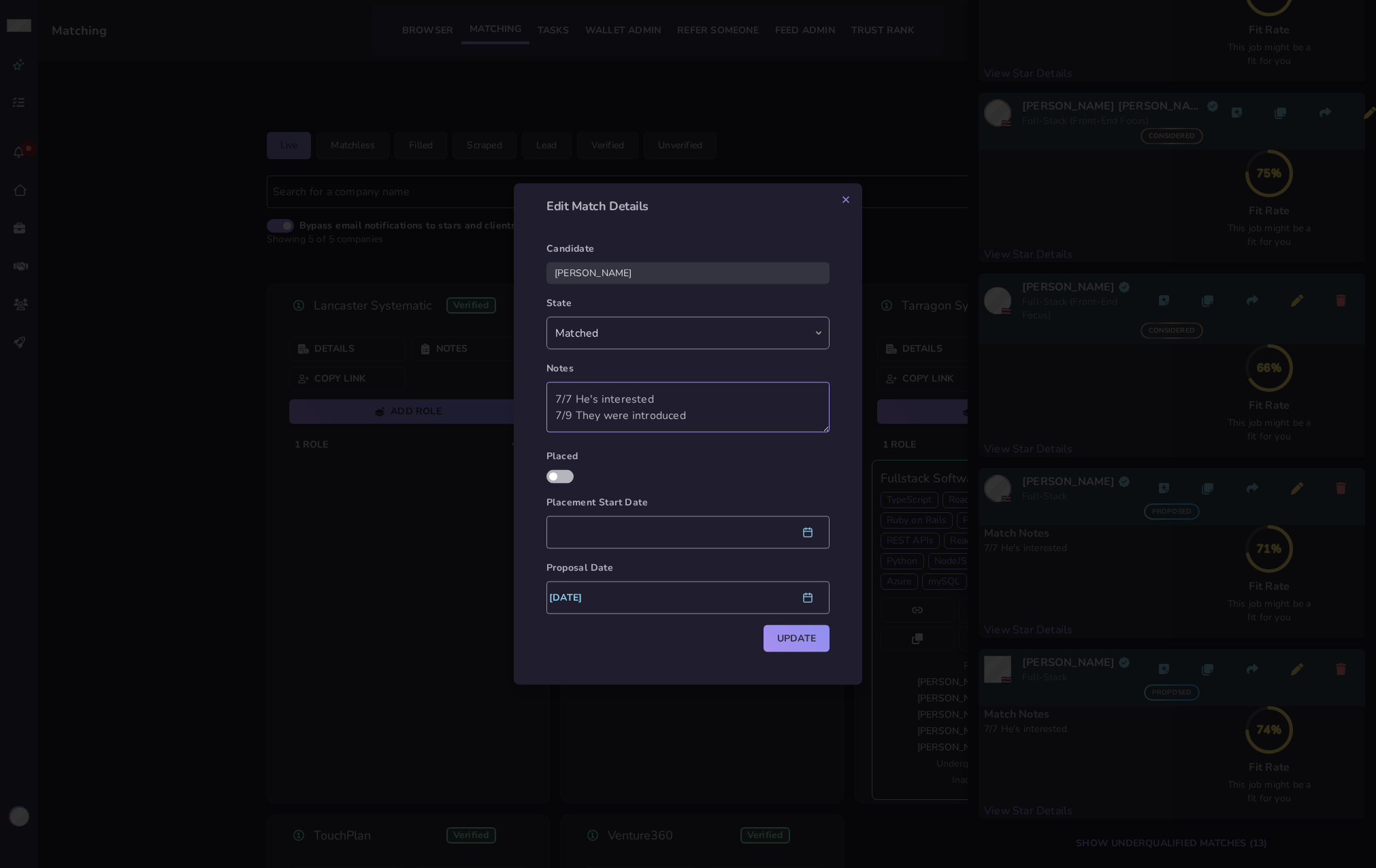 drag, startPoint x: 727, startPoint y: 412, endPoint x: 544, endPoint y: 410, distance: 183.01093 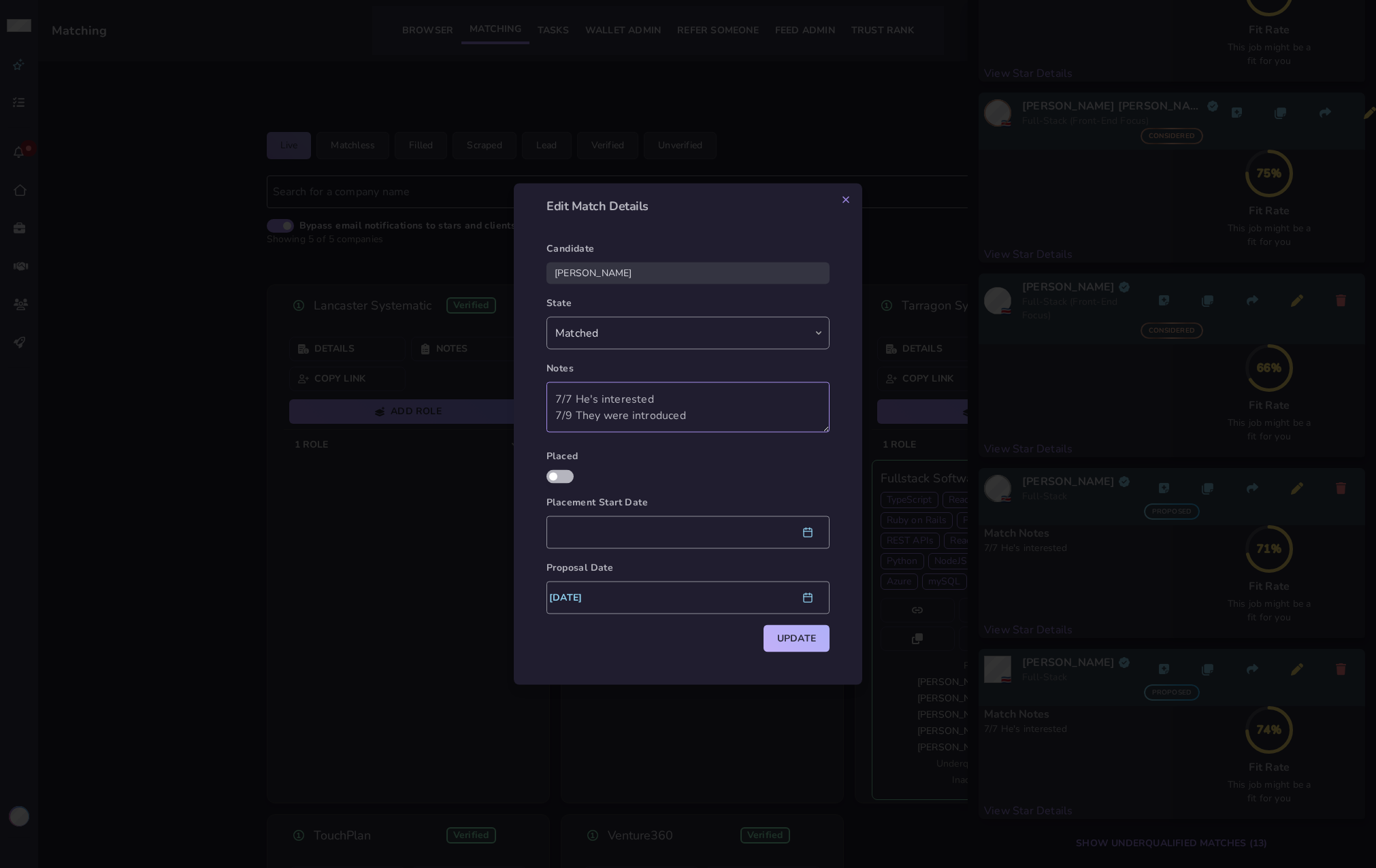 type on "7/7 He's interested
7/9 They were introduced" 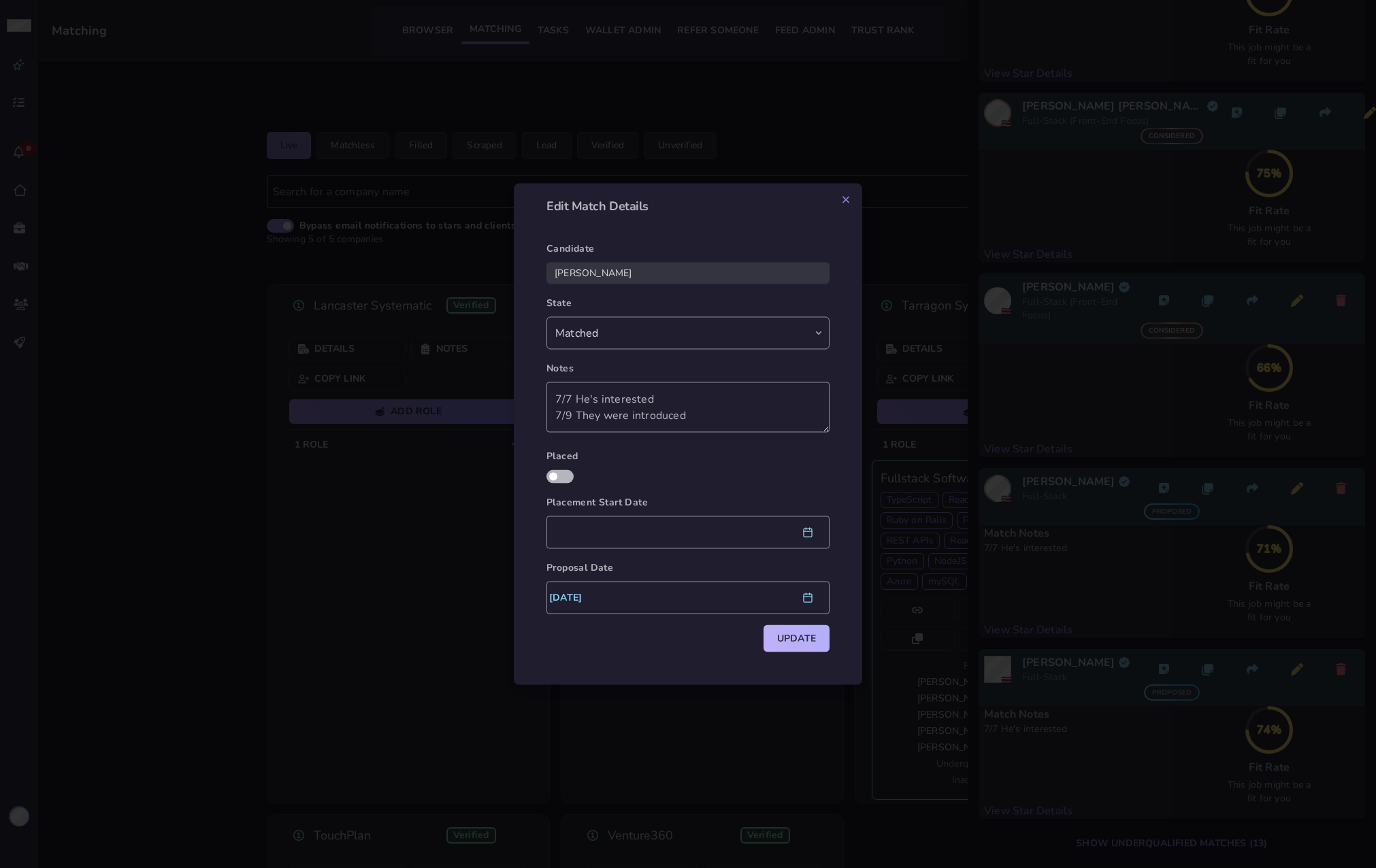 click on "Update" at bounding box center [796, 639] 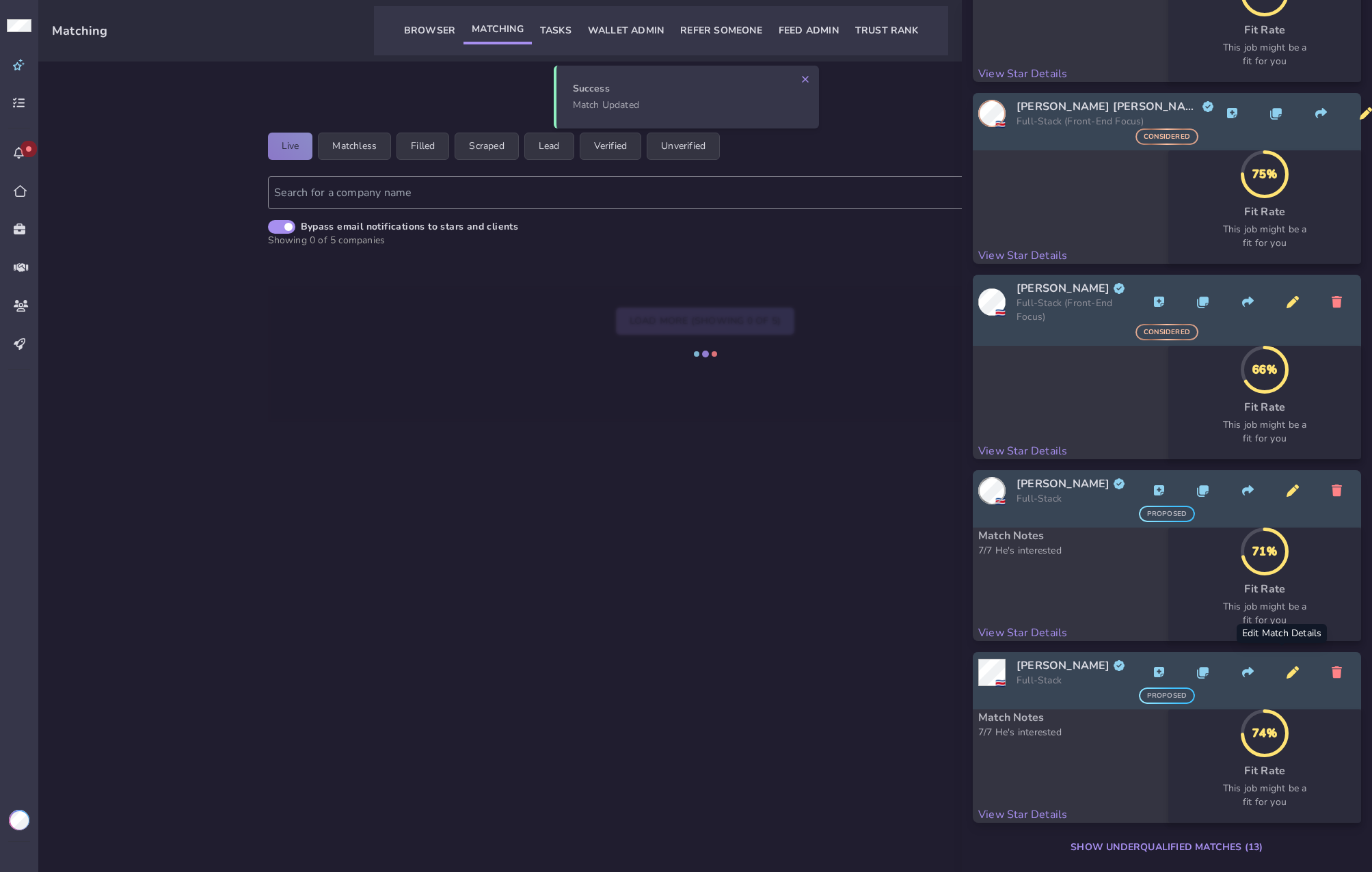 click 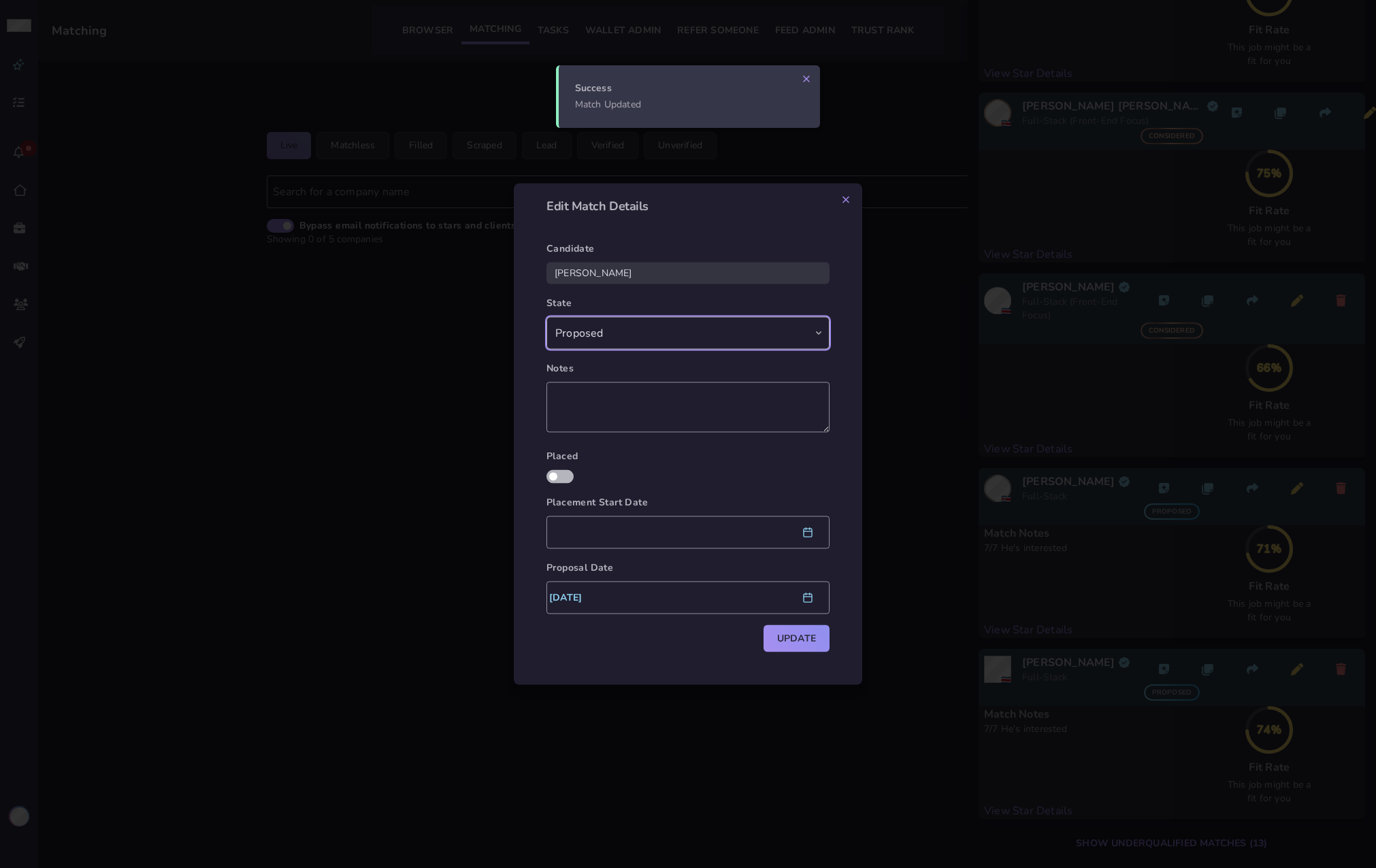 click on "Matched Failed Not Interested Reaching Out Considered Proposed Canceled Not a Good Fit (Pre-match) Hidden Completed" at bounding box center [688, 333] 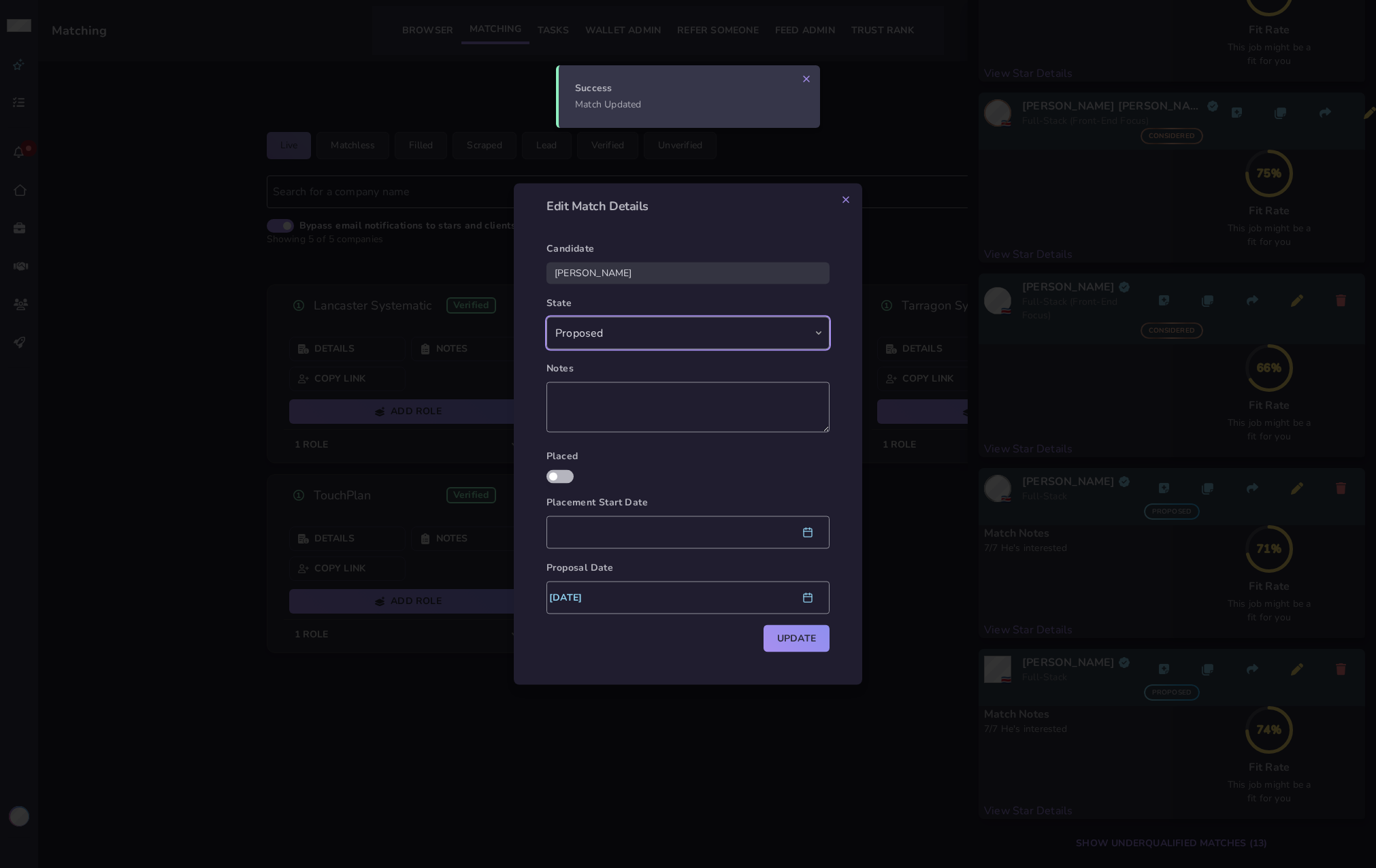 select on "matched" 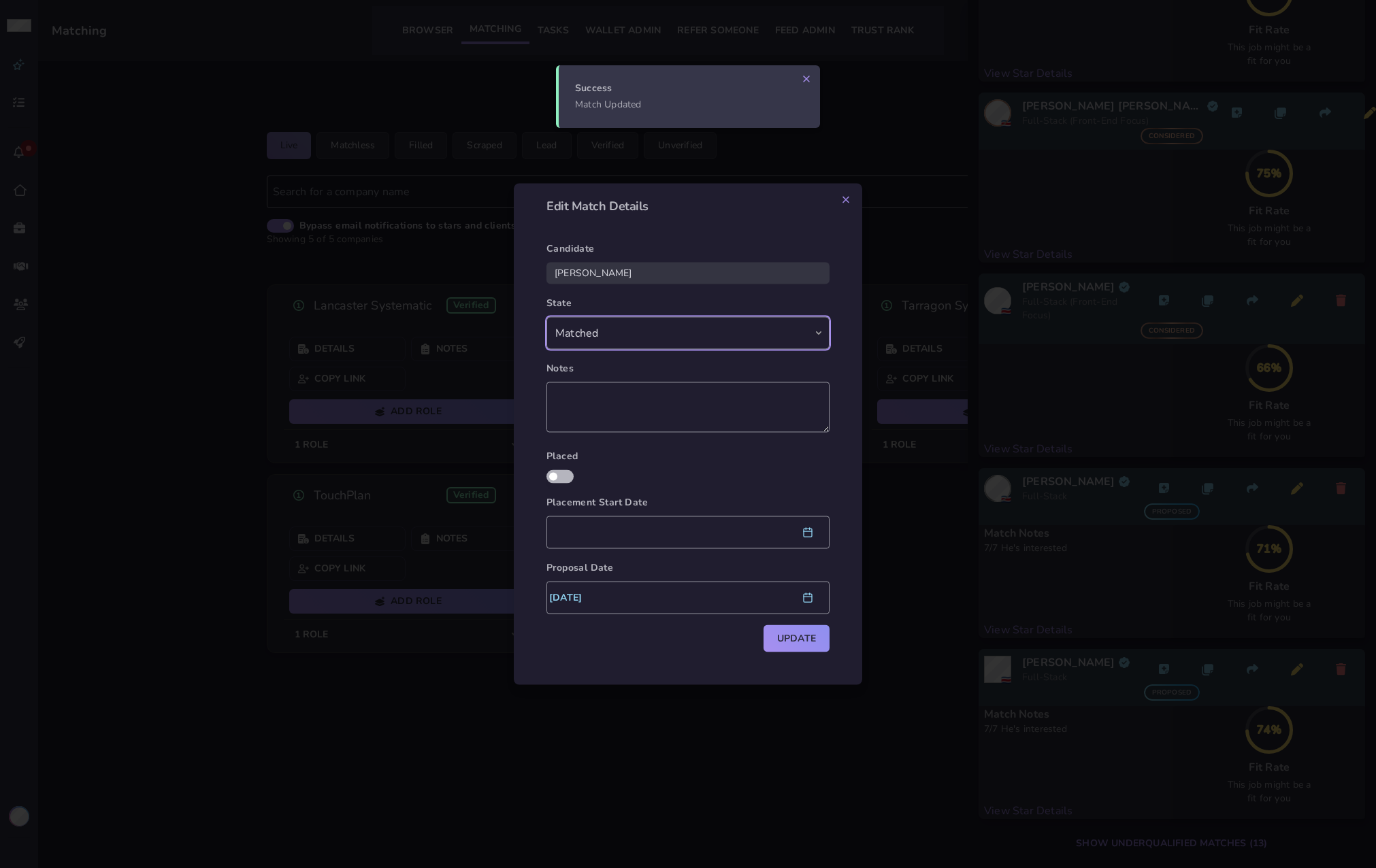 click on "Matched Failed Not Interested Reaching Out Considered Proposed Canceled Not a Good Fit (Pre-match) Hidden Completed" at bounding box center (688, 333) 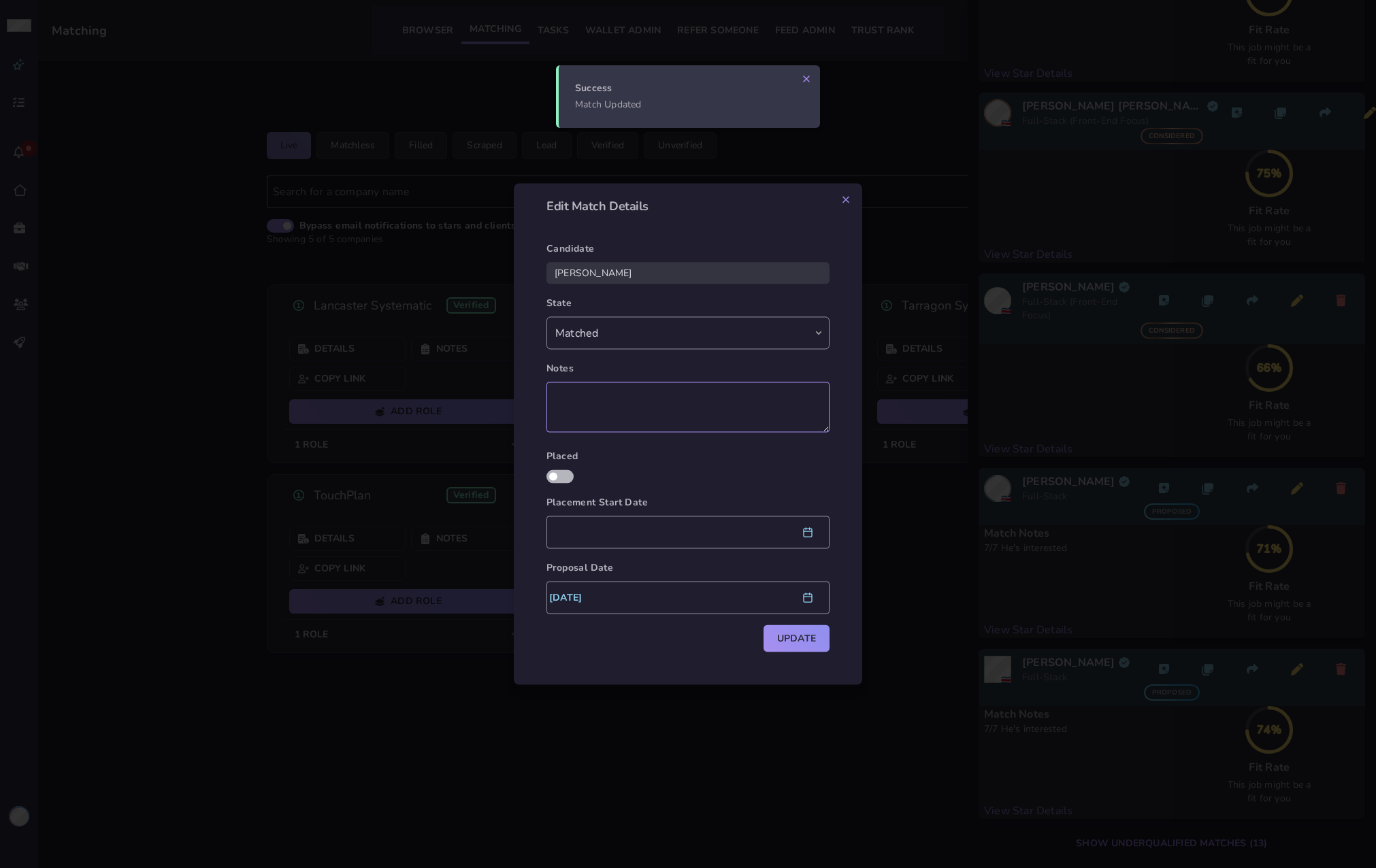 click 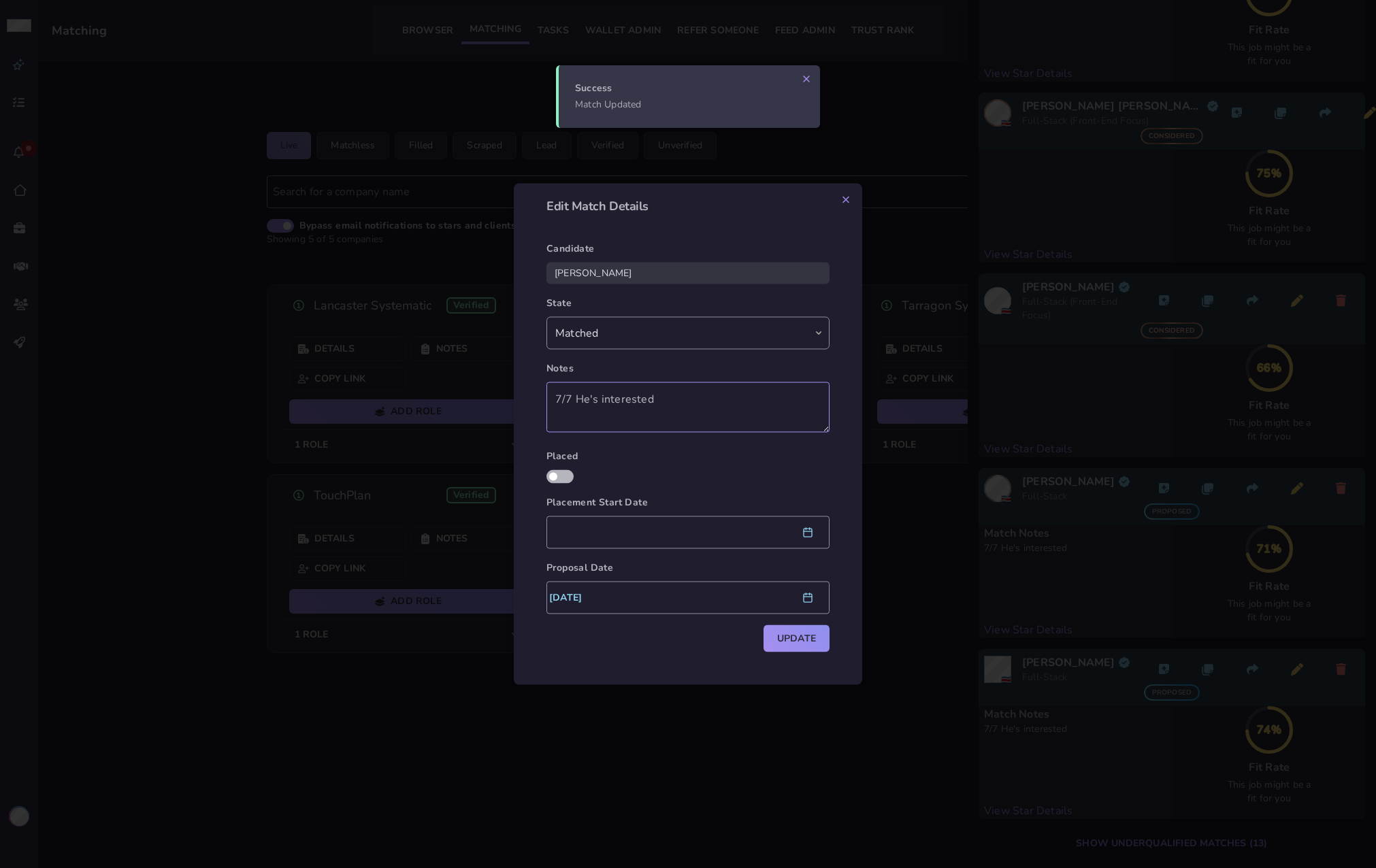 paste on "7/9 They were introduced" 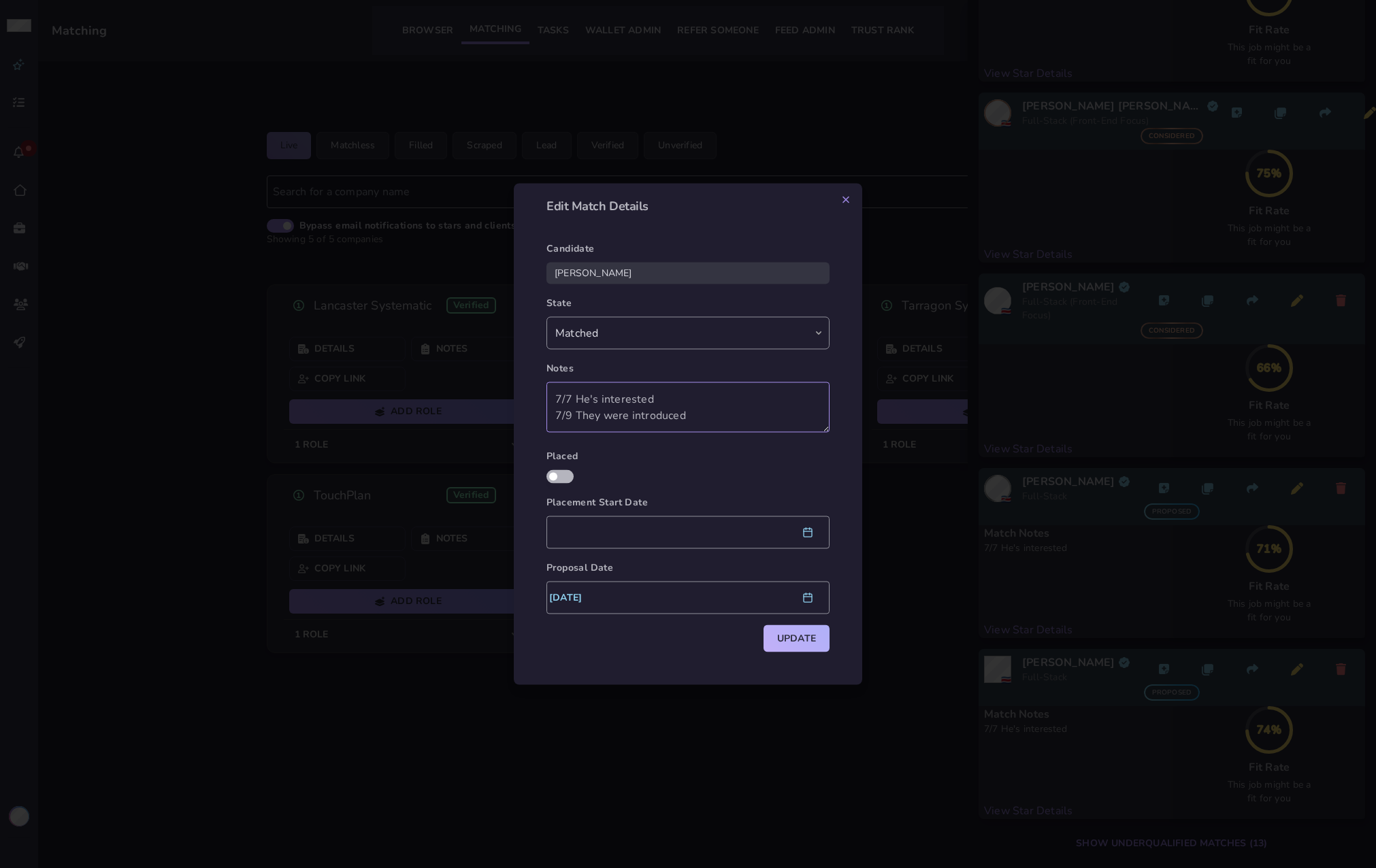 type on "7/7 He's interested
7/9 They were introduced" 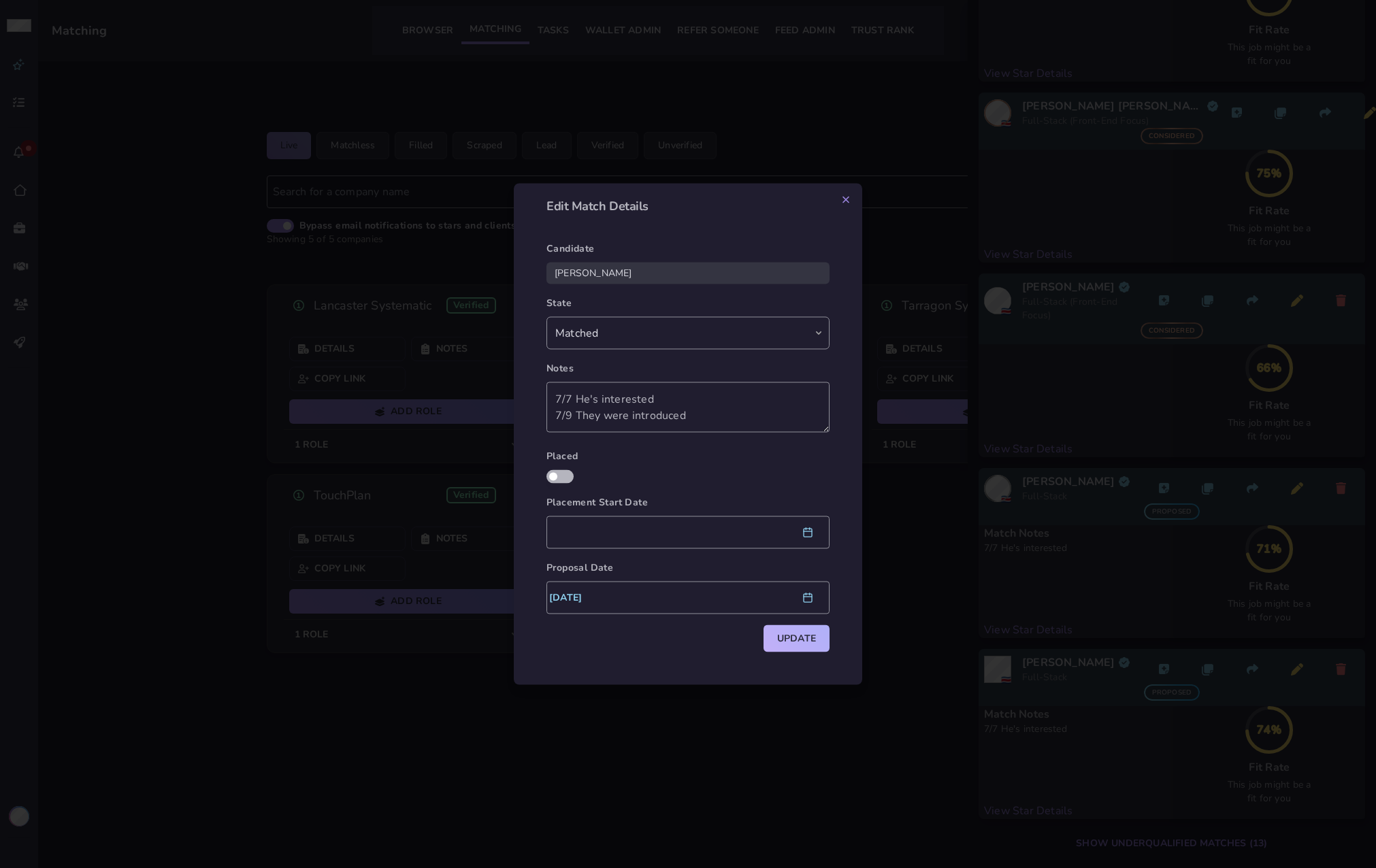 click on "Update" at bounding box center [796, 639] 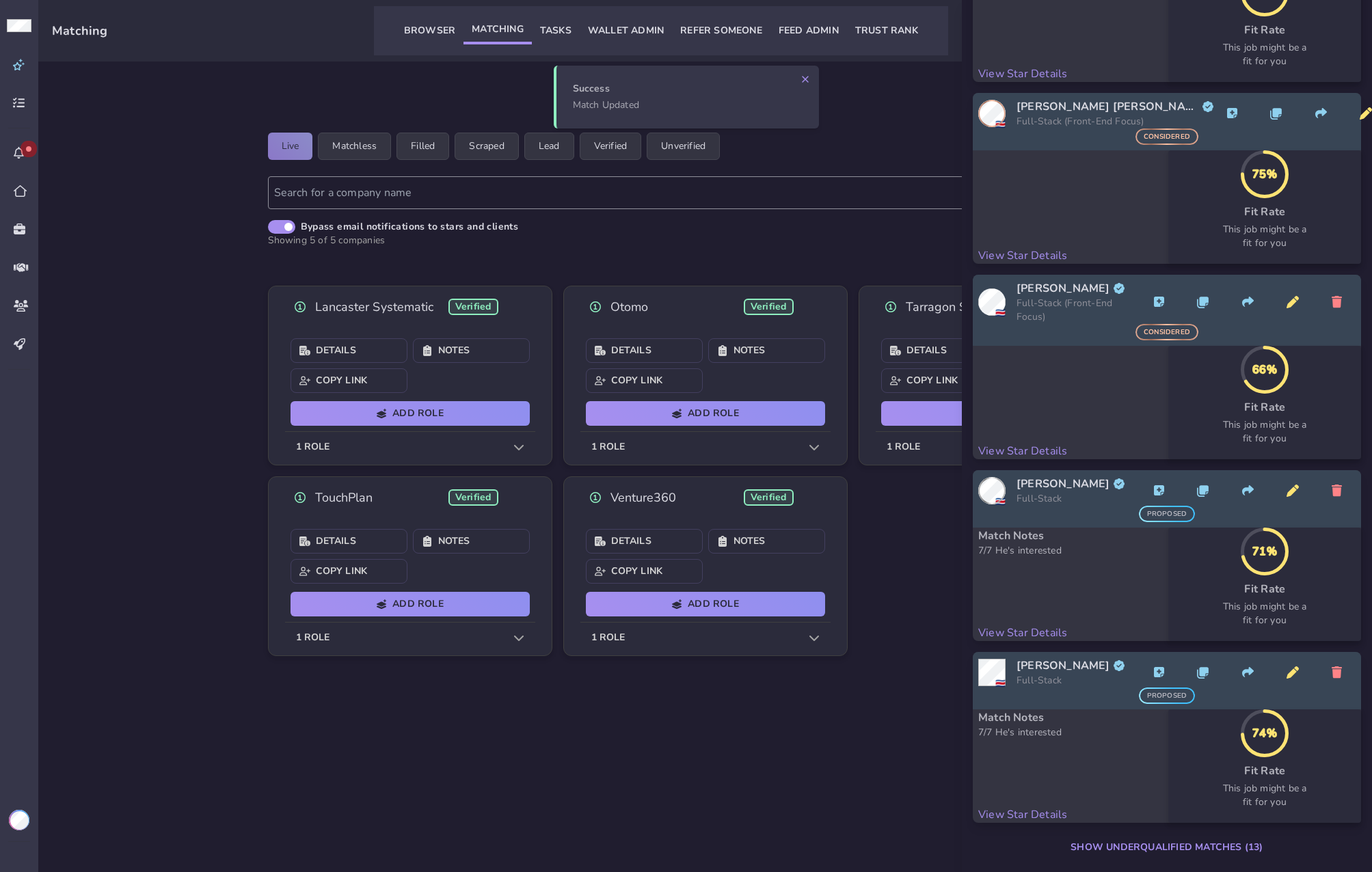 click on "Otomo  Verified   Details  Notes  Copy Link  Add Role  1 role" 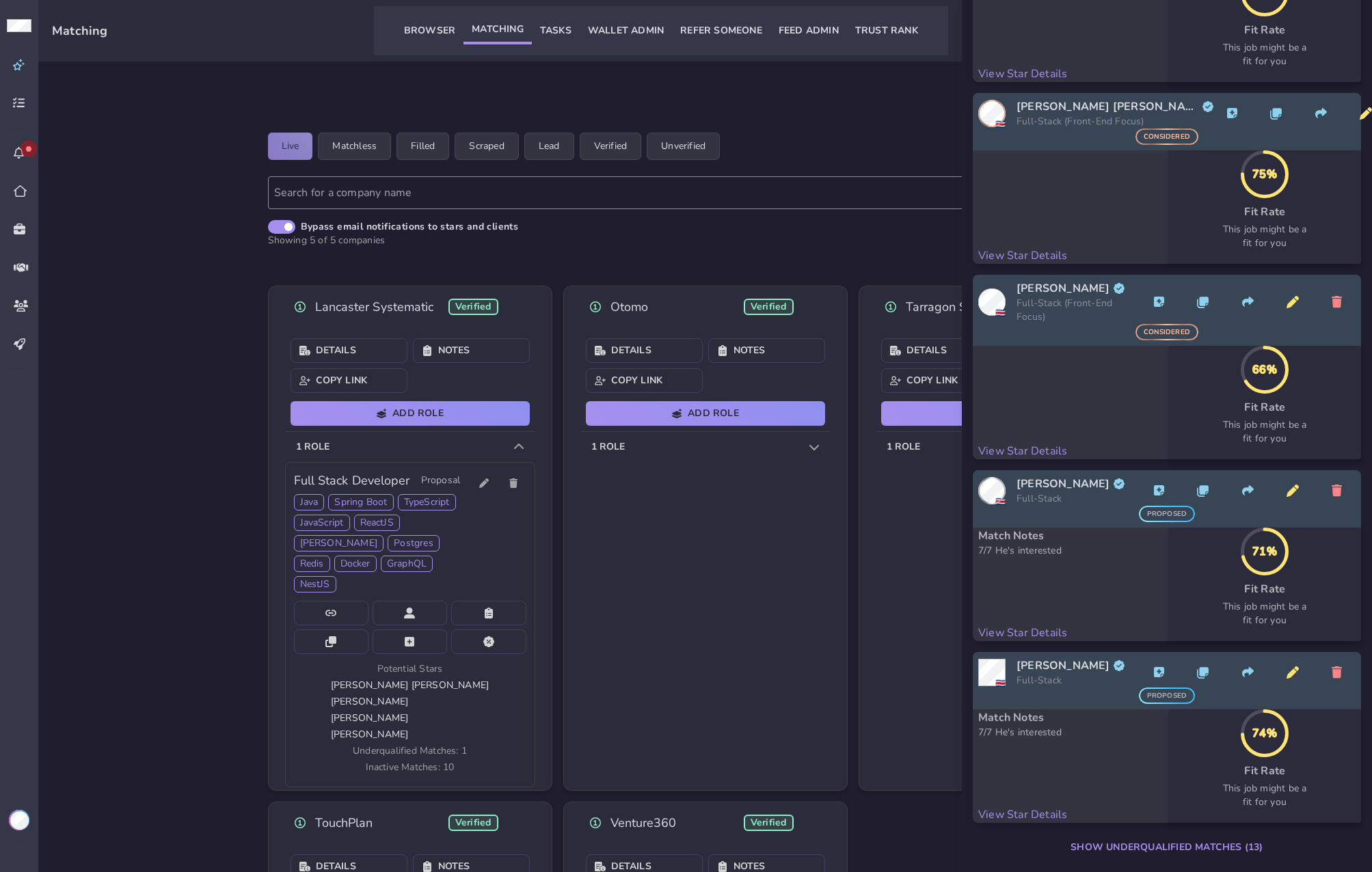 click on "Live  Matchless  Filled  Scraped  Lead  Verified  Unverified  Add Company   Bypass email notifications to stars and clients   Showing 5 of 5 companies  Lancaster Systematic  Verified   Details  Notes  Copy Link  Add Role  1 role Full Stack Developer Proposal Java Spring Boot TypeScript JavaScript ReactJS Kafka Postgres Redis Docker GraphQL NestJS Potential Stars Luis Mauricio  Calderon Castro Andres Carvajal Carlos Rodriguez Trigueros Julian Rodriguez  Underqualified Matches: 1  Inactive Matches: 10 Otomo  Verified   Details  Notes  Copy Link  Add Role  1 role Tarragon Systems  Verified   Details  Notes  Copy Link  Add Role  1 role TouchPlan  Verified   Details  Notes  Copy Link  Add Role  1 role Venture360  Verified   Details  Notes  Copy Link  Add Role  1 role Fullstack Software Engineer (Part time) @ Tarragon Systems Matches Add New Match  Add Match  🇵🇰 Saad Mirza Full-Stack (Back-End Focus) considered  View Star Details  74% Fit Rate  This job might be a   fit for you   See what fits you  🇨🇷" at bounding box center [705, 557] 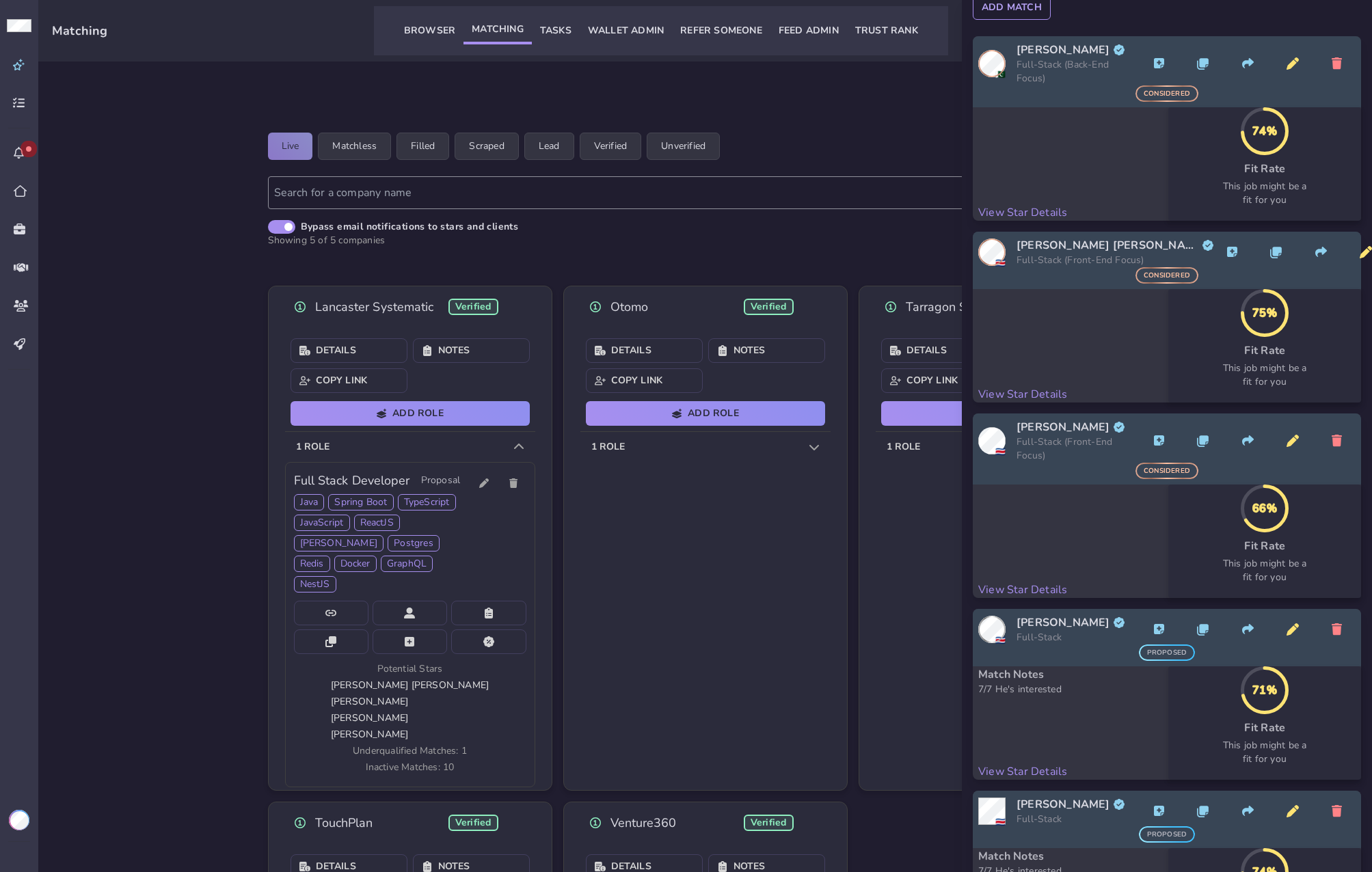 scroll, scrollTop: 0, scrollLeft: 0, axis: both 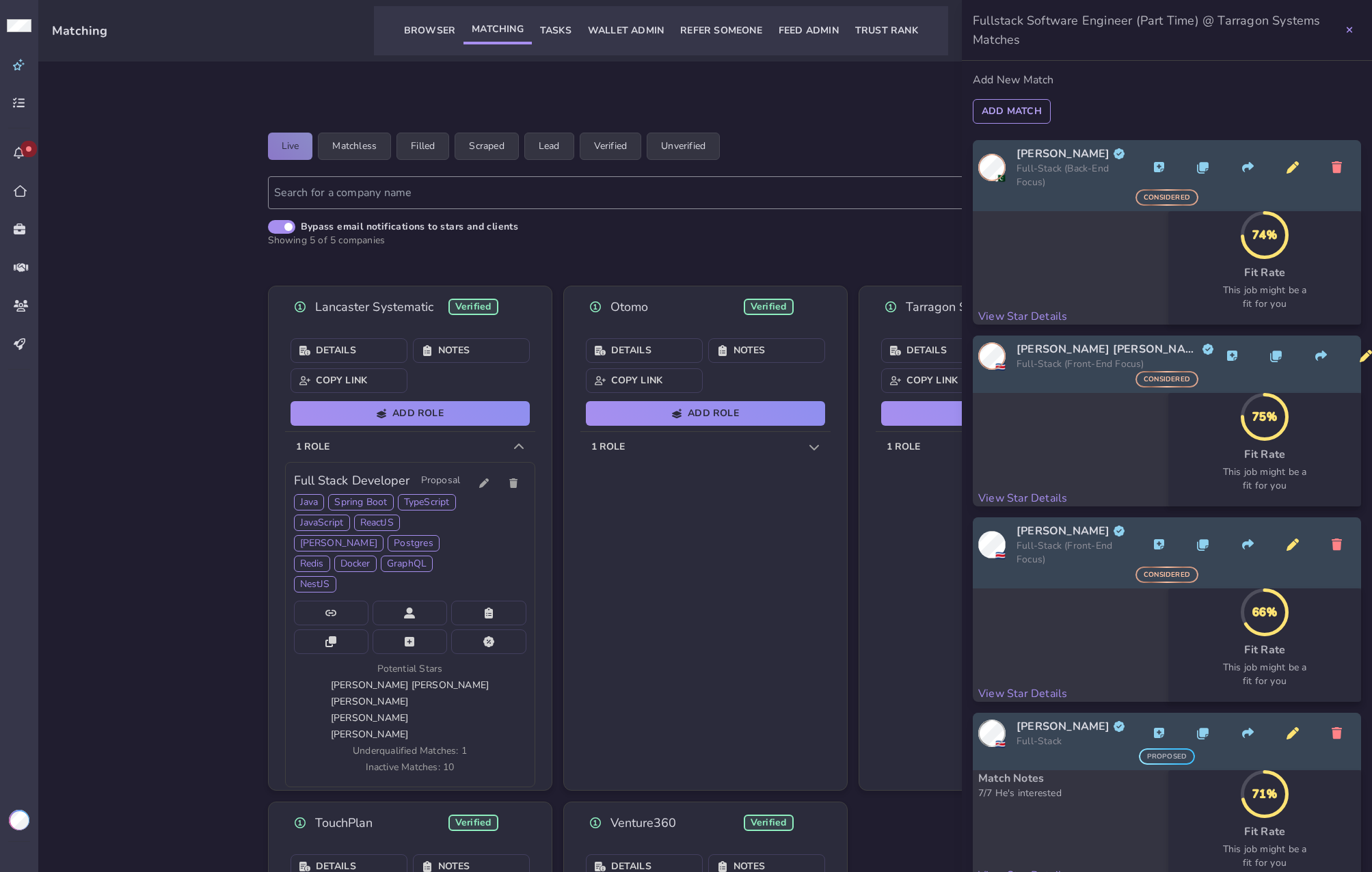 click 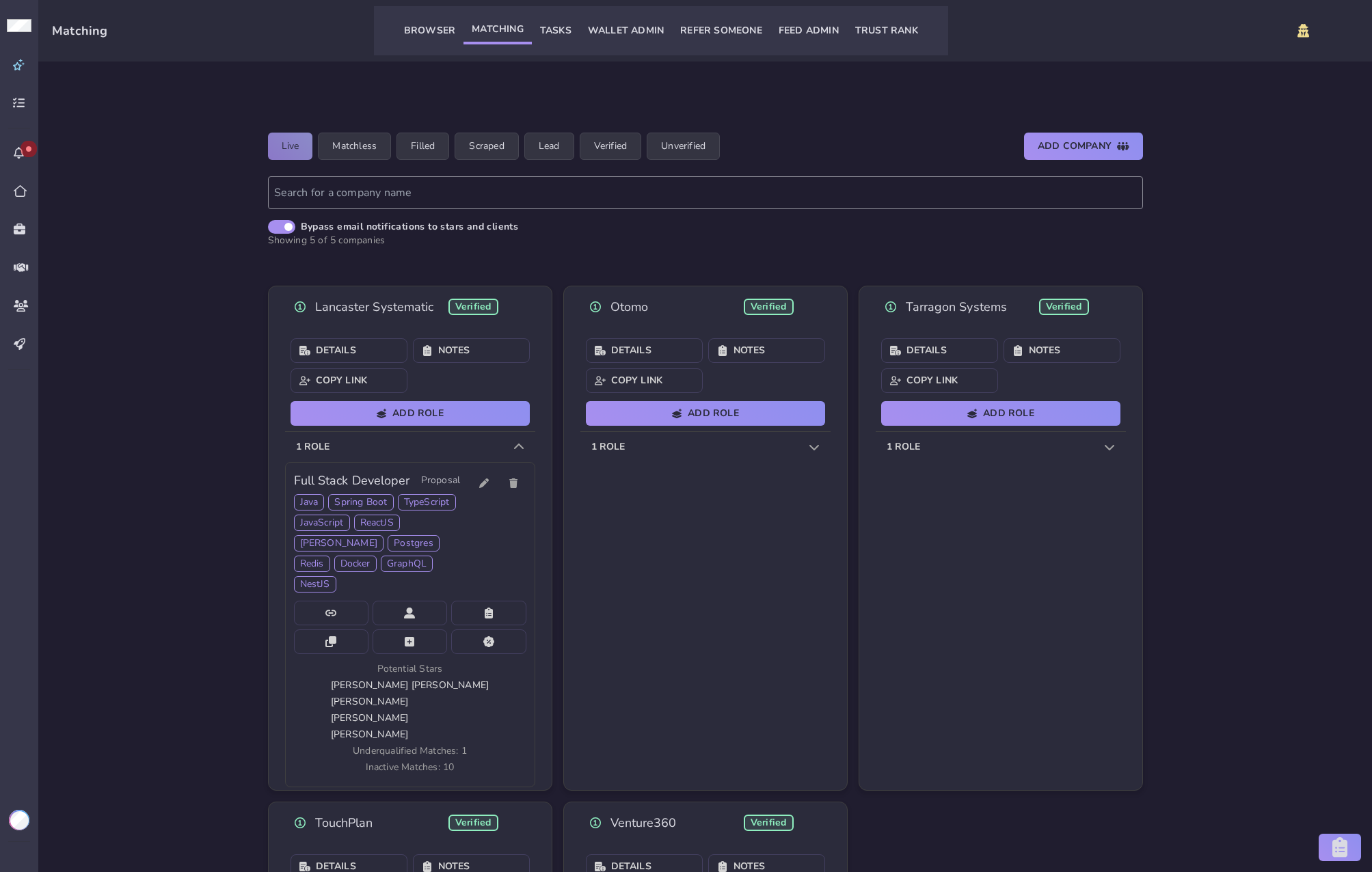 click on "1 role" at bounding box center [410, 447] 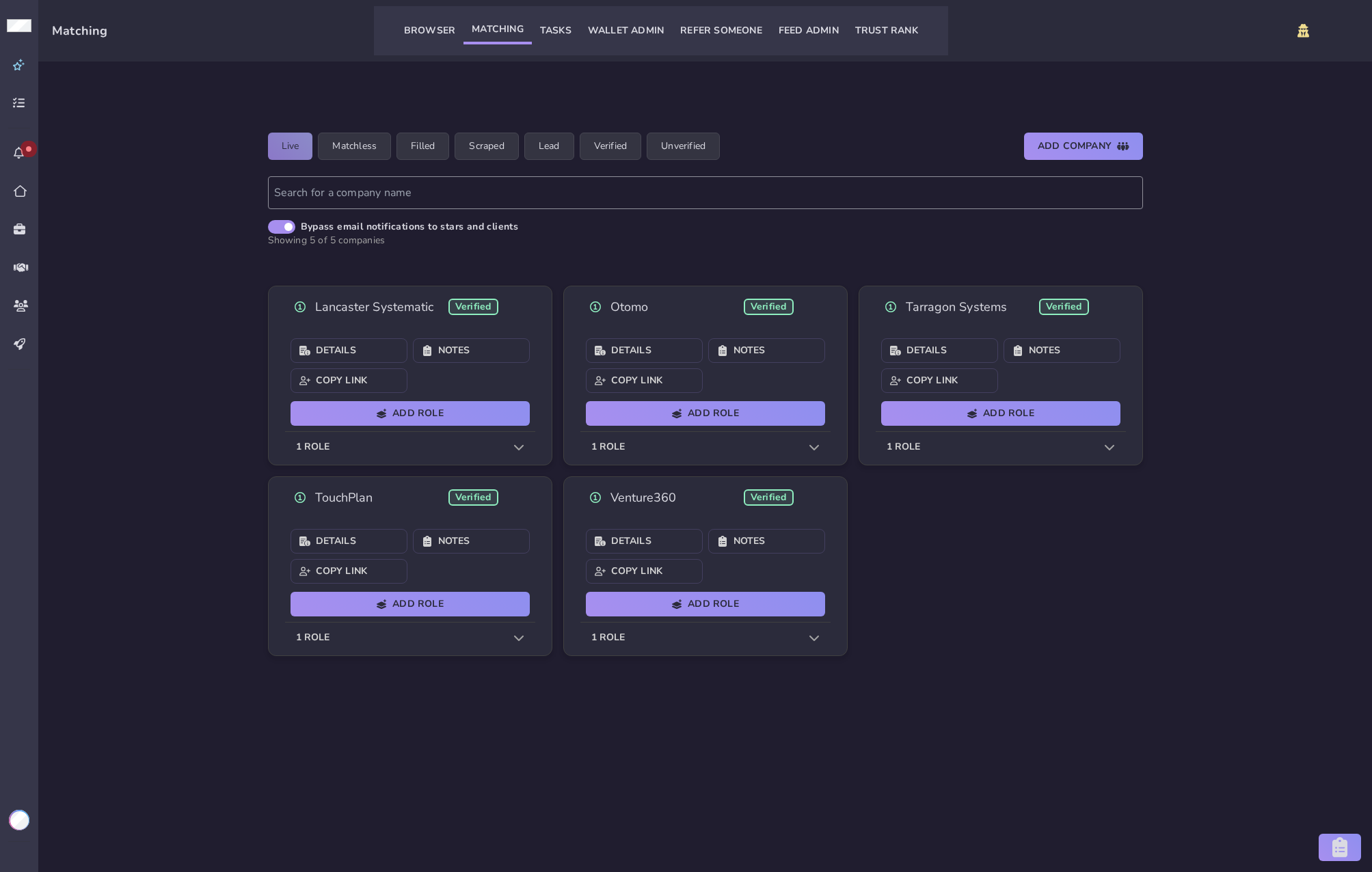 click on "1 role" at bounding box center (410, 447) 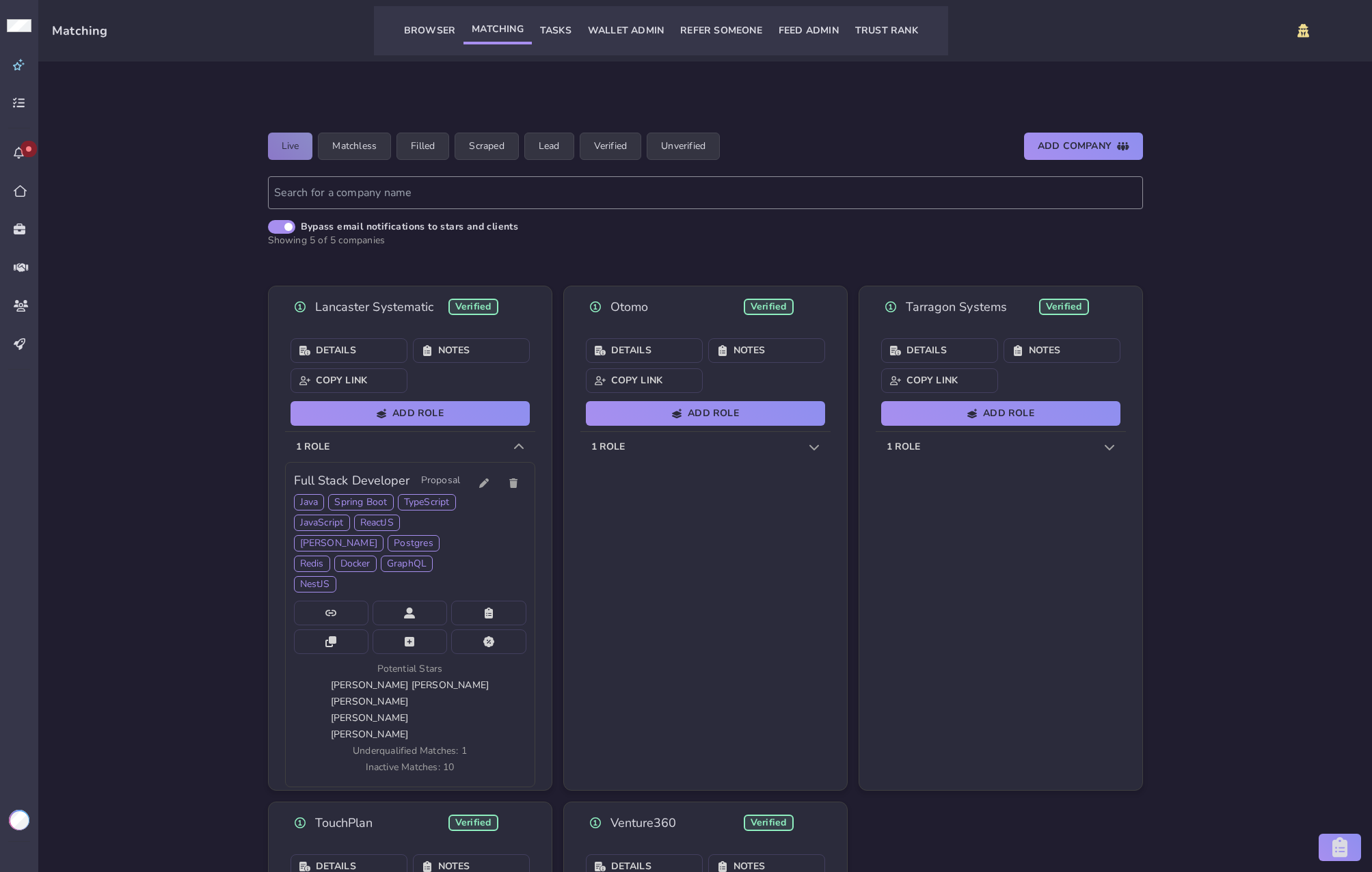 click 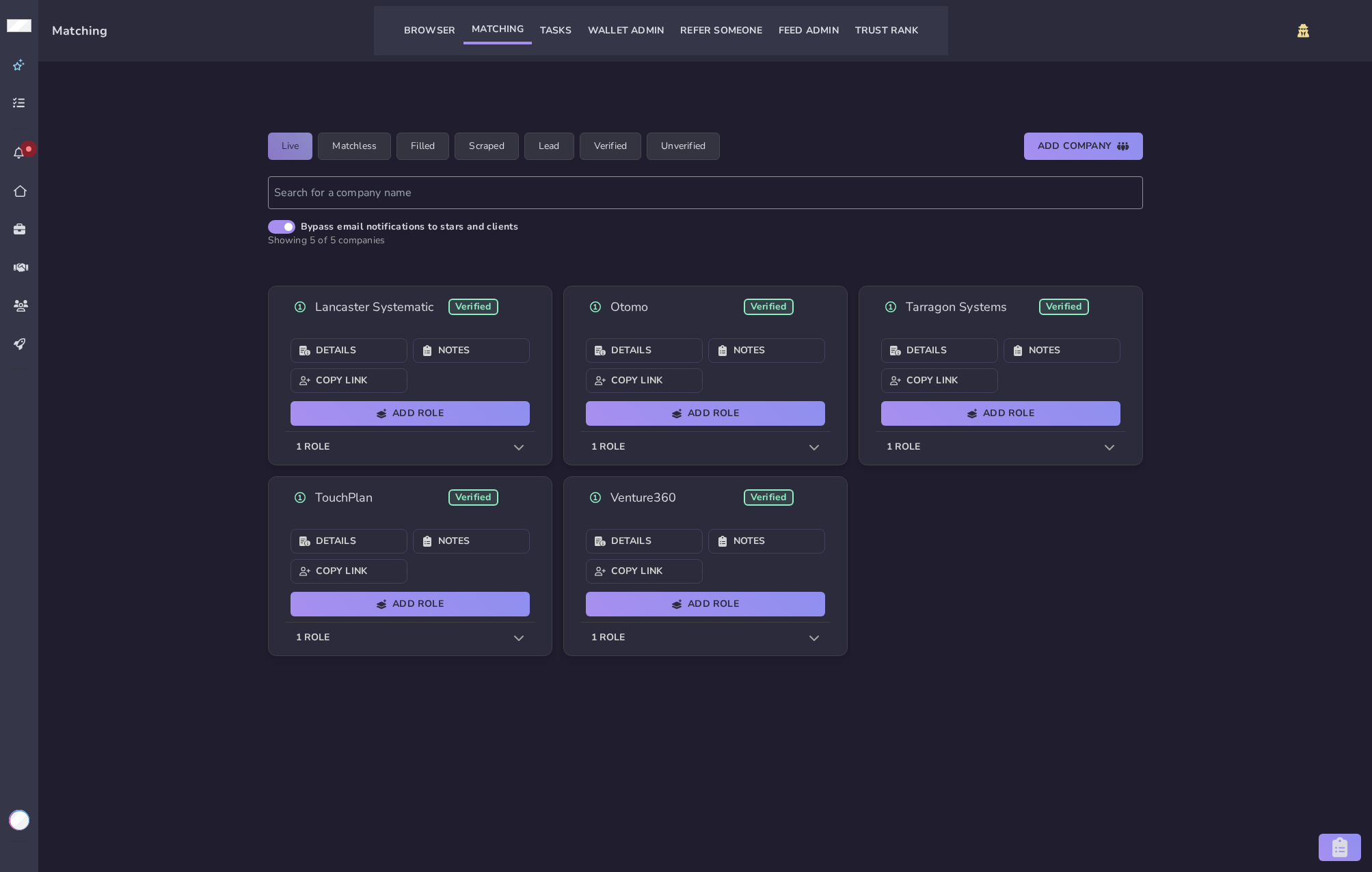 click on "1 role" at bounding box center (705, 638) 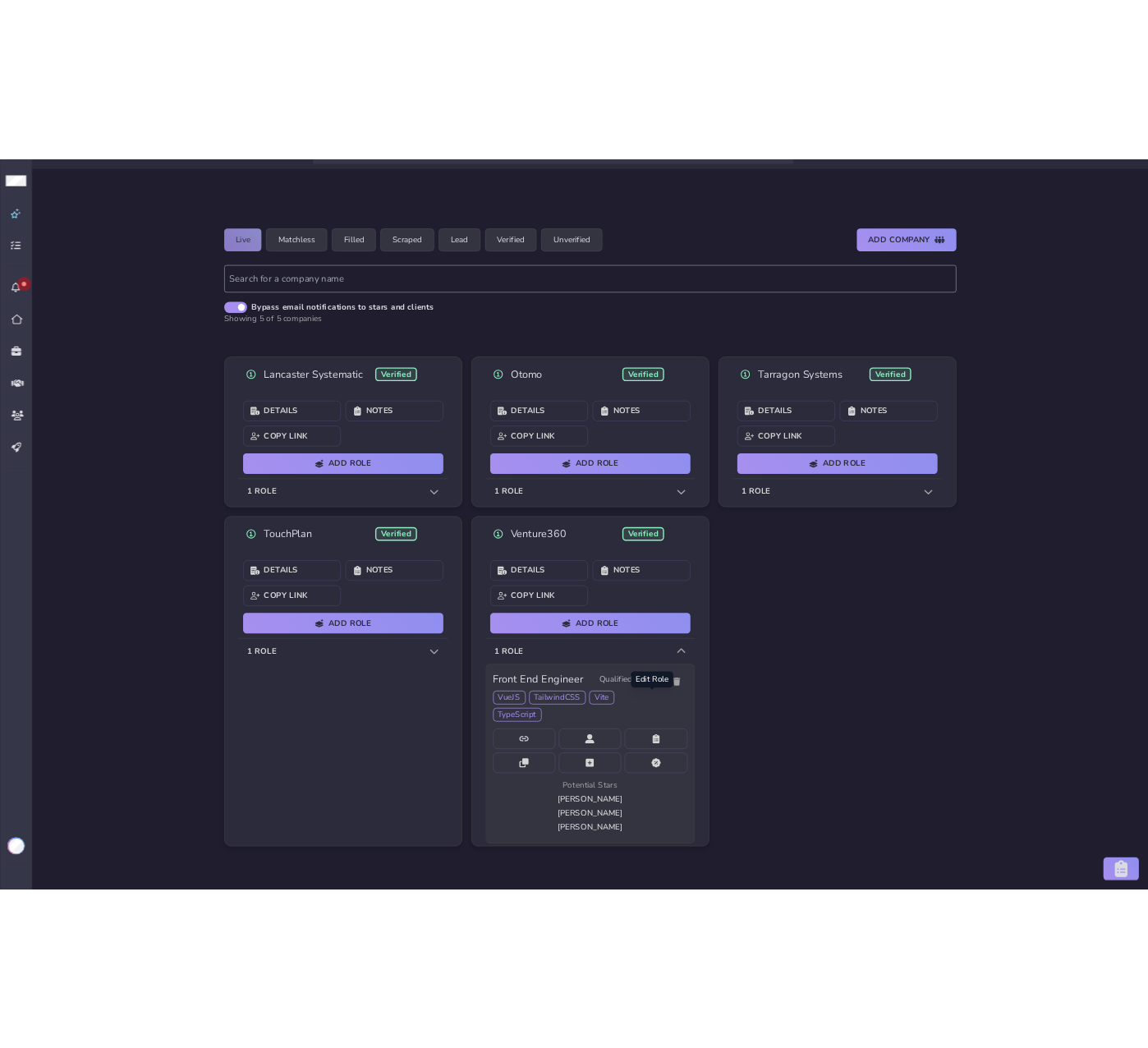 scroll, scrollTop: 140, scrollLeft: 0, axis: vertical 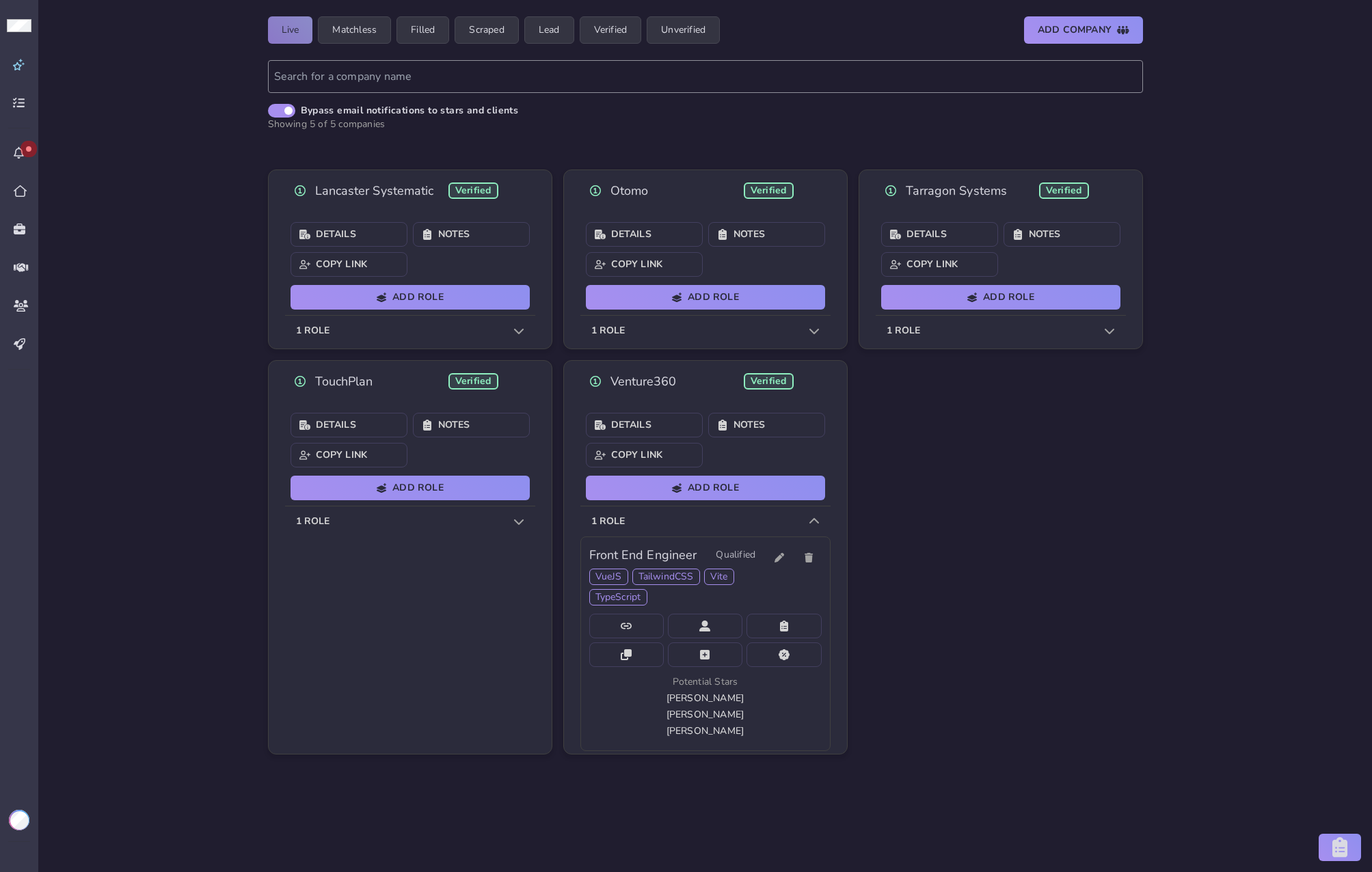 drag, startPoint x: 1019, startPoint y: 492, endPoint x: 801, endPoint y: 469, distance: 219.20995 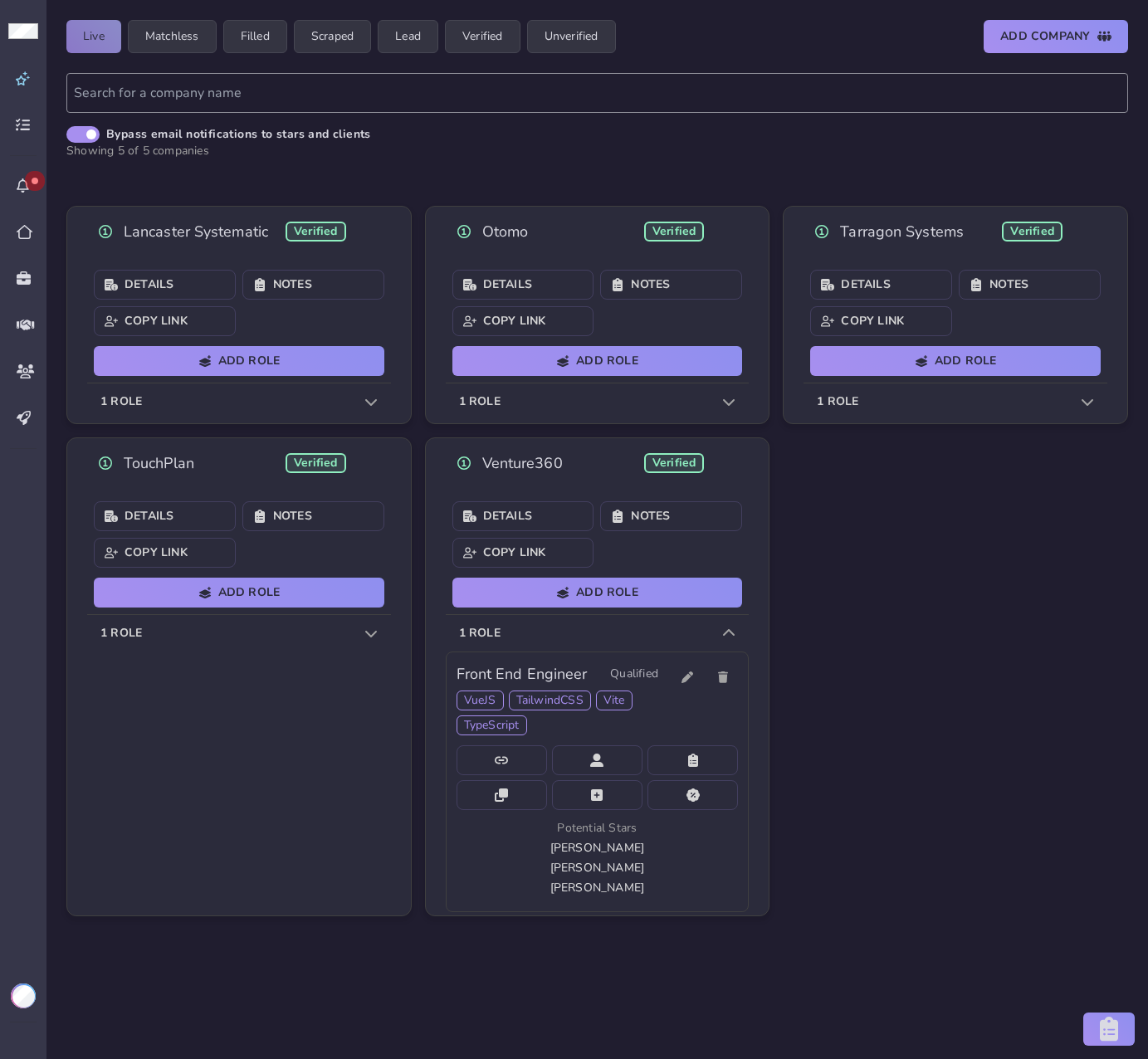 click on "1 role" at bounding box center (598, 633) 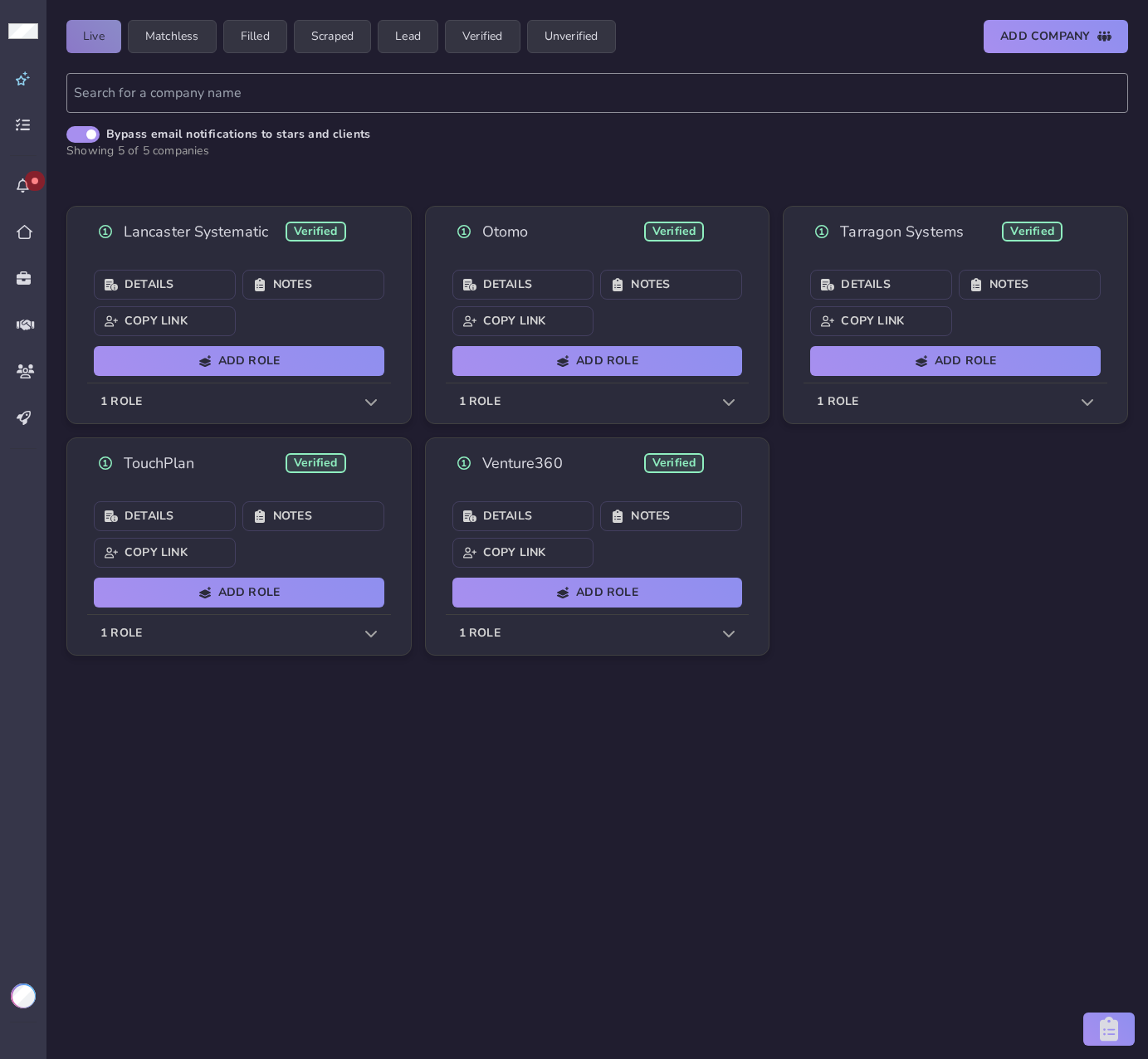 click on "1 role" at bounding box center (598, 633) 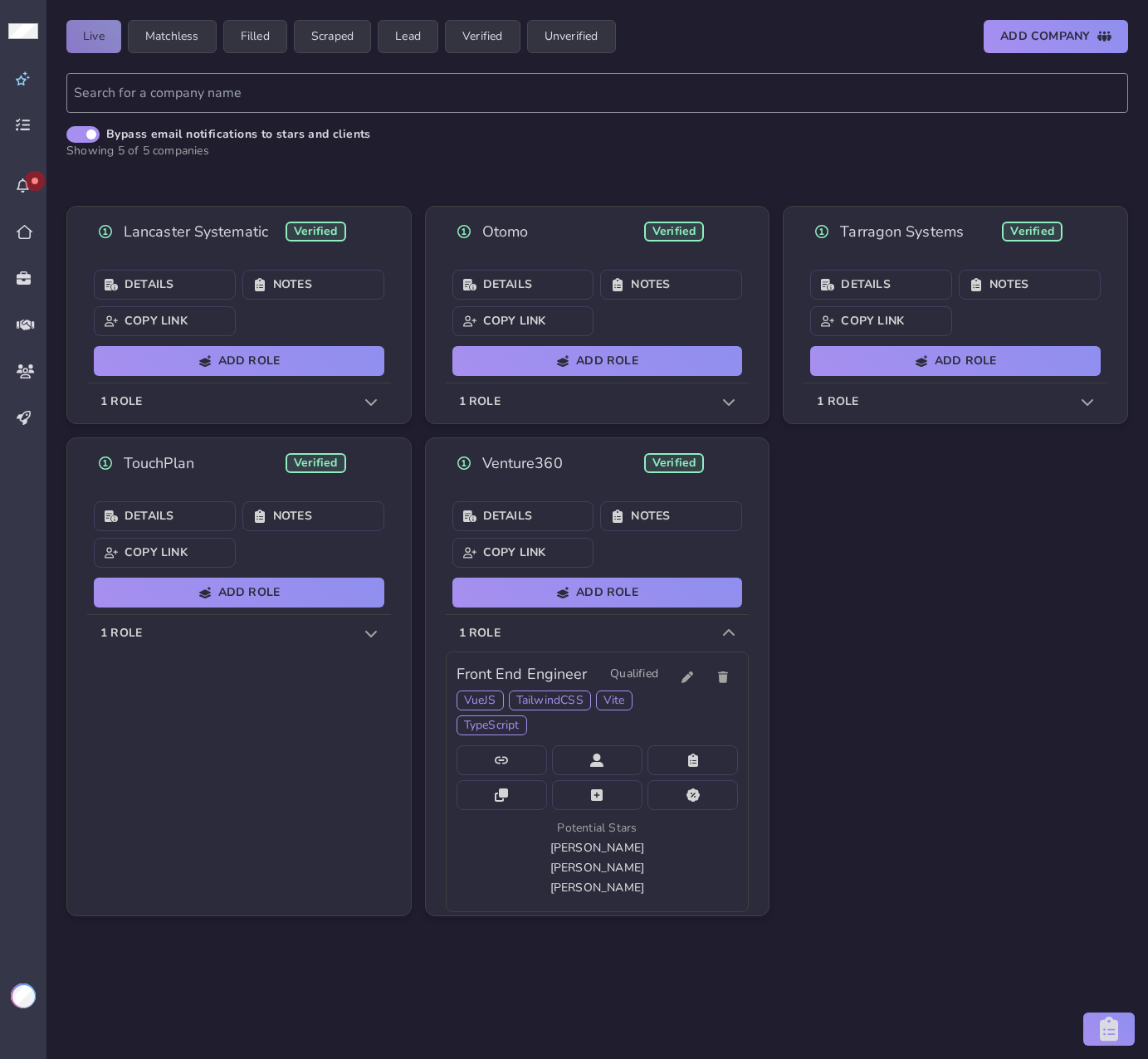drag, startPoint x: 260, startPoint y: 407, endPoint x: 264, endPoint y: 416, distance: 9.848858 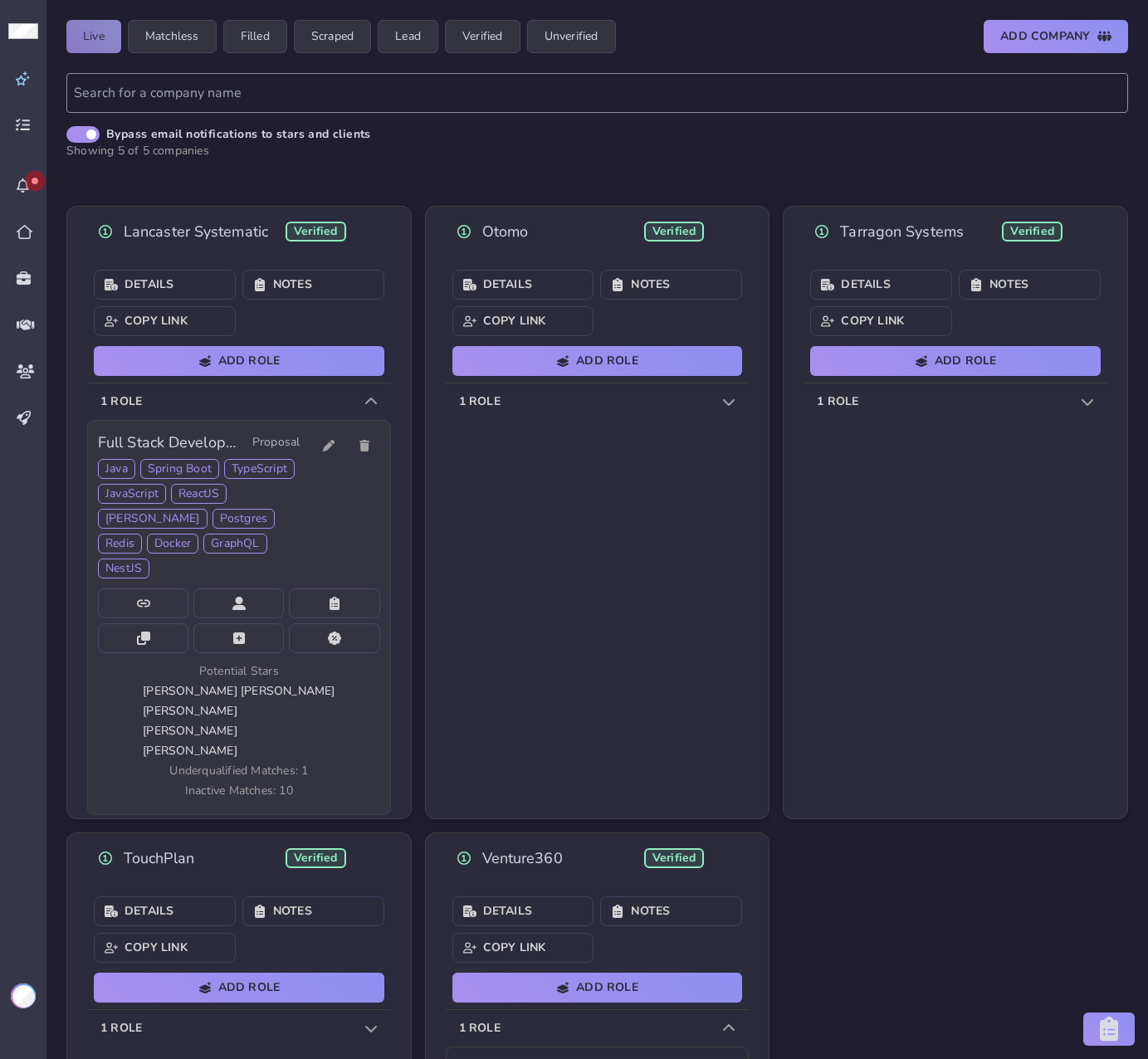 click on "Andres Carvajal" 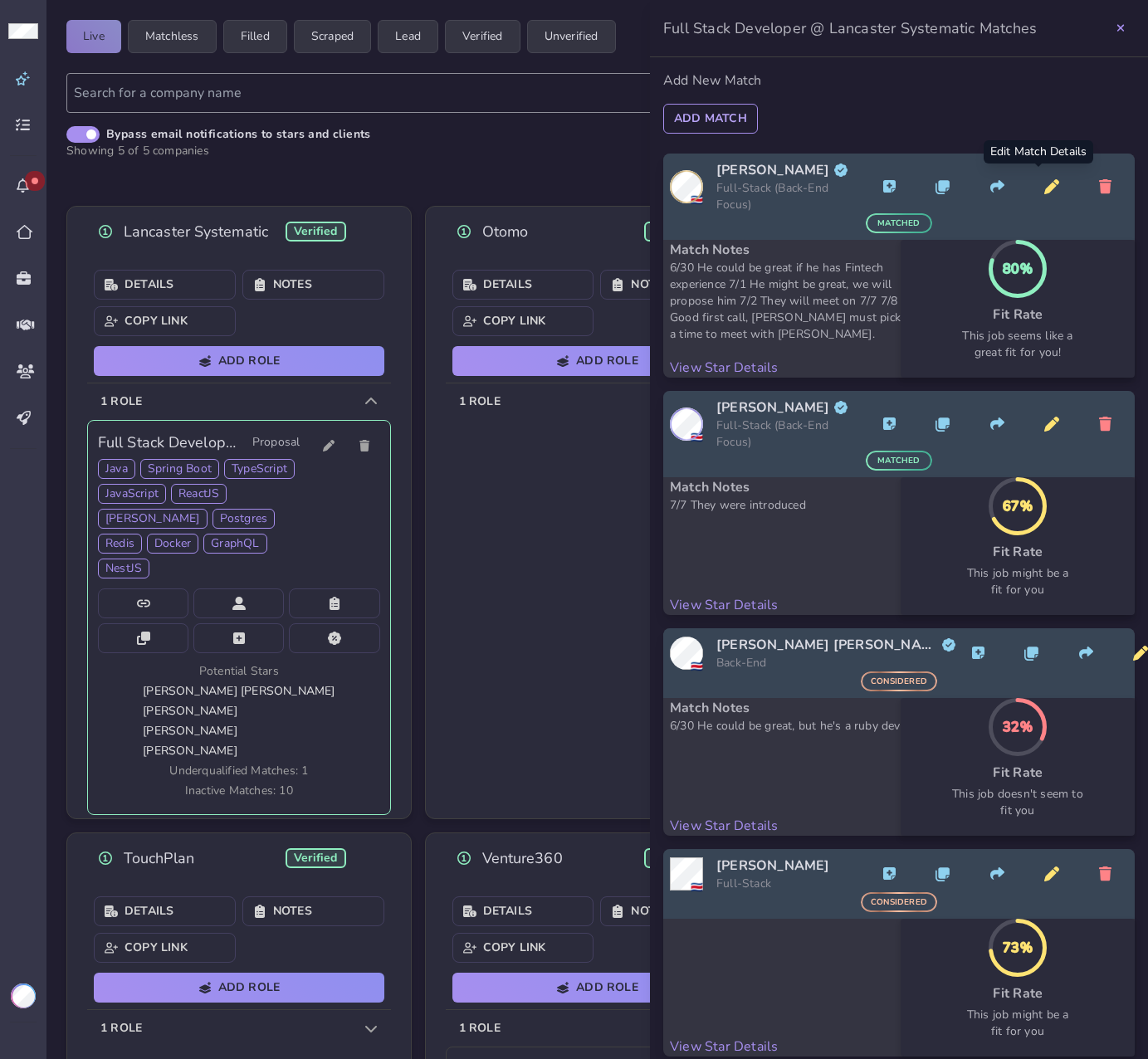 click 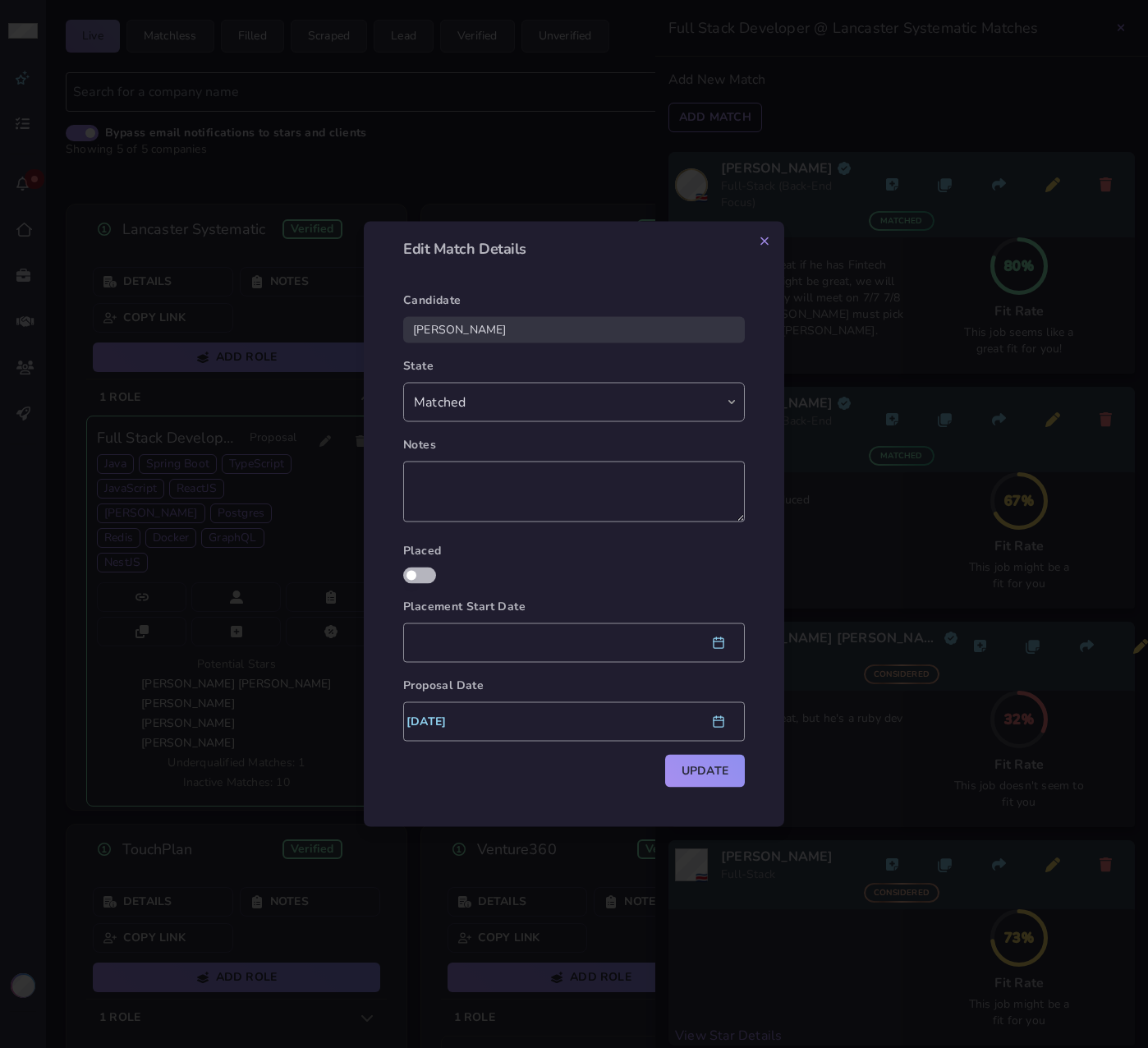 scroll, scrollTop: 79, scrollLeft: 0, axis: vertical 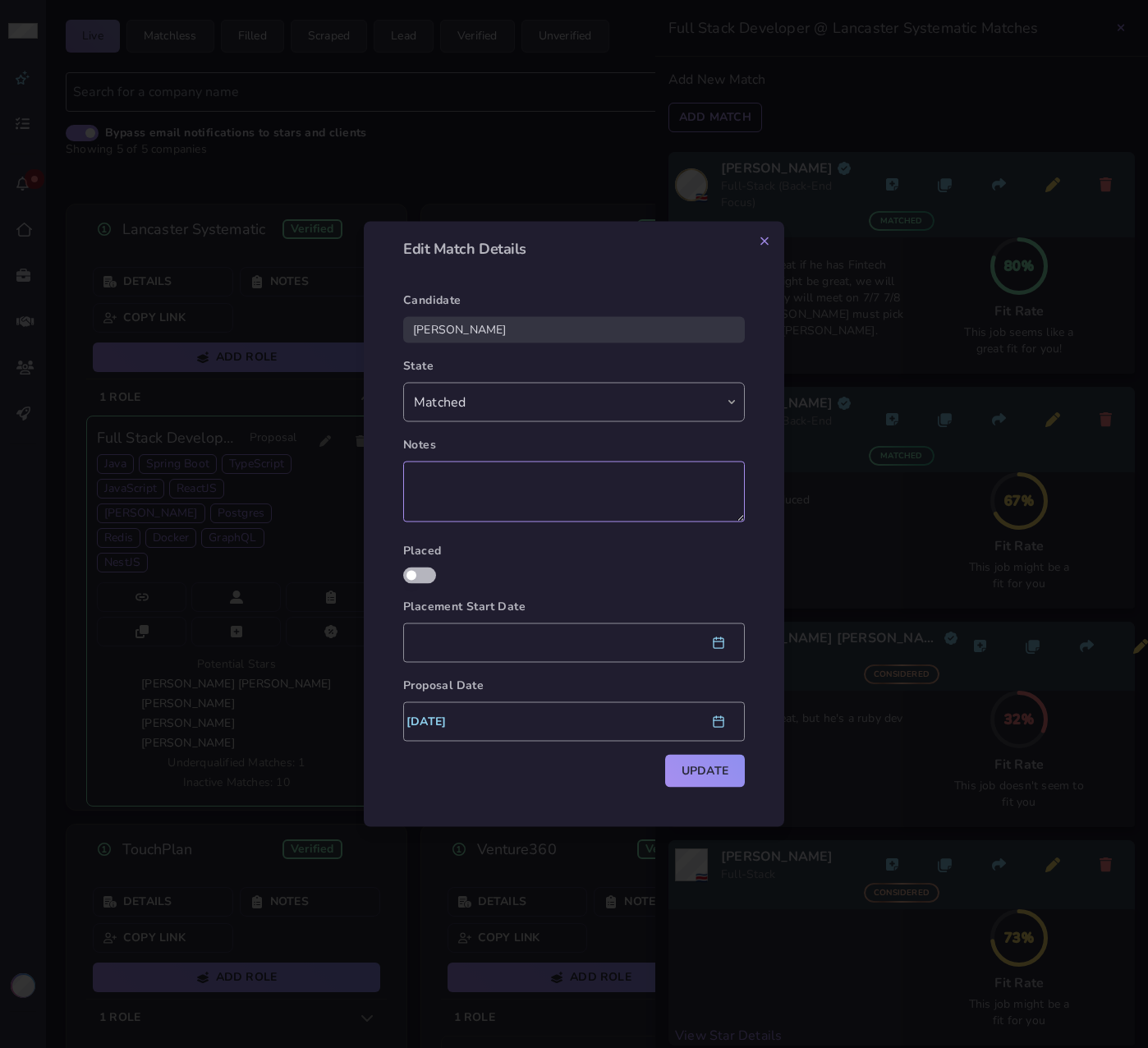 click 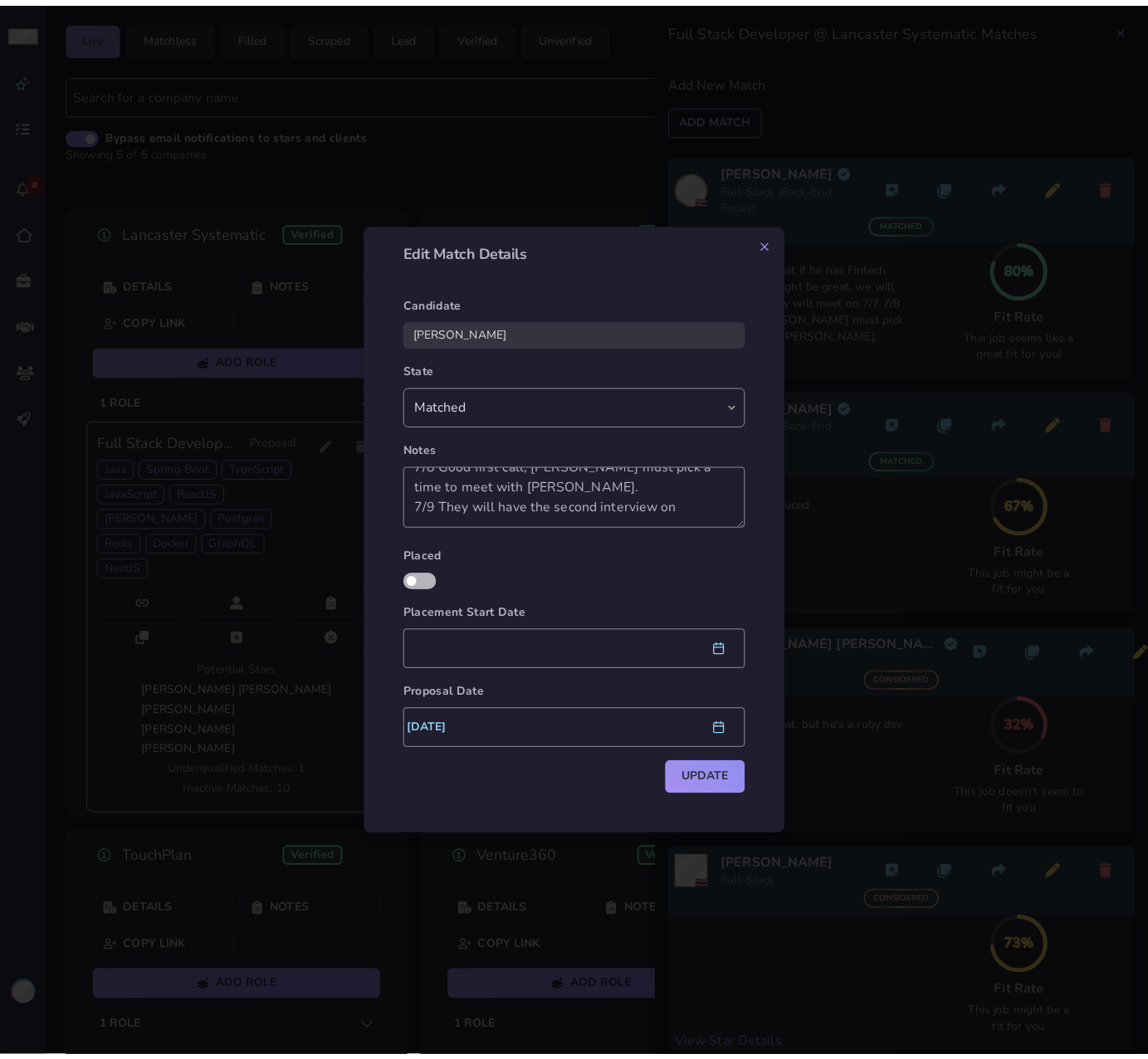 scroll, scrollTop: 100, scrollLeft: 0, axis: vertical 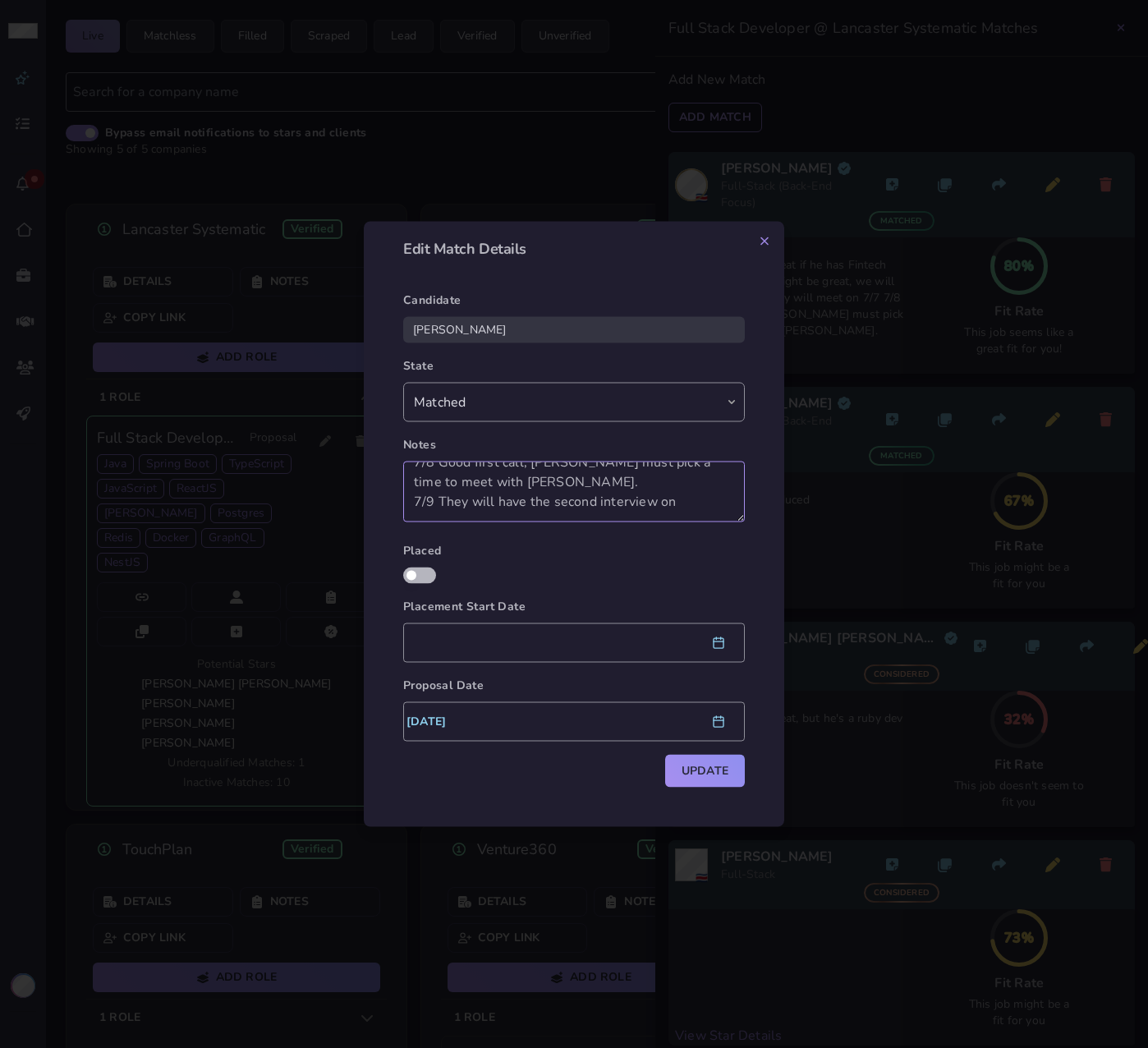 click on "6/30 He could be great if he has Fintech experience
7/1 He might be great, we will propose him
7/2 They will meet on 7/7
7/8 Good first call, Andrés must pick a time to meet with Kunal.
7/9 They will have the second interview on" 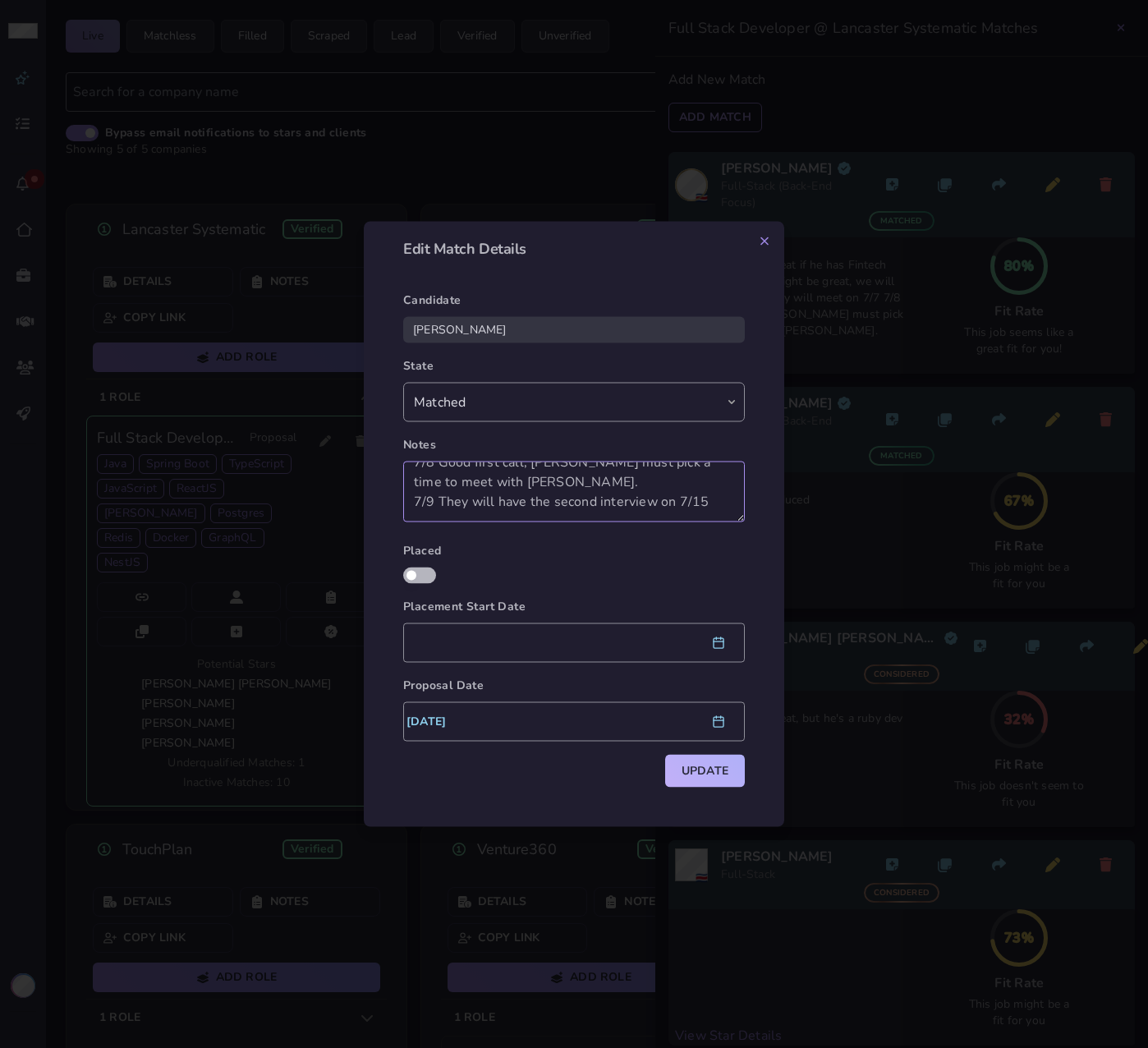 type on "6/30 He could be great if he has Fintech experience
7/1 He might be great, we will propose him
7/2 They will meet on 7/7
7/8 Good first call, Andrés must pick a time to meet with Kunal.
7/9 They will have the second interview on 7/15" 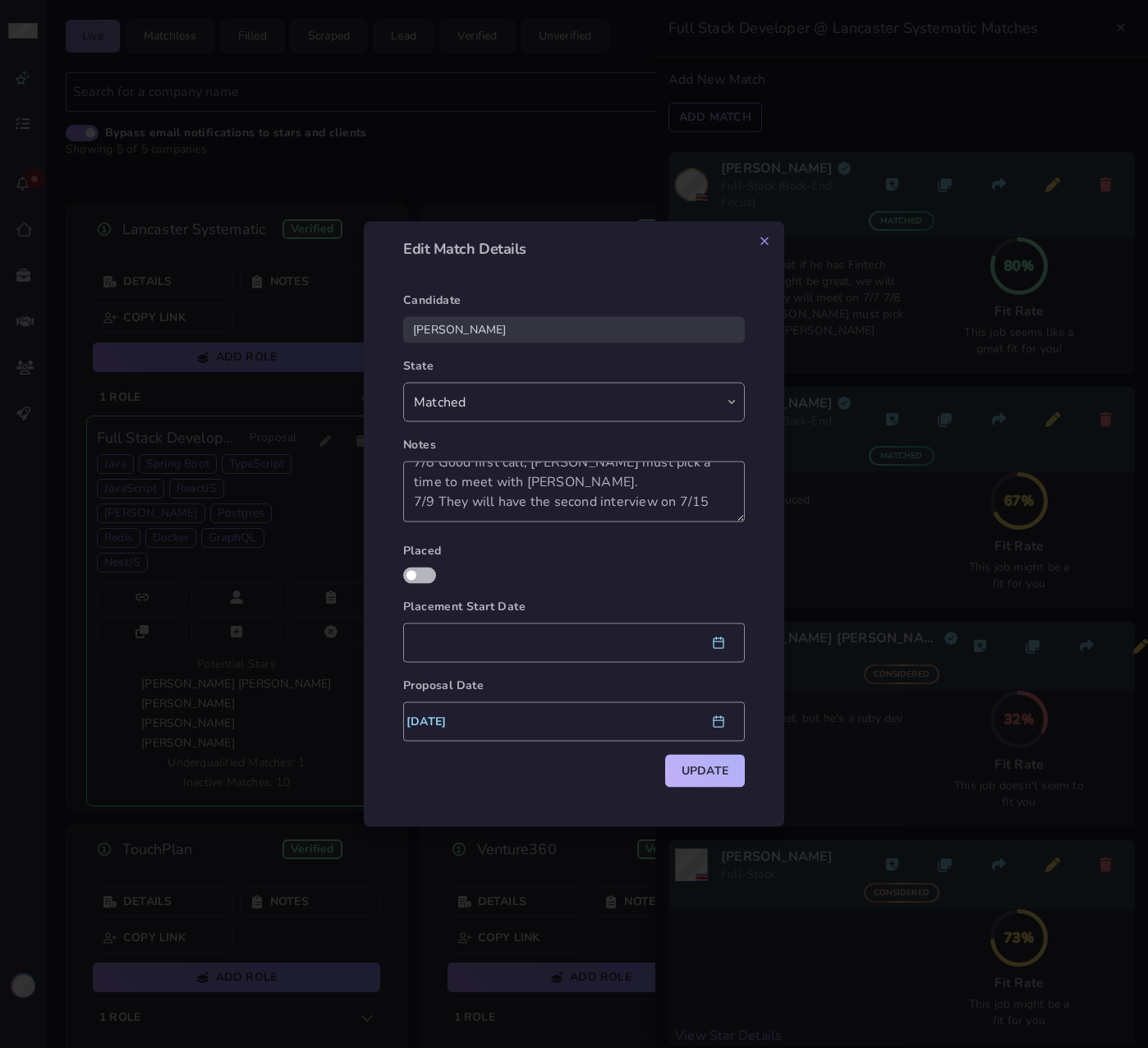 click on "Update" at bounding box center [705, 771] 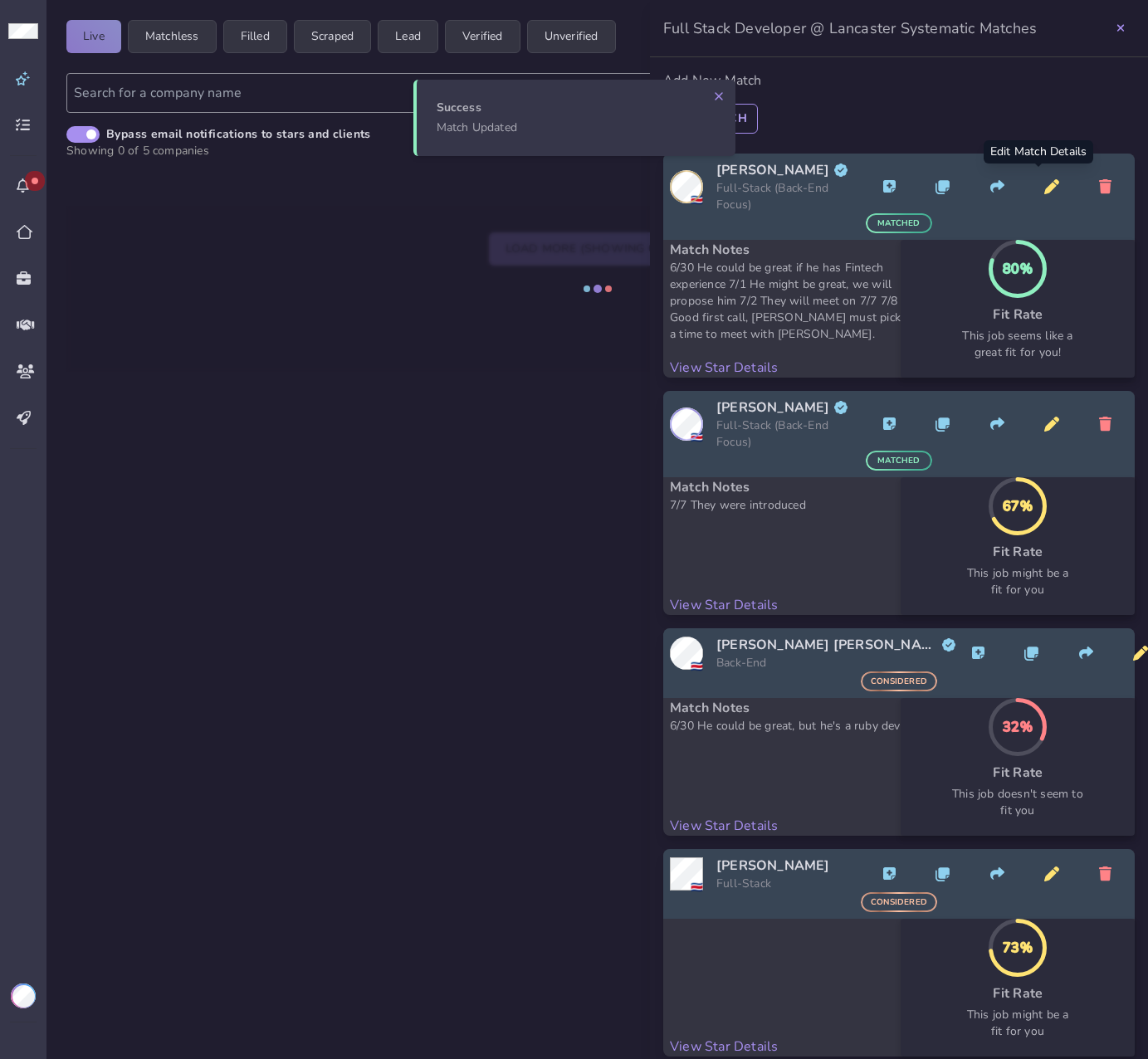 click at bounding box center (1121, 28) 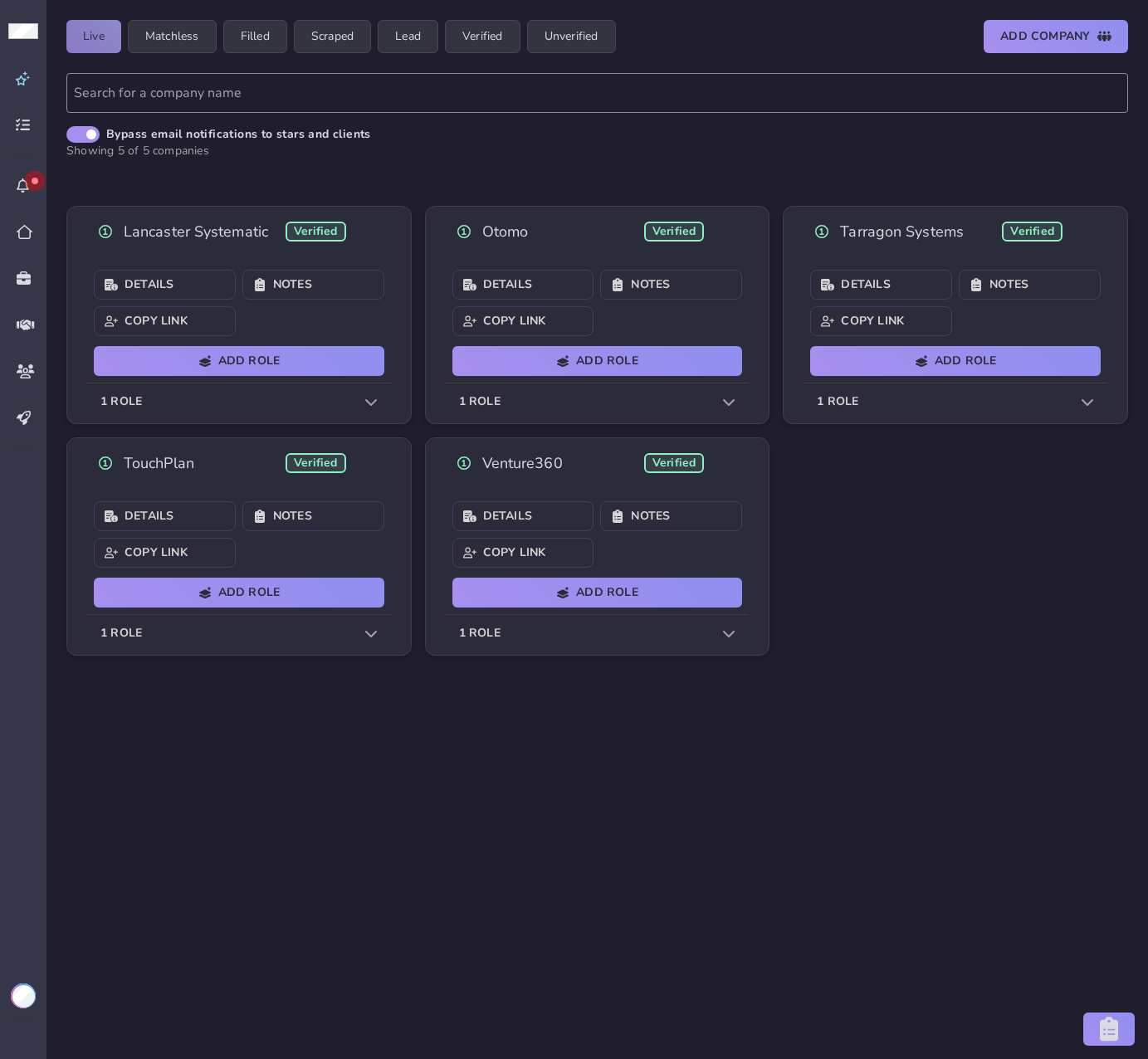 click on "1 role" at bounding box center [598, 633] 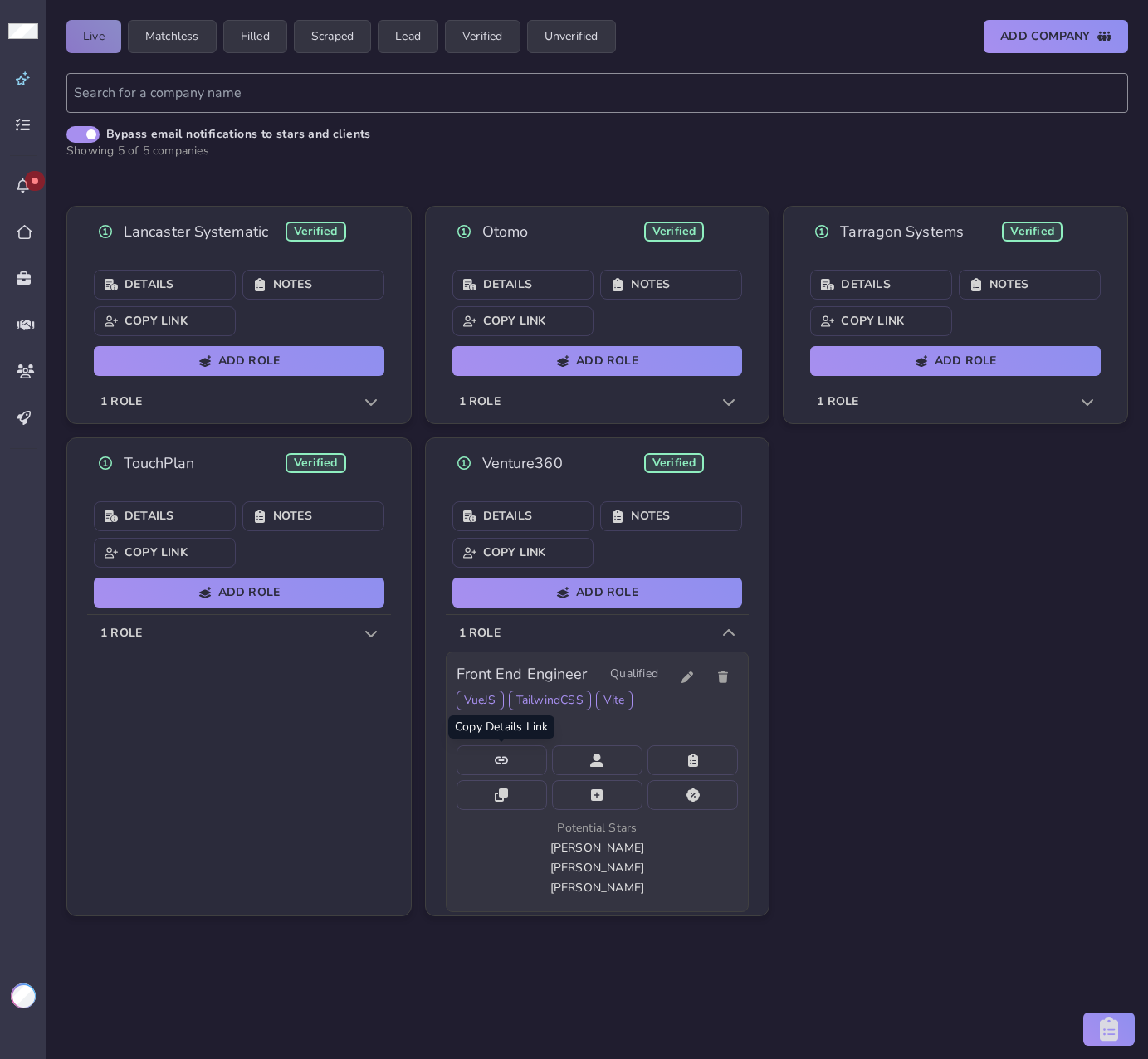 click 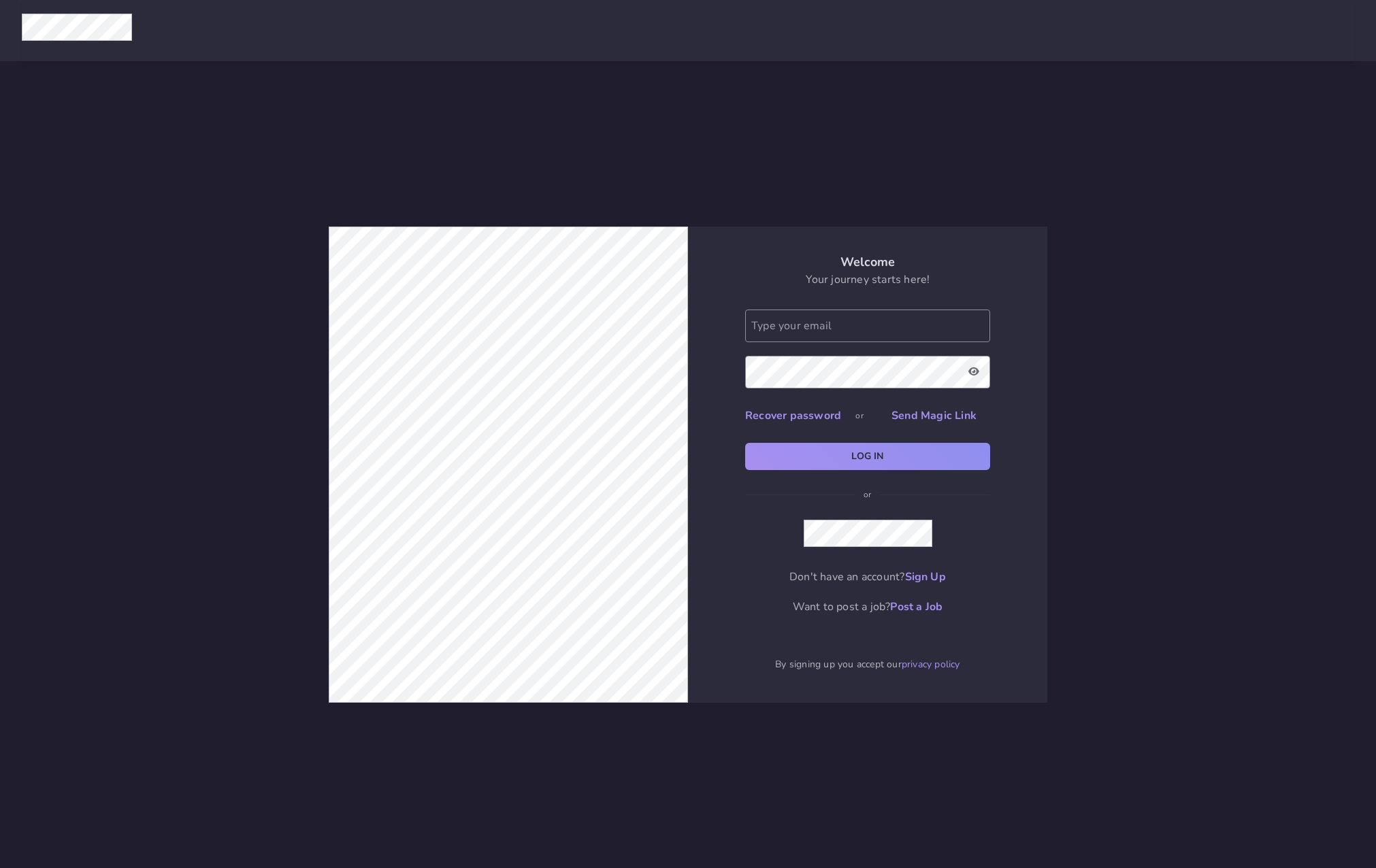 scroll, scrollTop: 0, scrollLeft: 0, axis: both 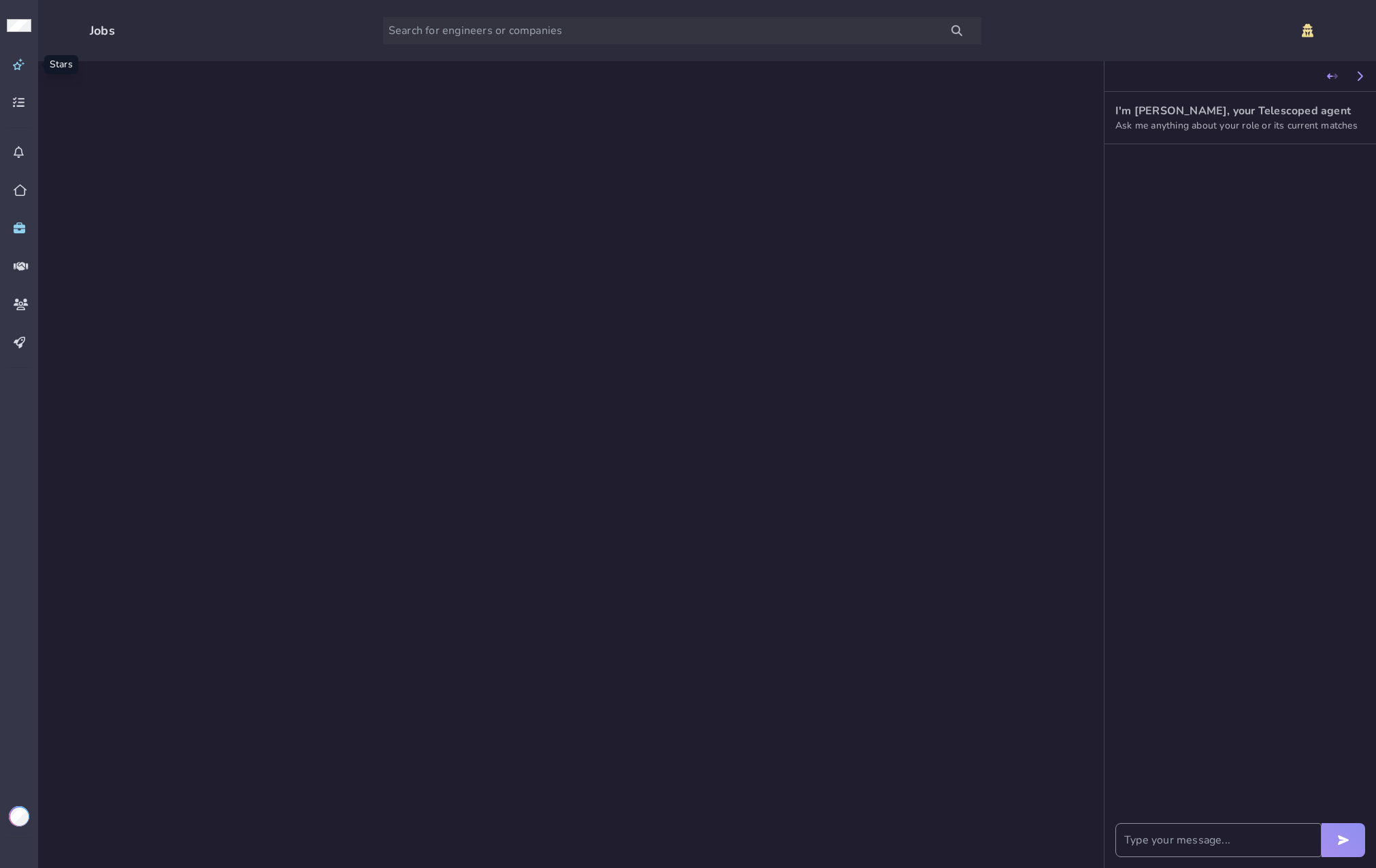click 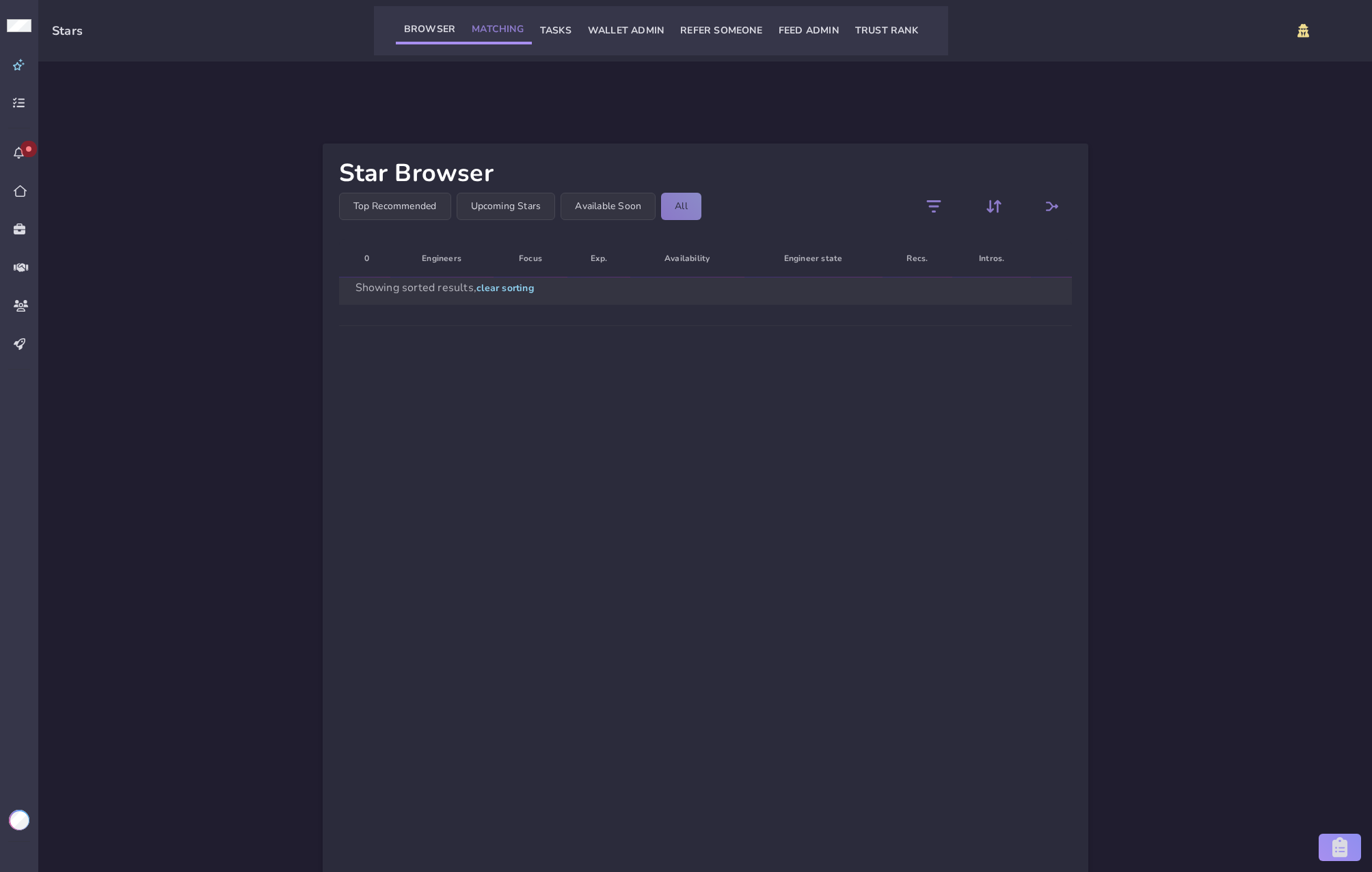 click on "Matching" 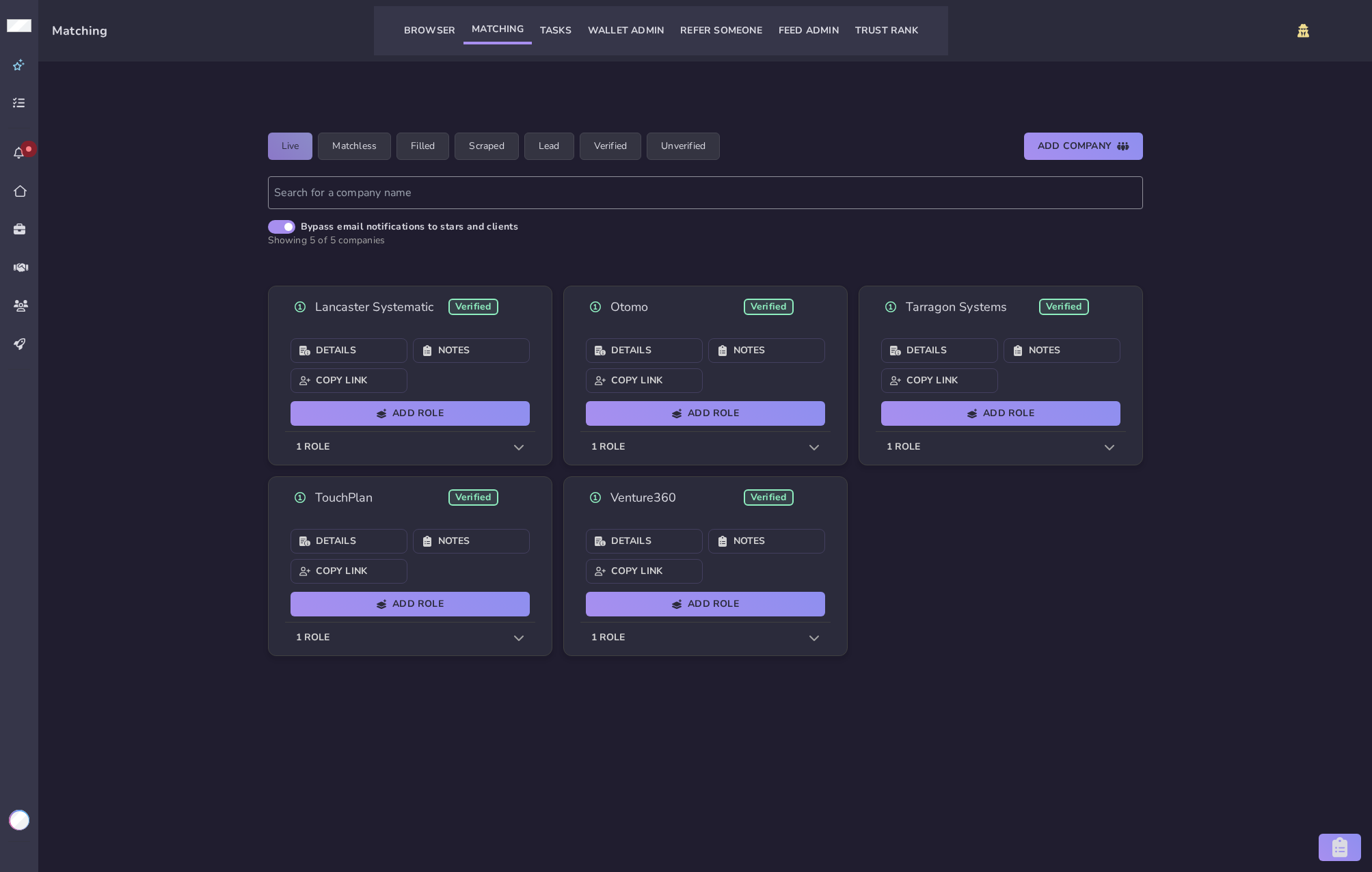 click on "1 role" at bounding box center [705, 638] 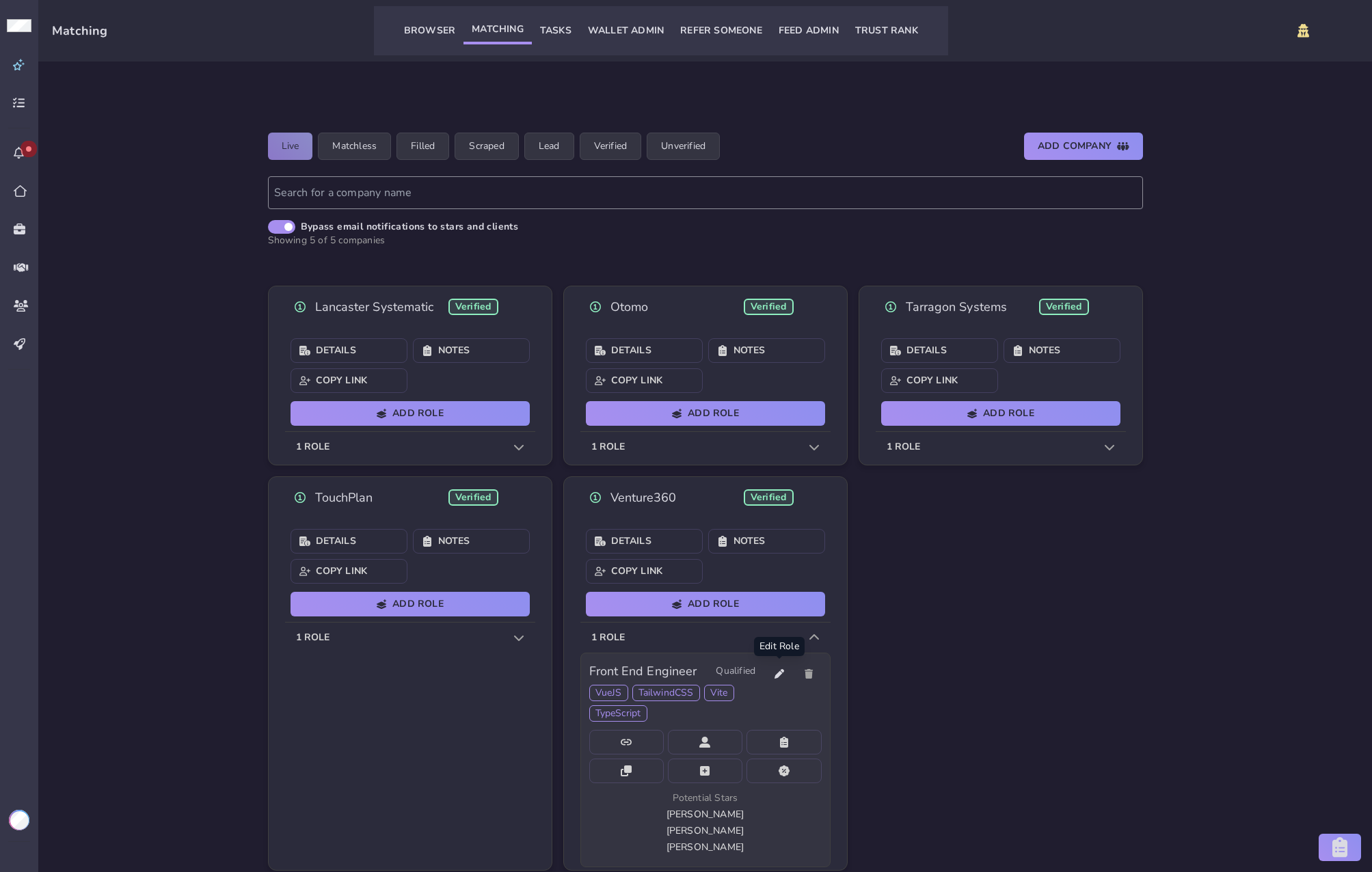 click 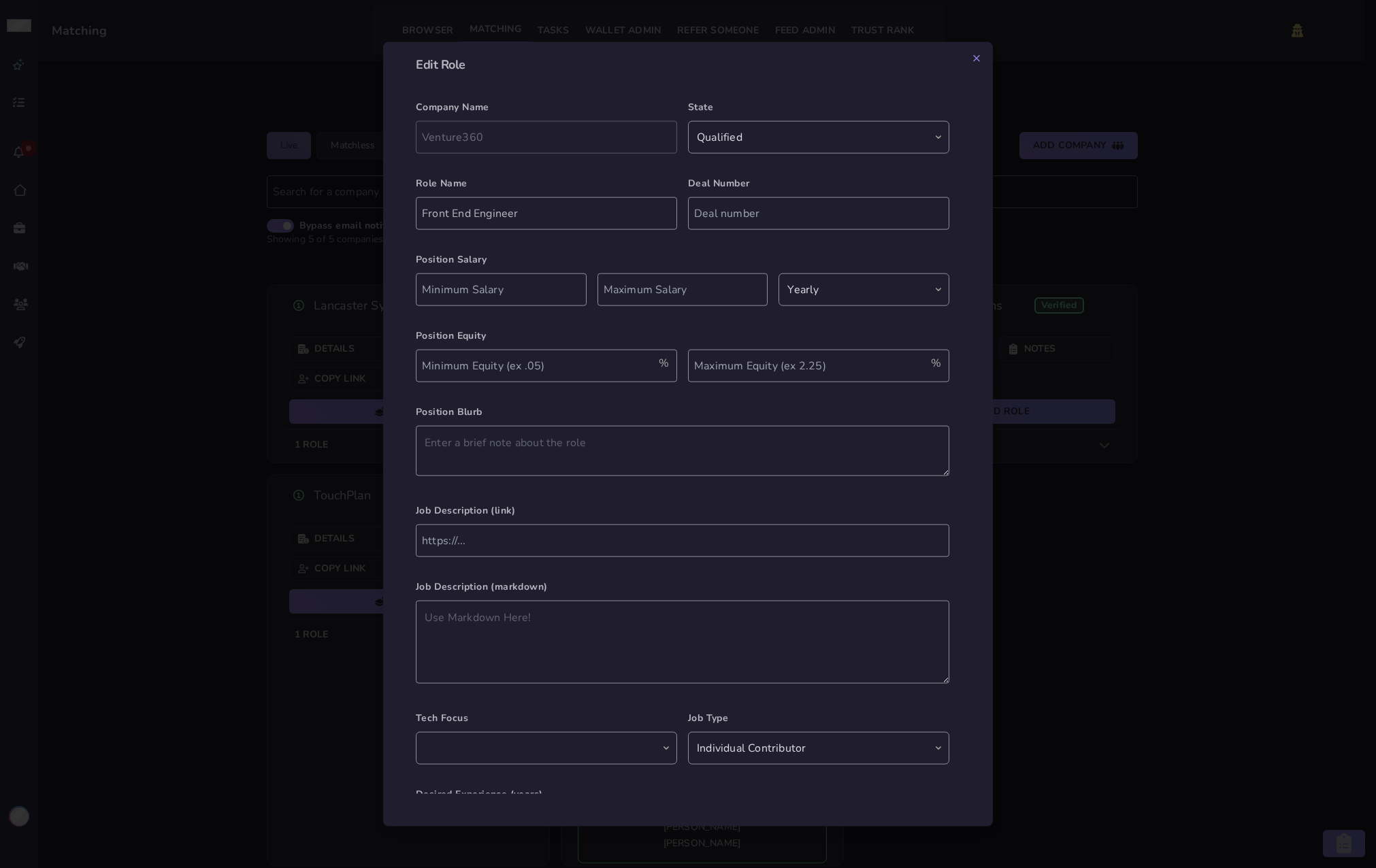 select on "bf5f95e4-3742-4291-b589-b2fdca6270e3" 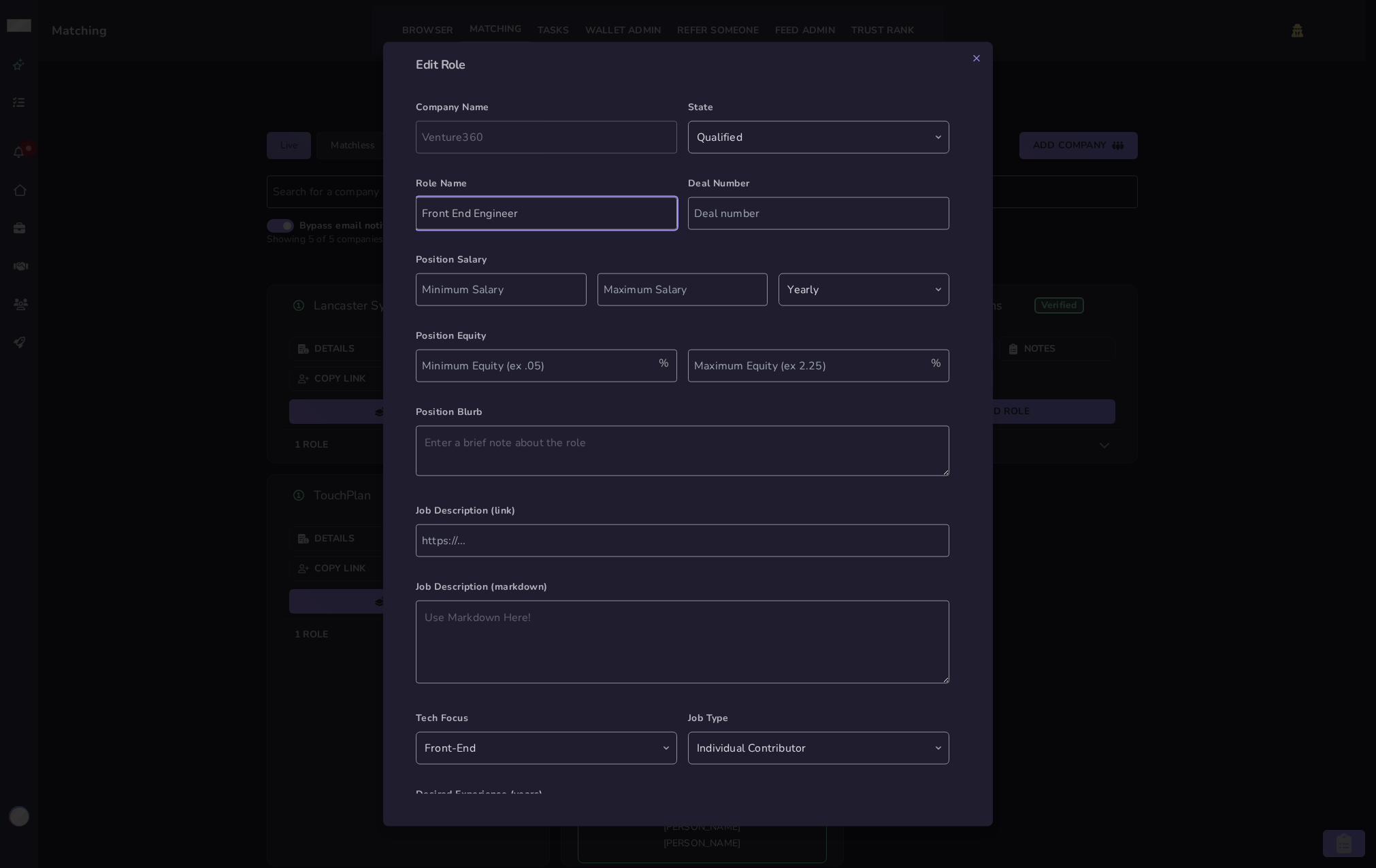 click on "Front End Engineer" 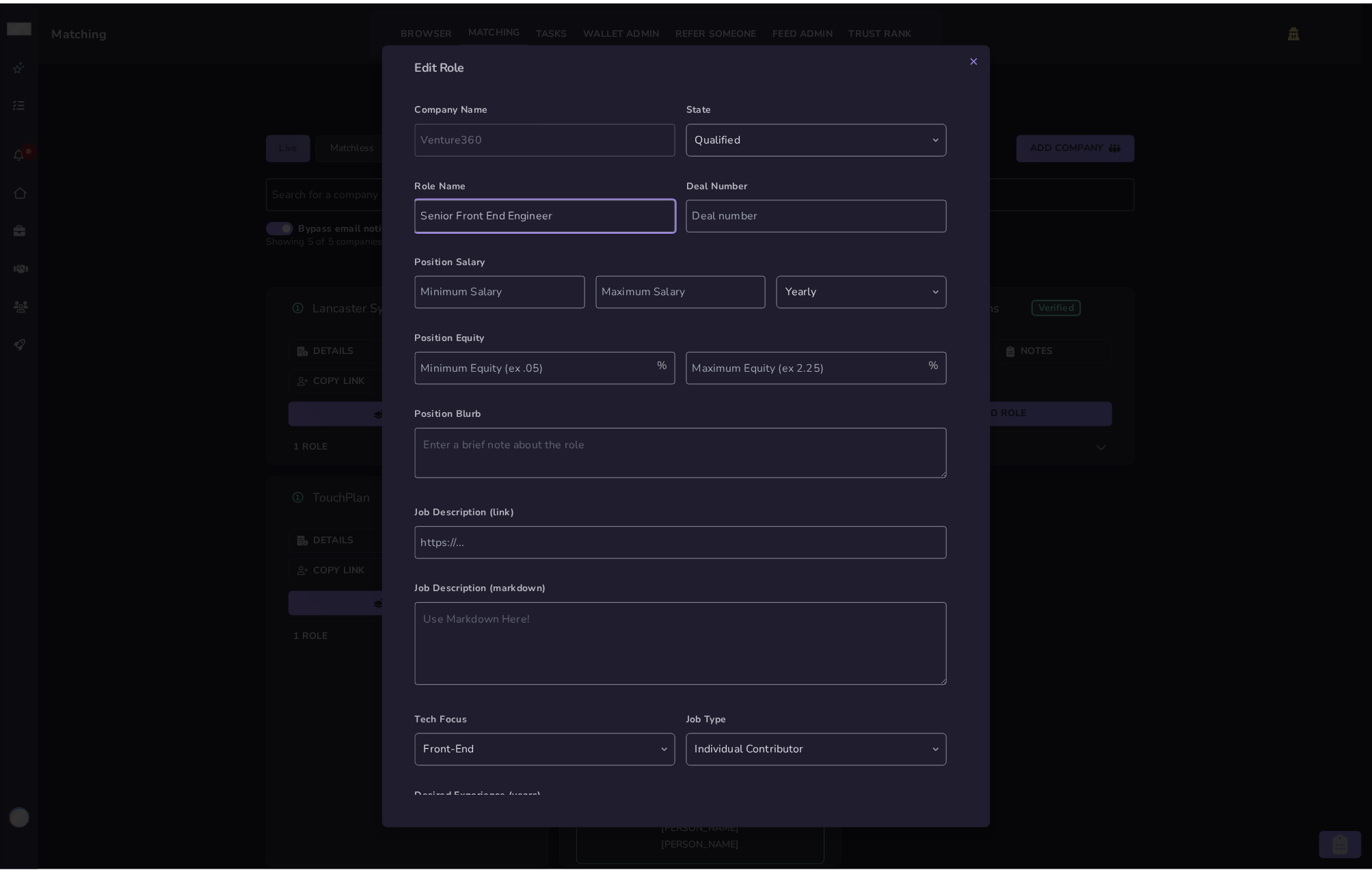 scroll, scrollTop: 478, scrollLeft: 0, axis: vertical 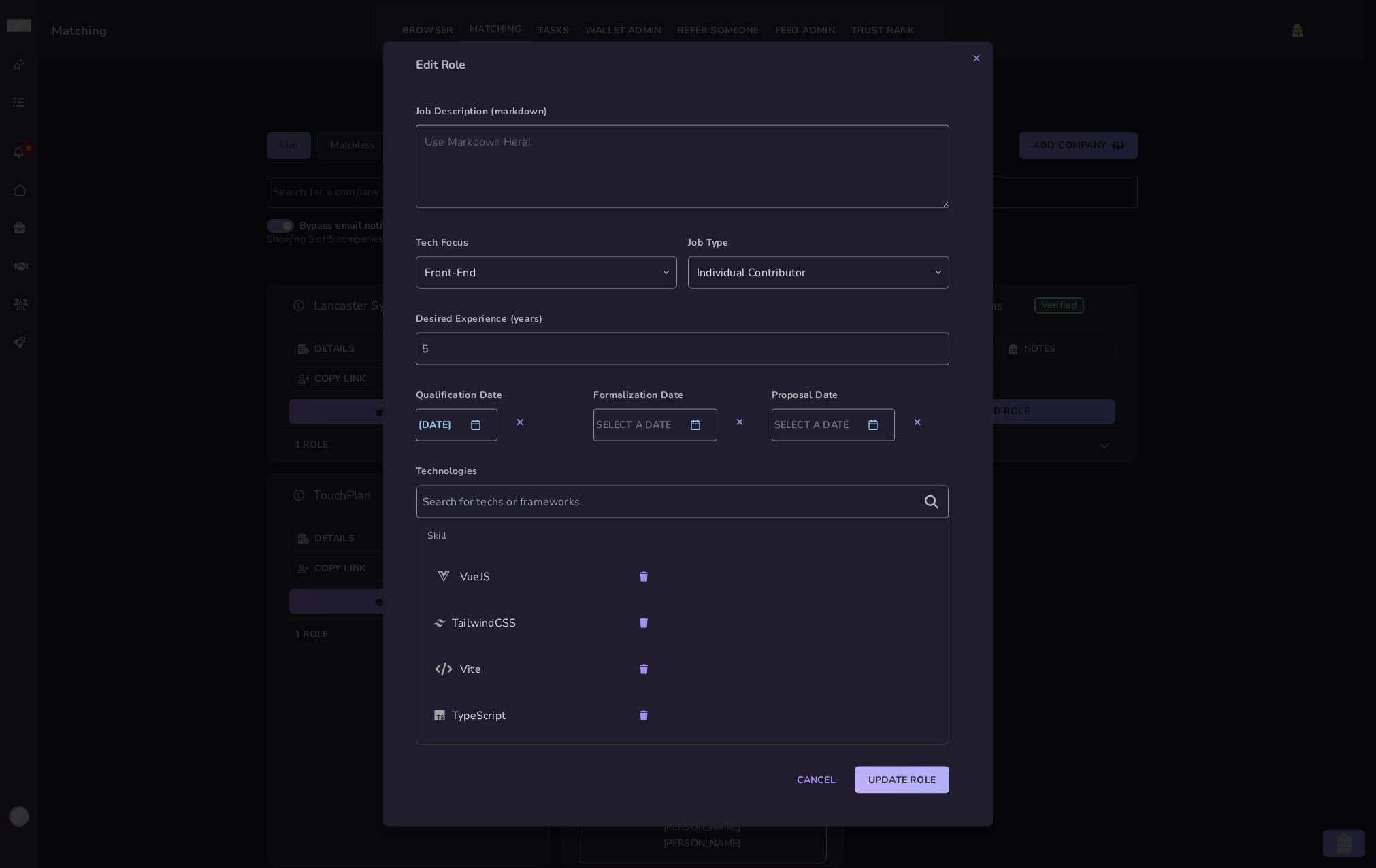 type on "Senior Front End Engineer" 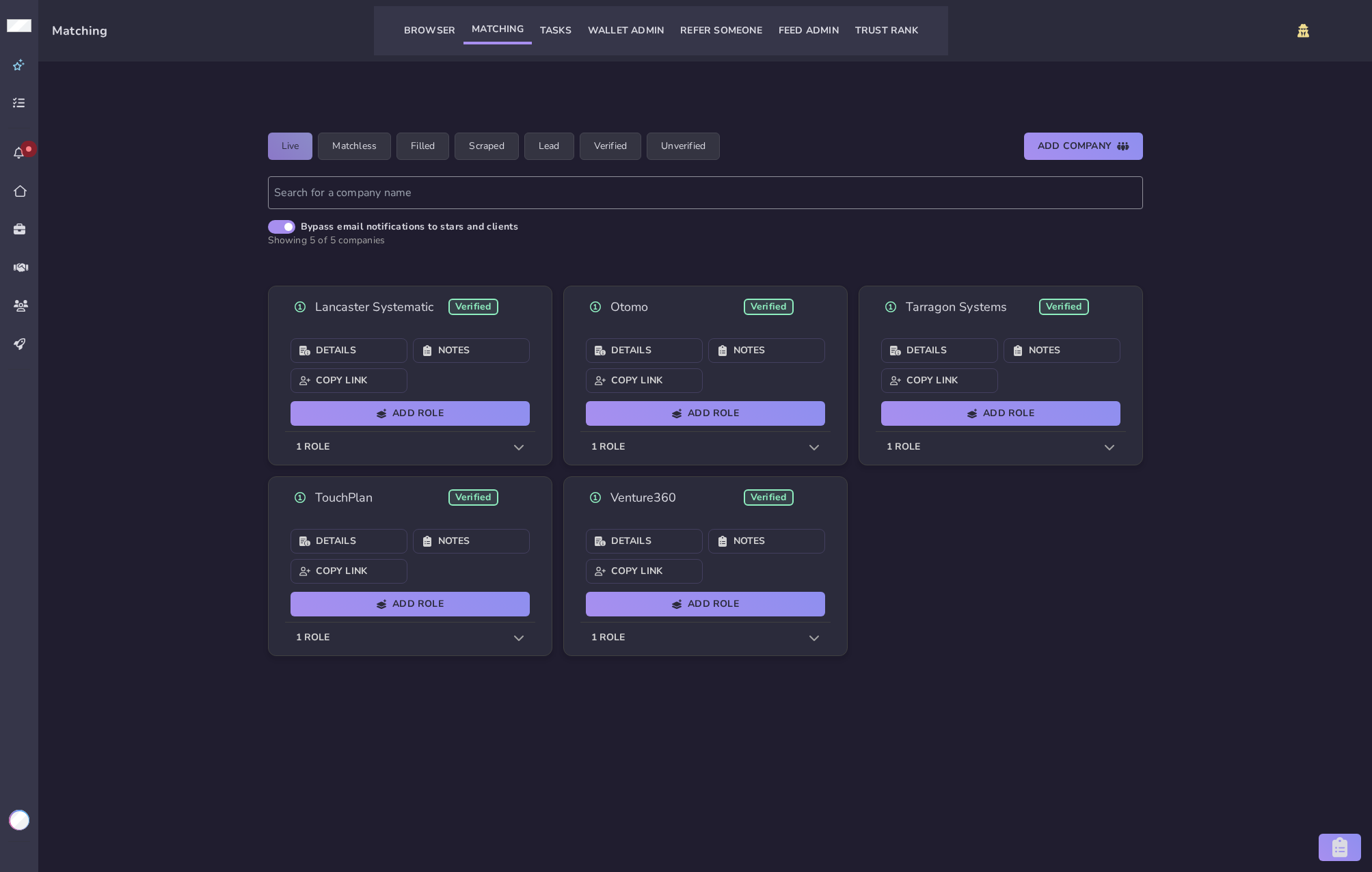 click on "1 role" at bounding box center [705, 638] 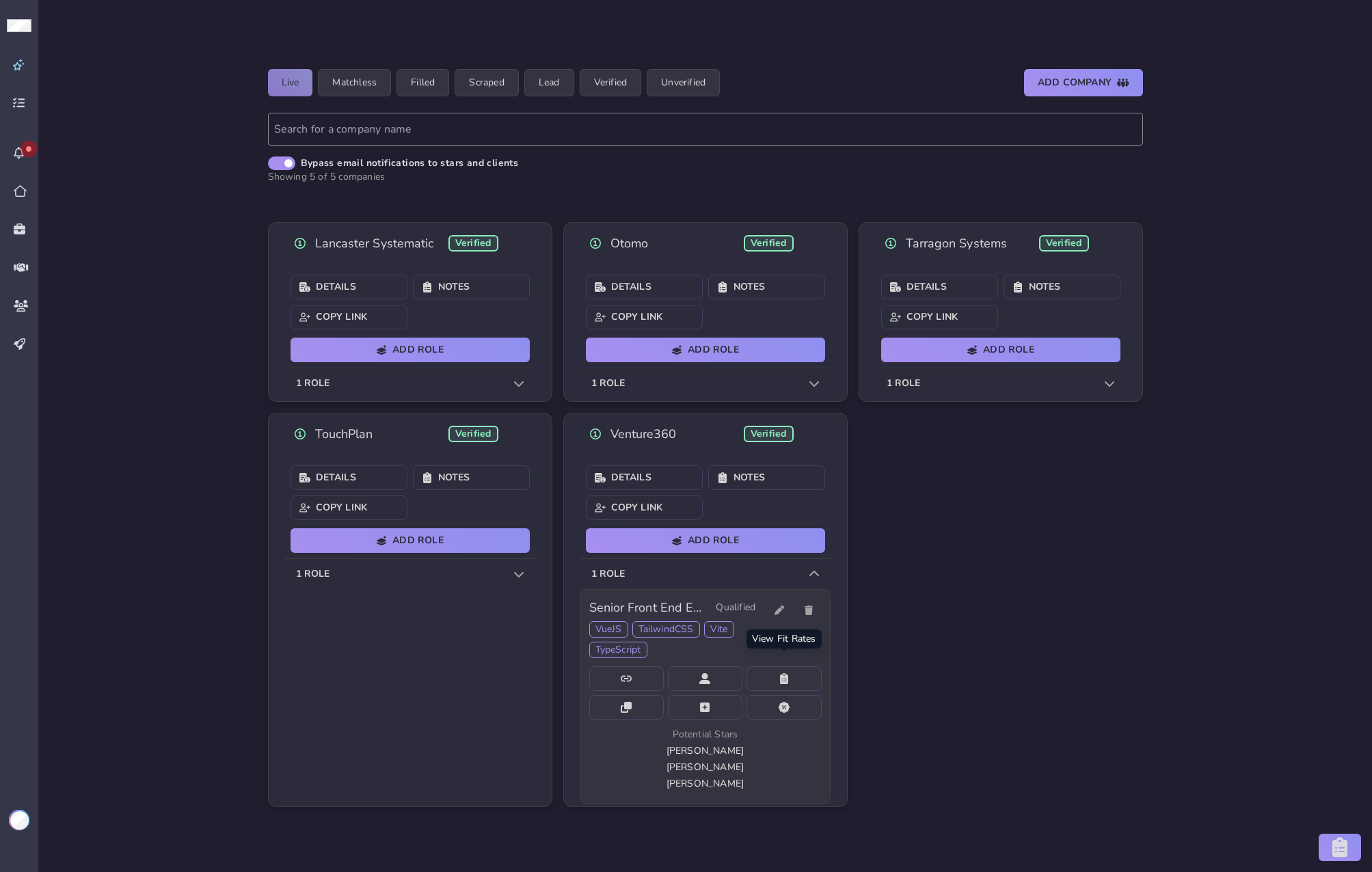scroll, scrollTop: 116, scrollLeft: 0, axis: vertical 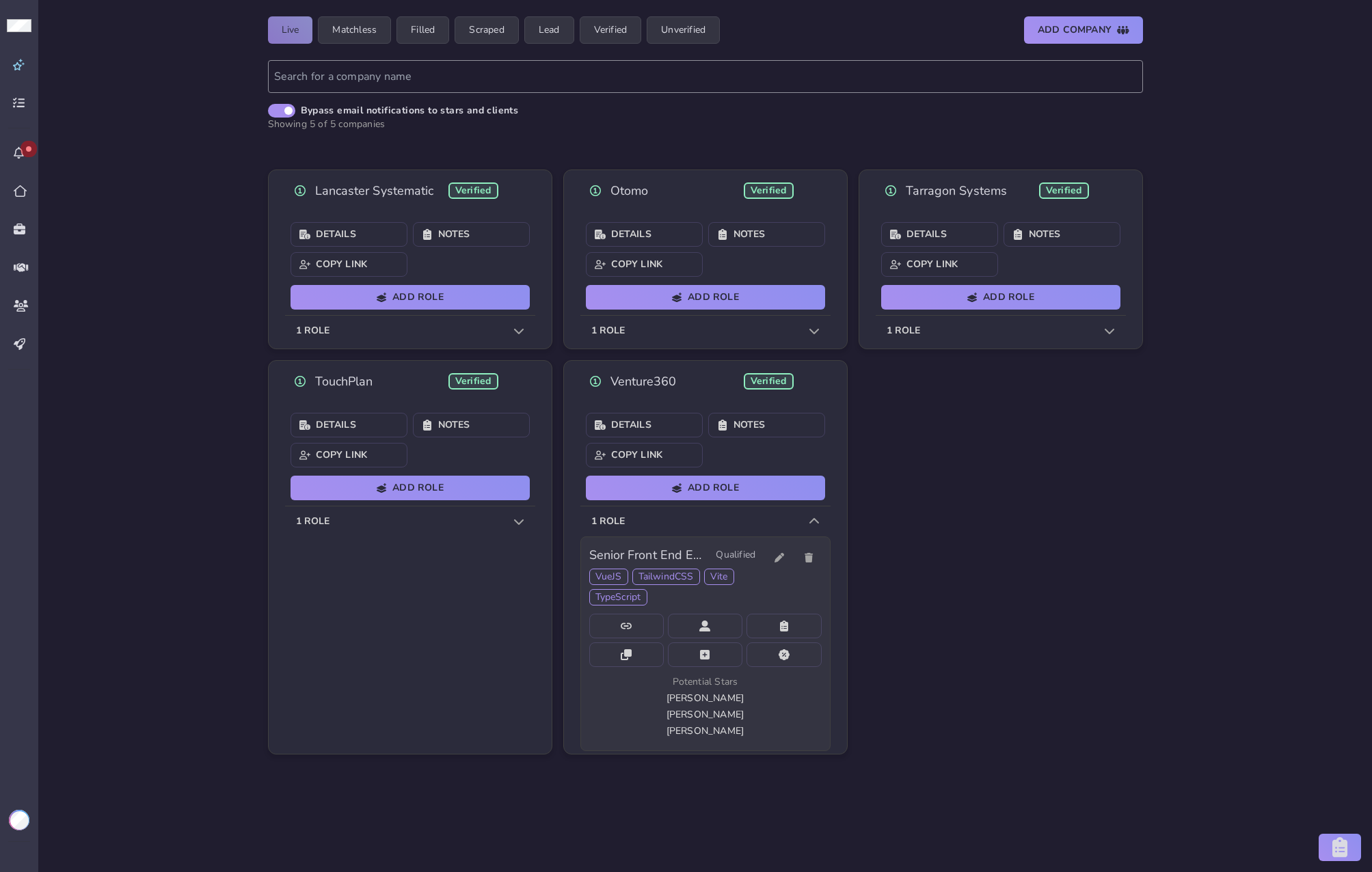 click on "Glenn Retana Aguilar" 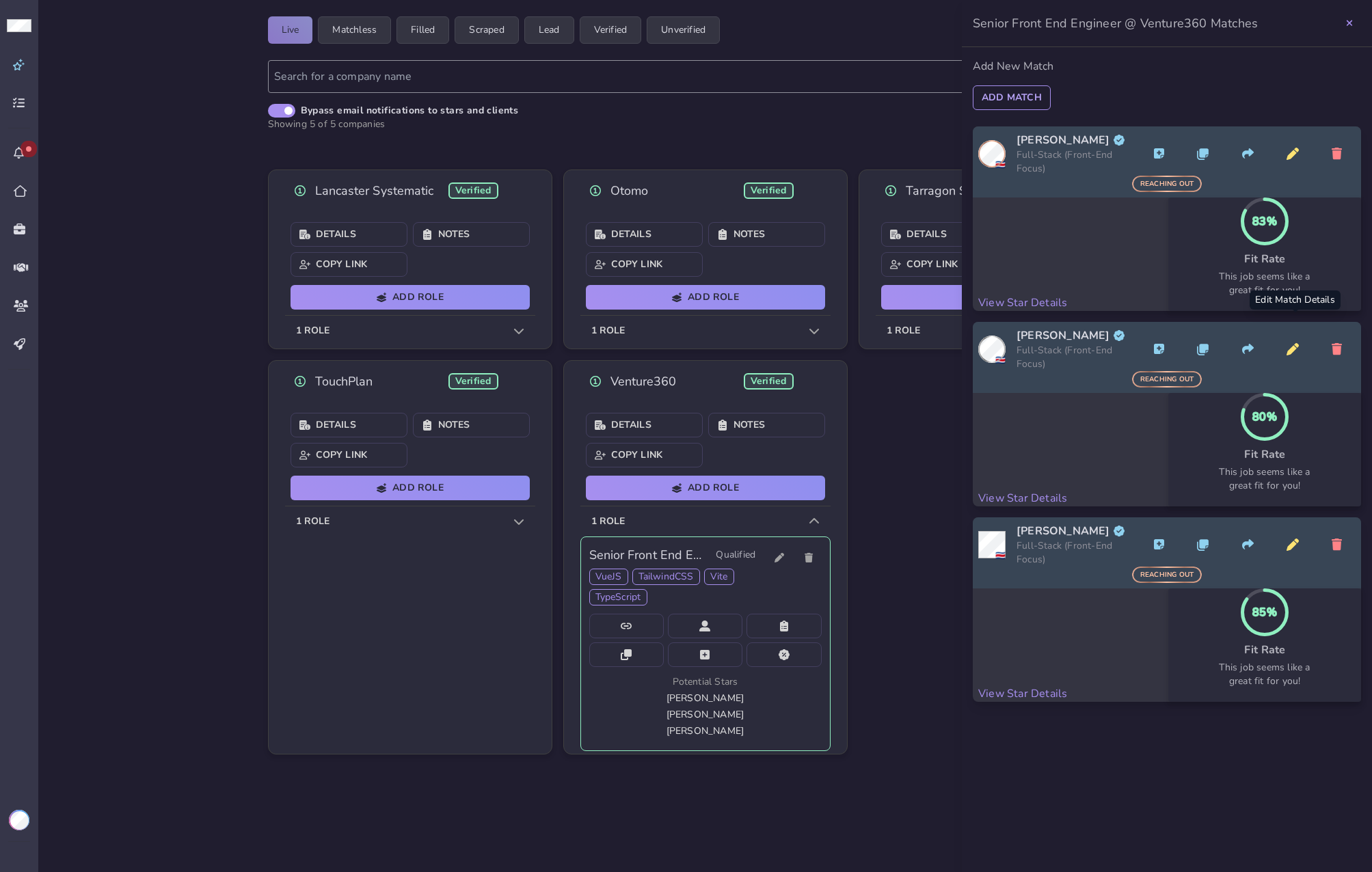 click 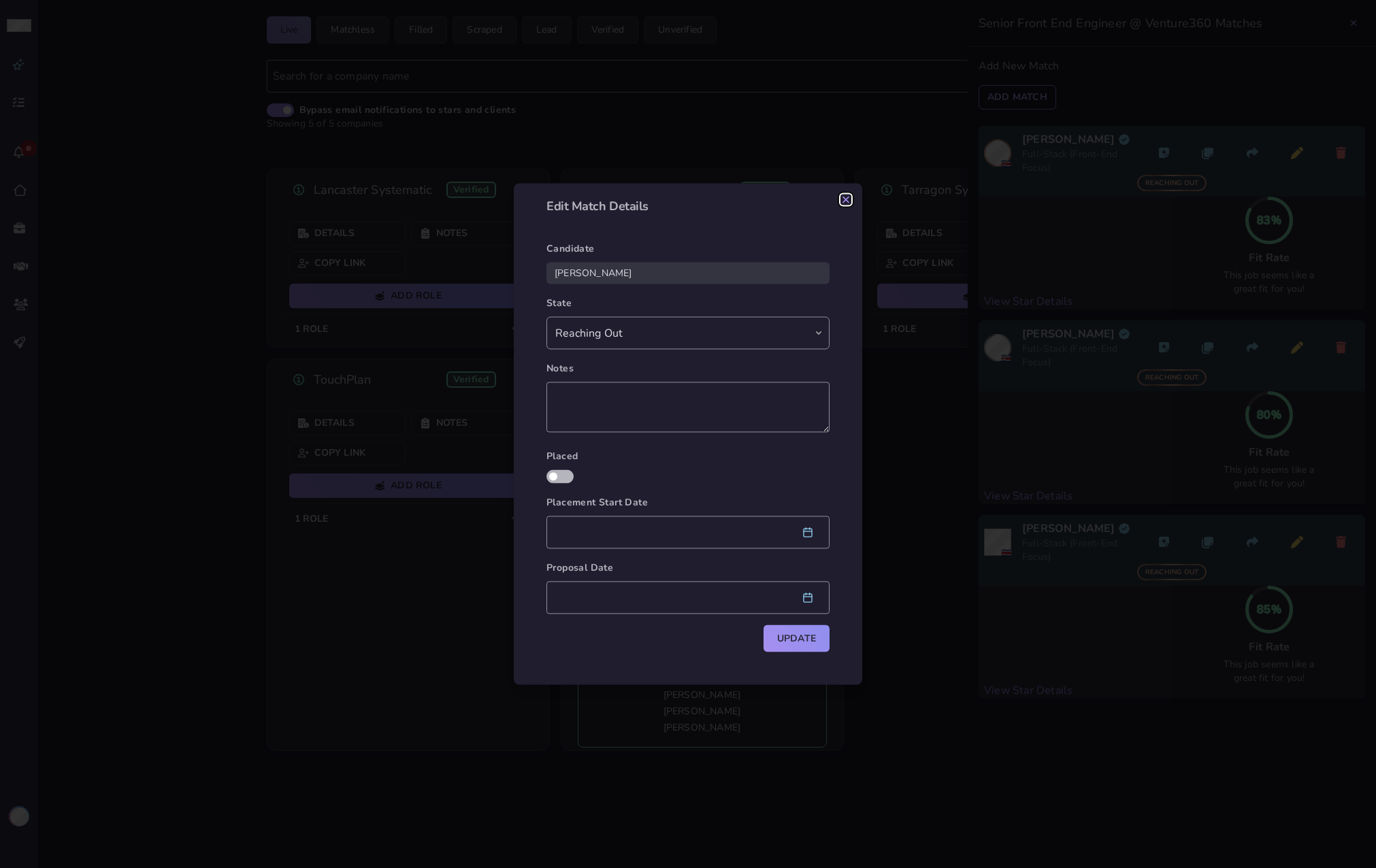 click 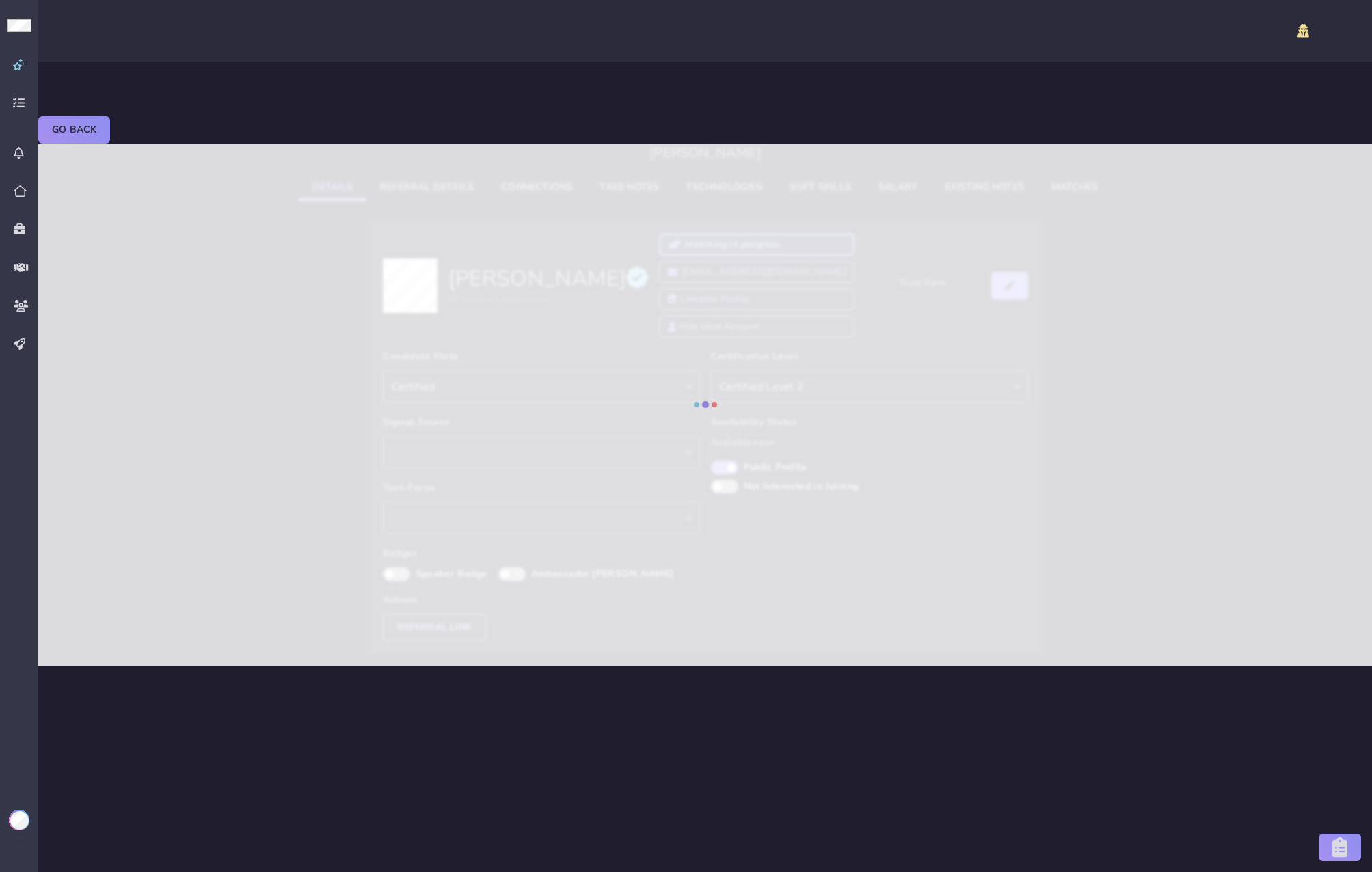 select on "certified" 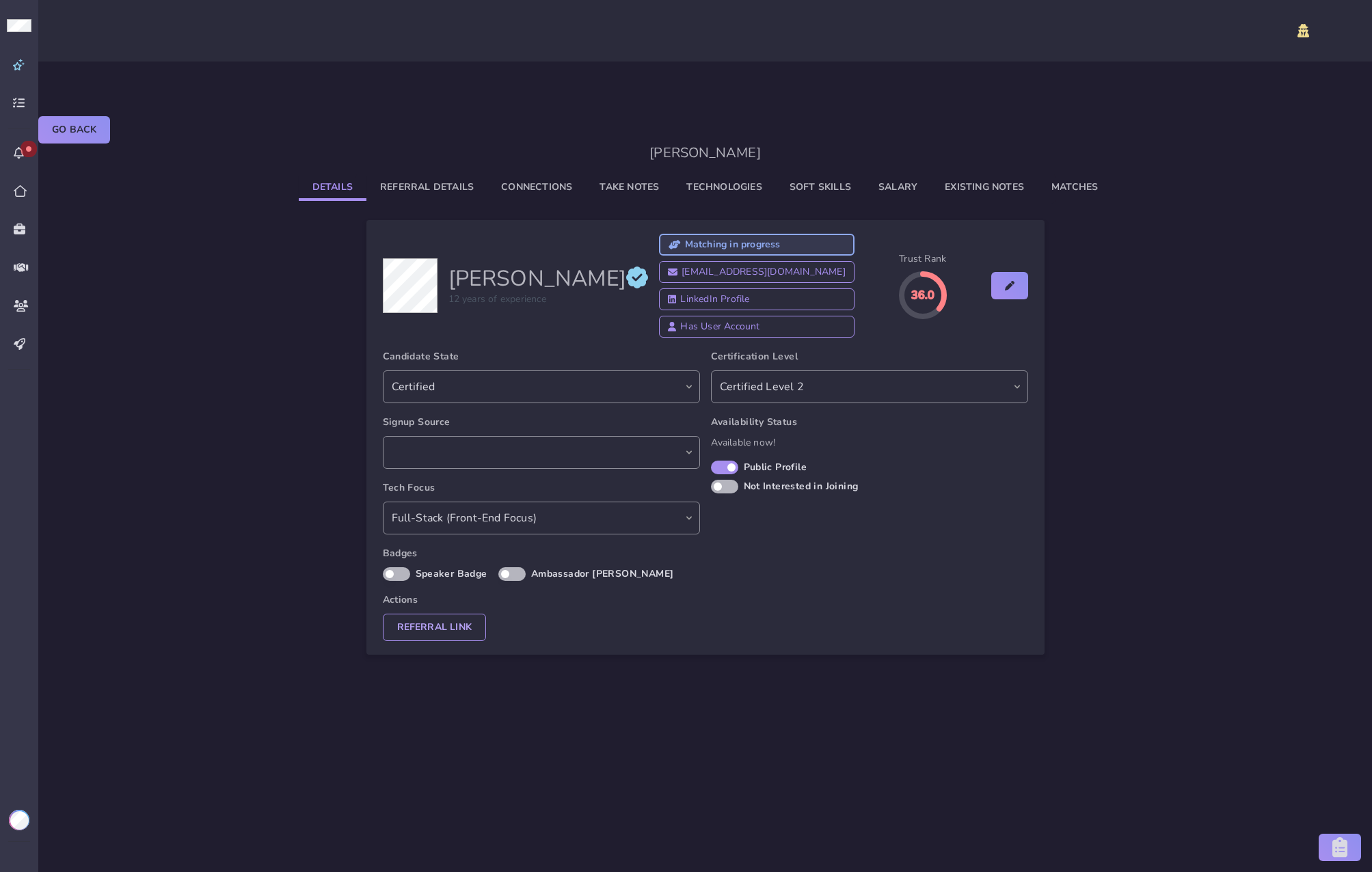 scroll, scrollTop: 0, scrollLeft: 0, axis: both 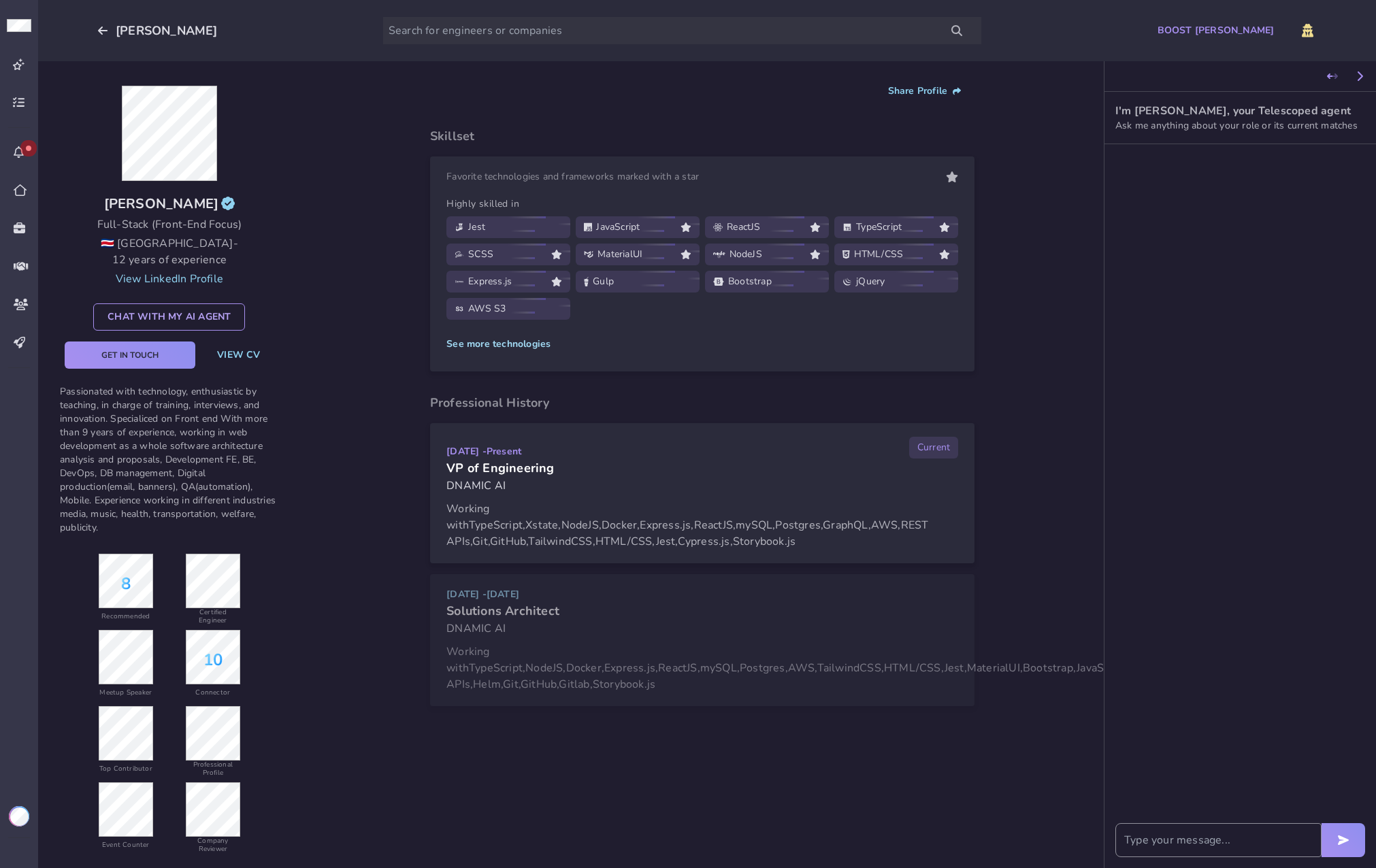 click on "See more technologies" 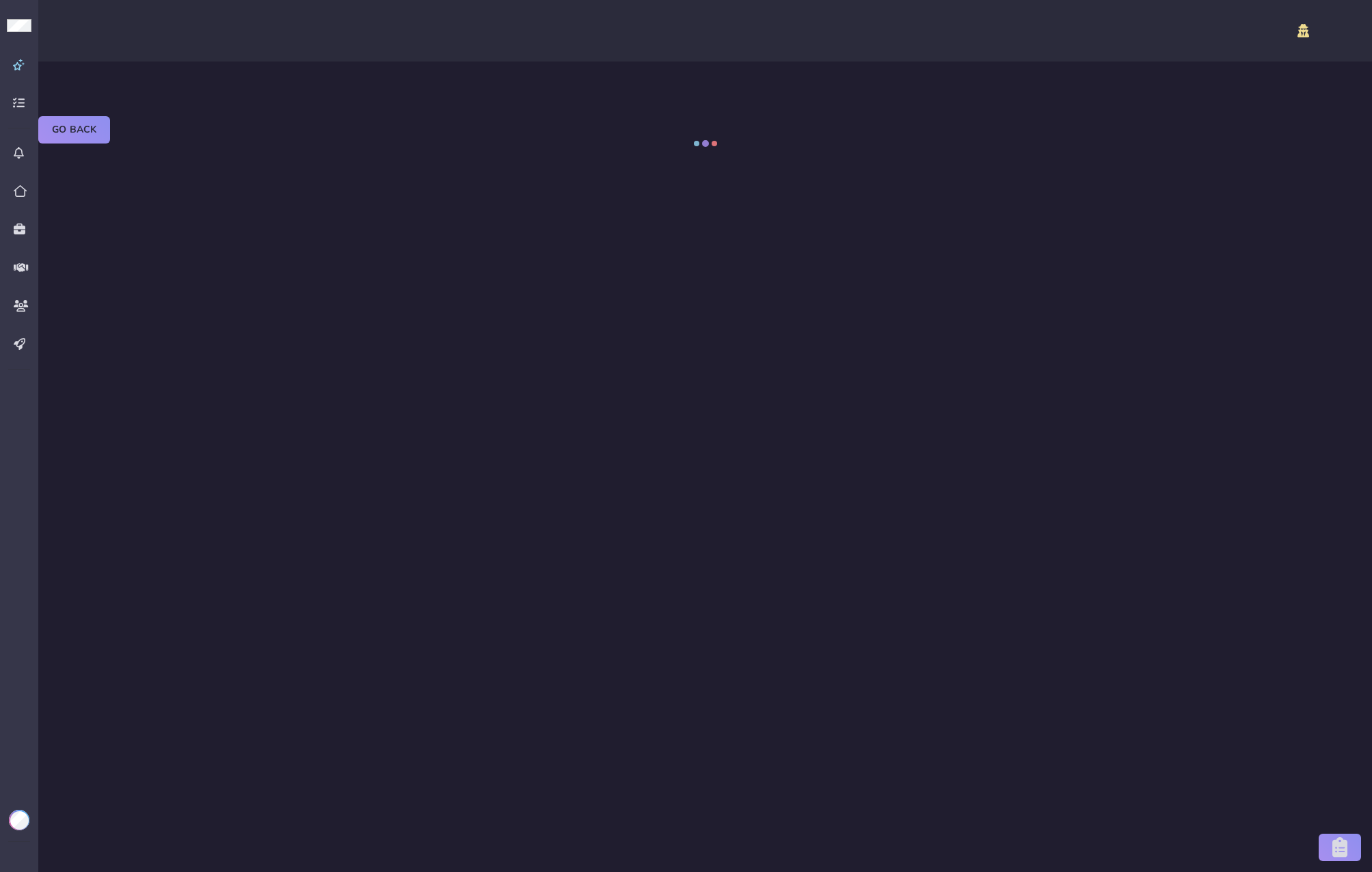 scroll, scrollTop: 0, scrollLeft: 0, axis: both 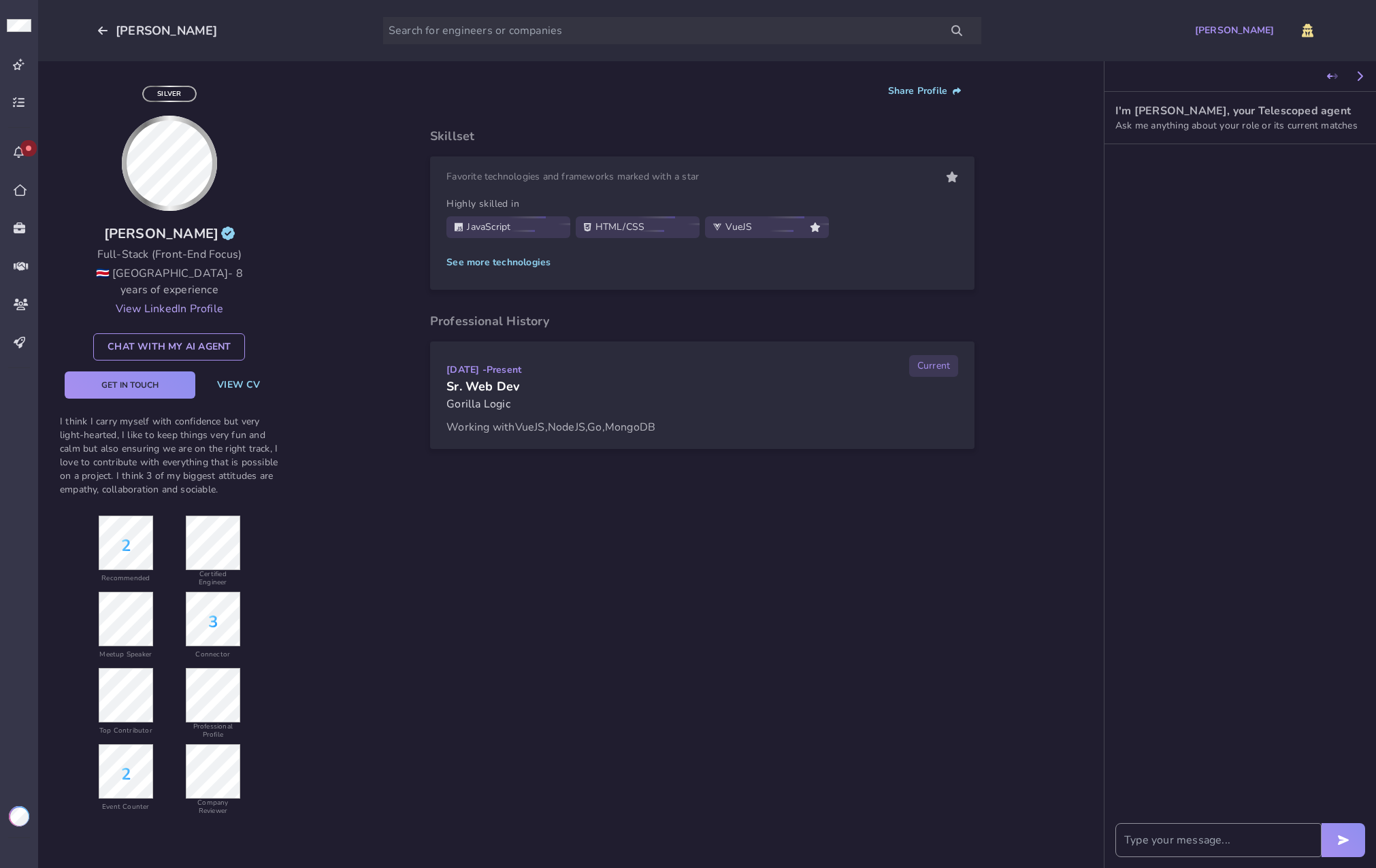 click on "View LinkedIn Profile" at bounding box center [169, 309] 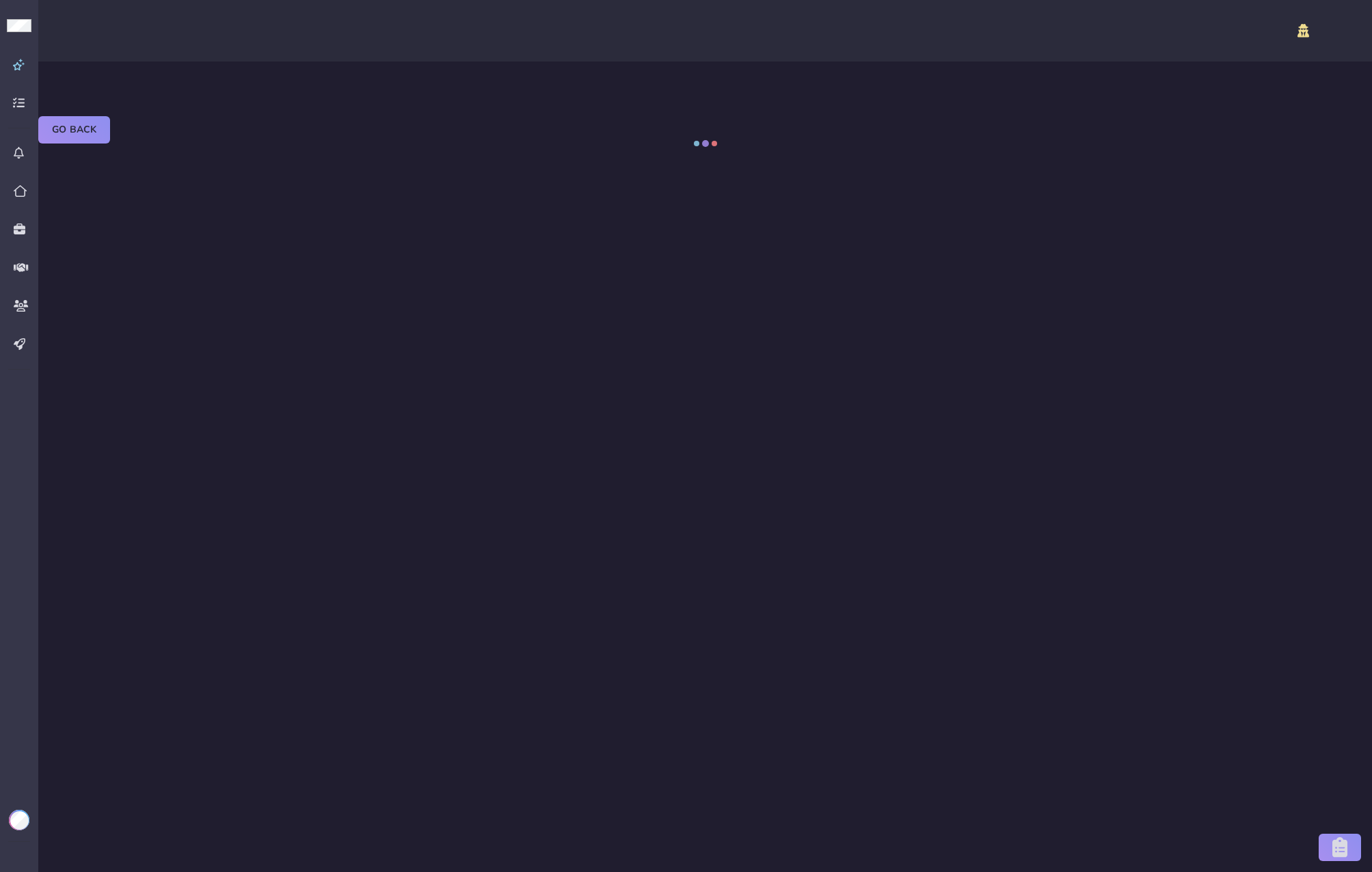 scroll, scrollTop: 0, scrollLeft: 0, axis: both 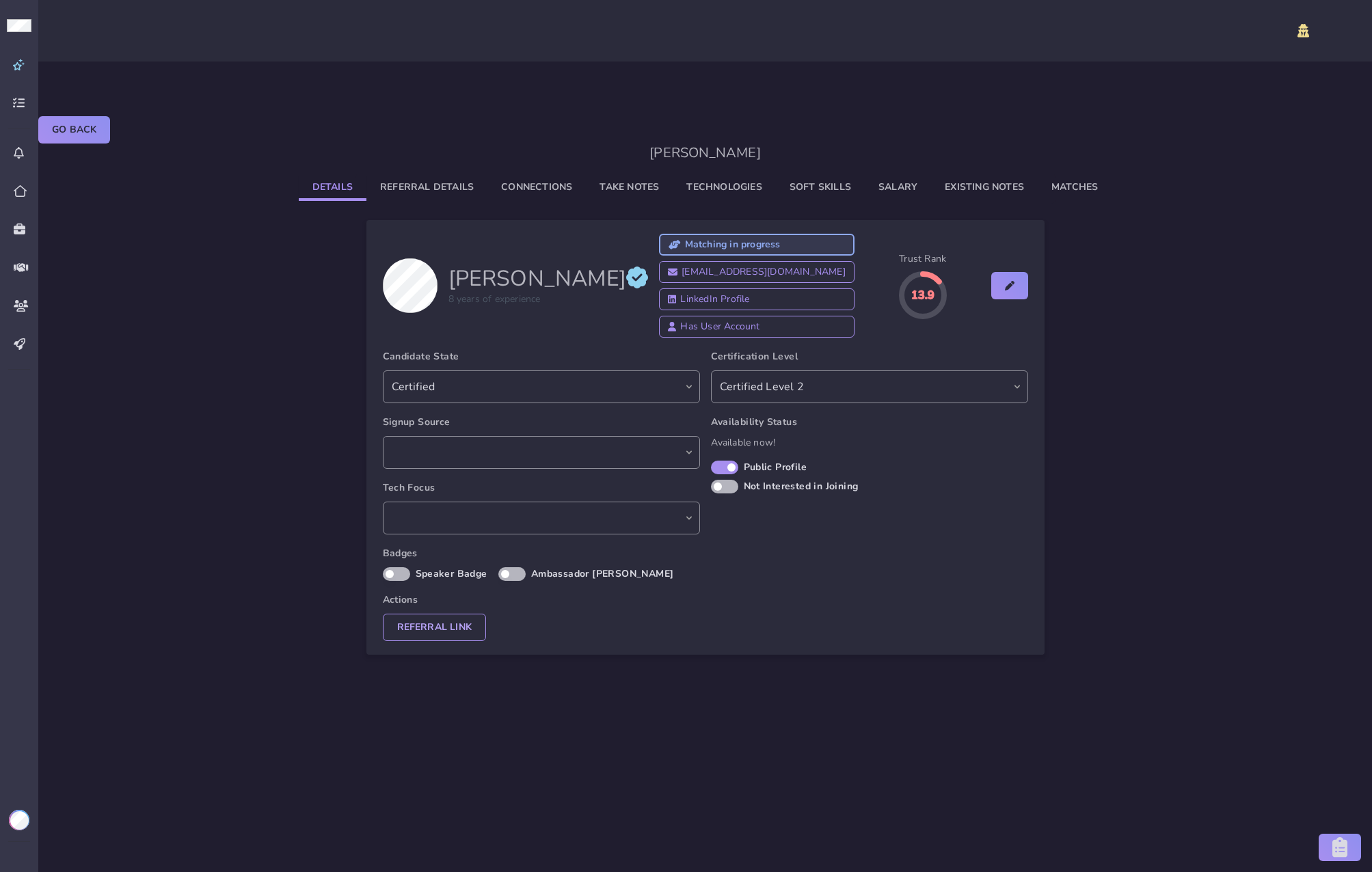 select on "74967d65-c91d-4f5f-999b-352462366a22" 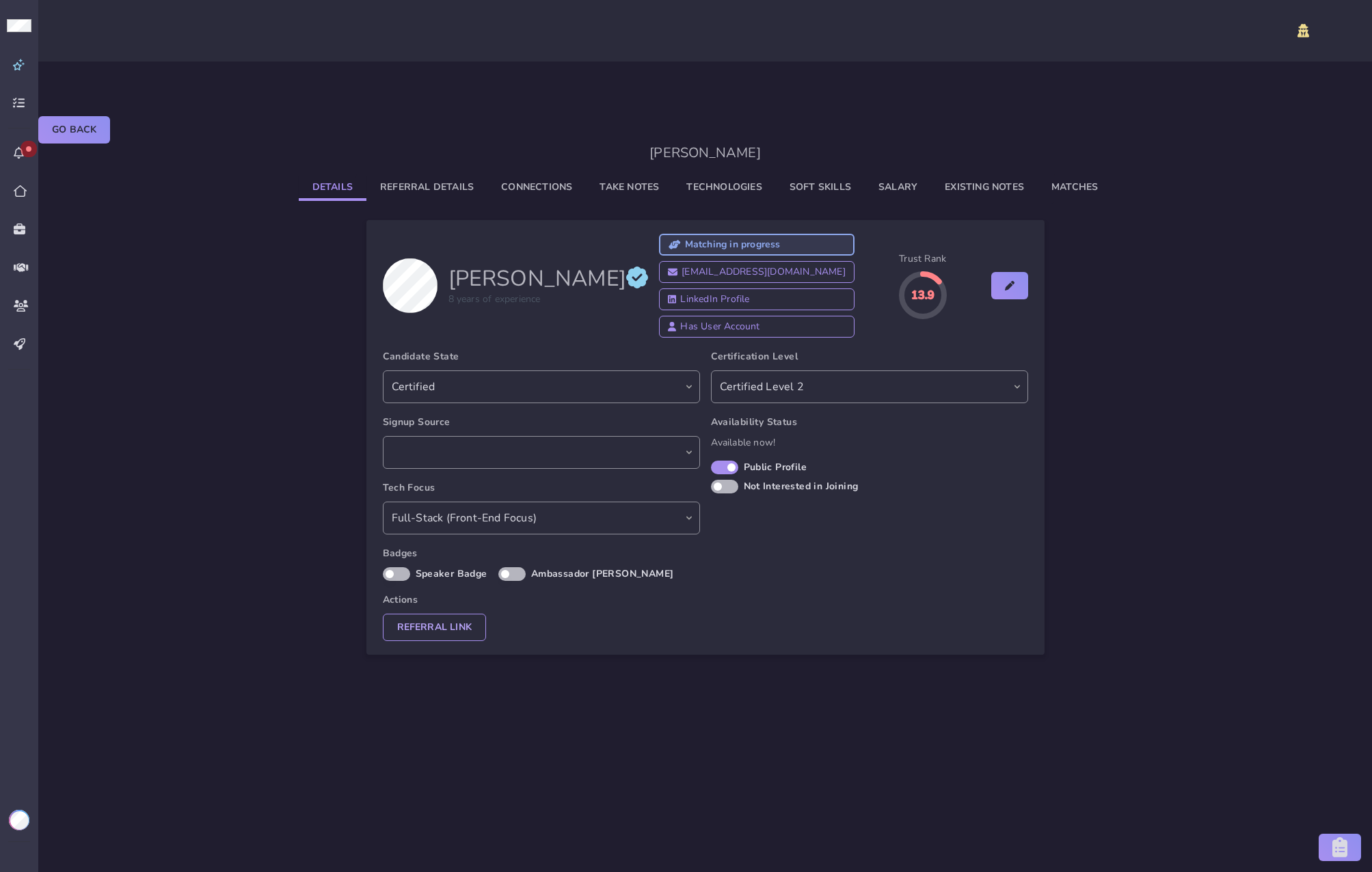click on "Existing Notes" 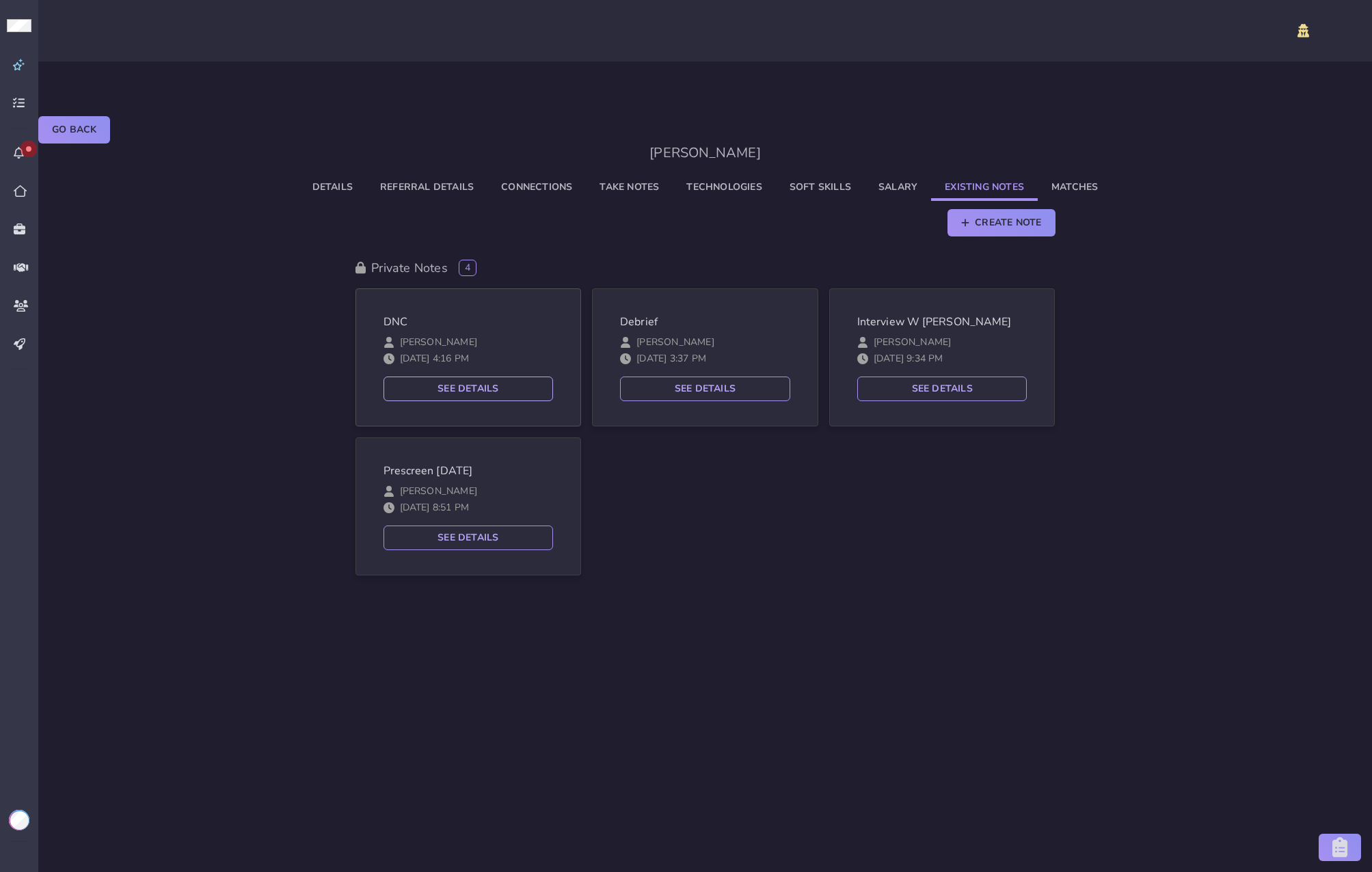 click on "See Details" at bounding box center (468, 389) 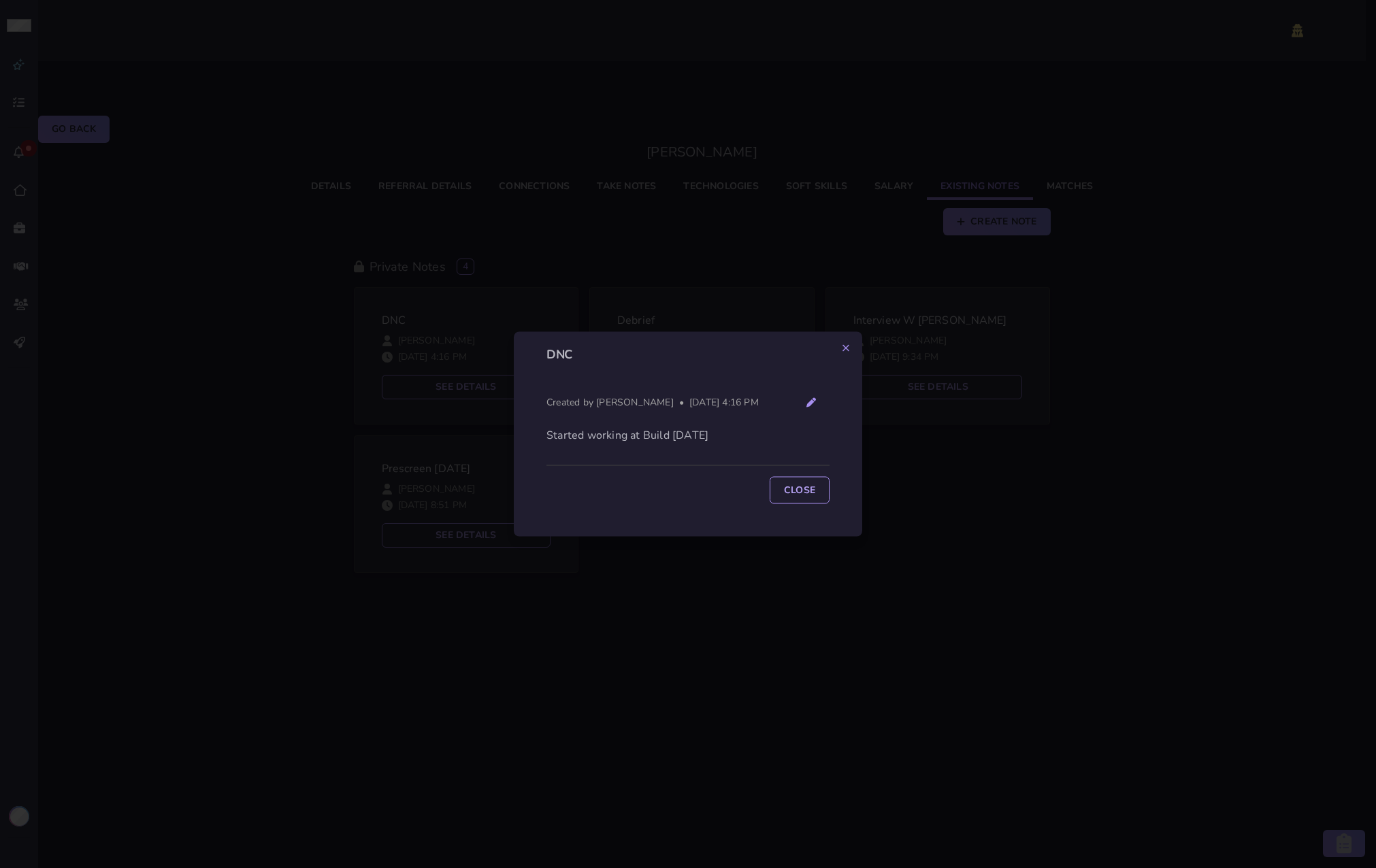 click 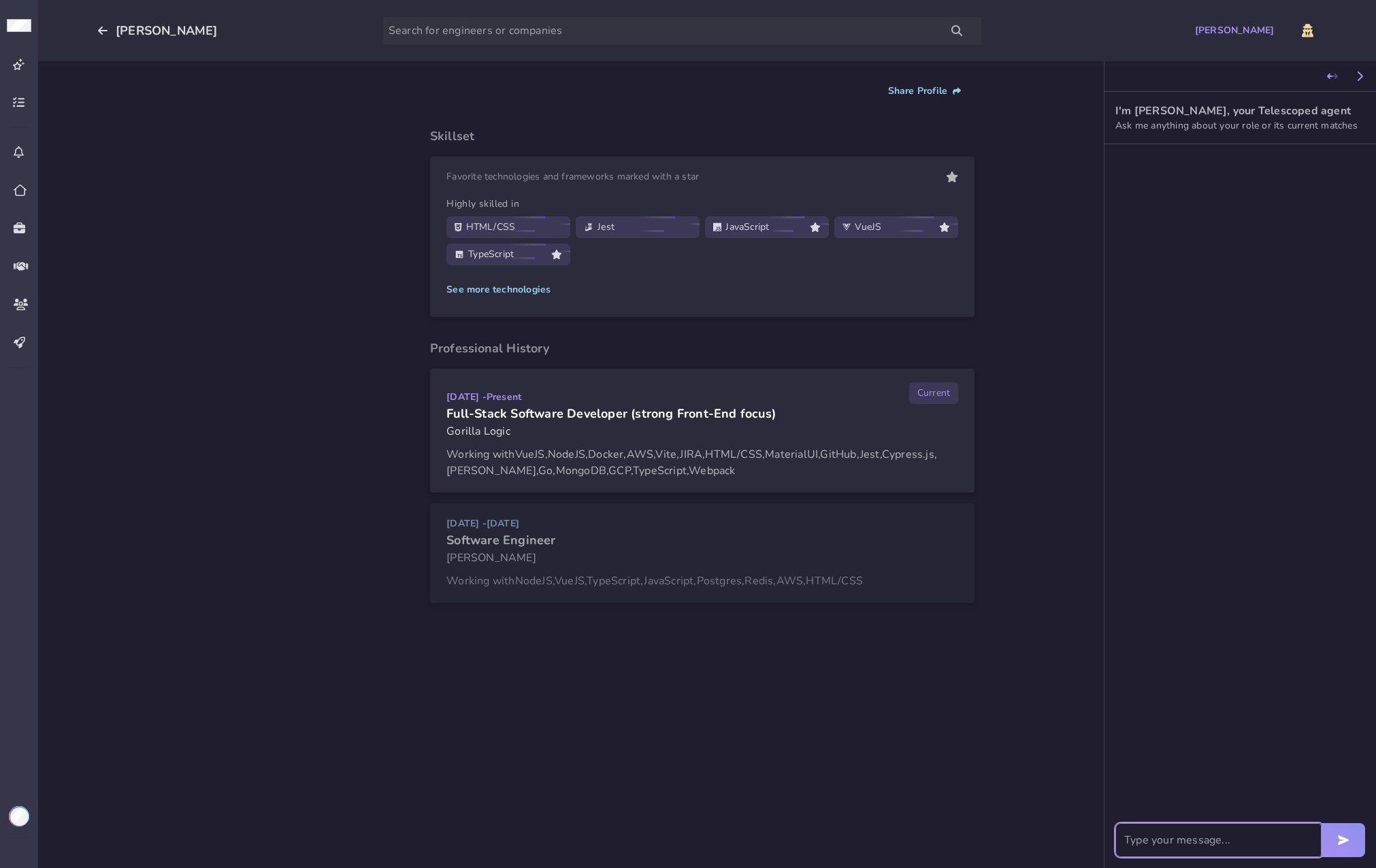 scroll, scrollTop: 0, scrollLeft: 0, axis: both 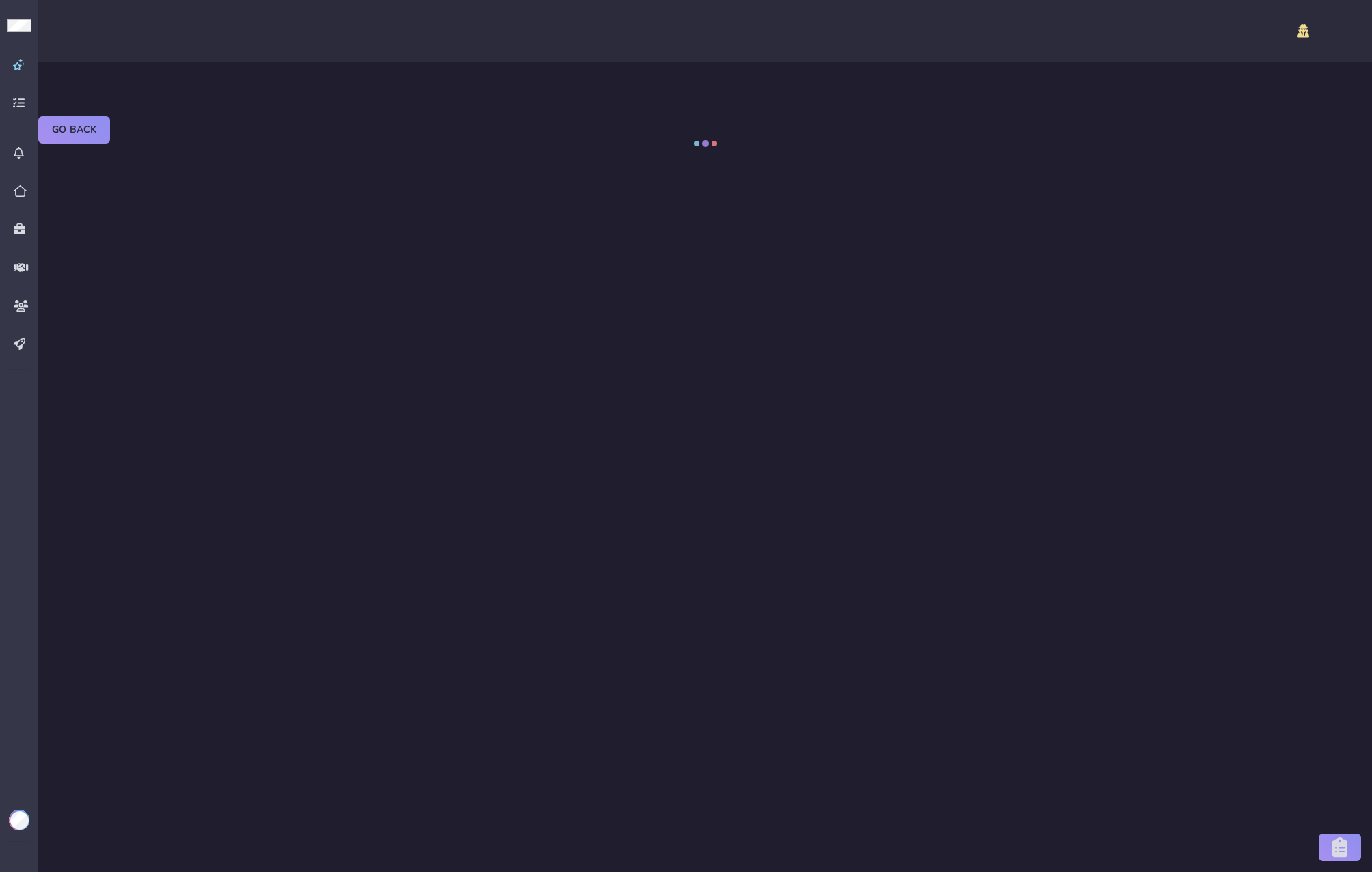 select on "certified" 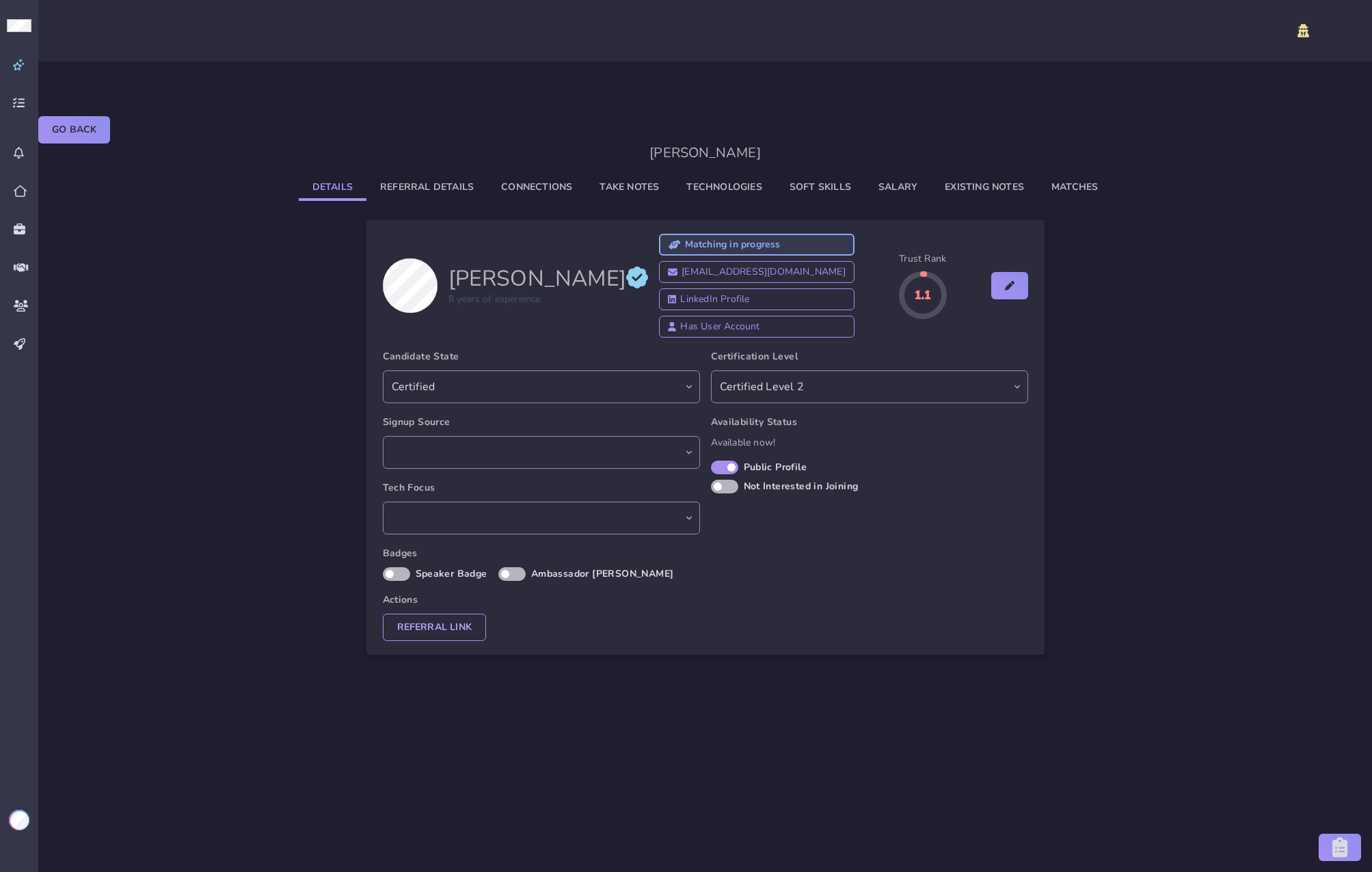 select on "74967d65-c91d-4f5f-999b-352462366a22" 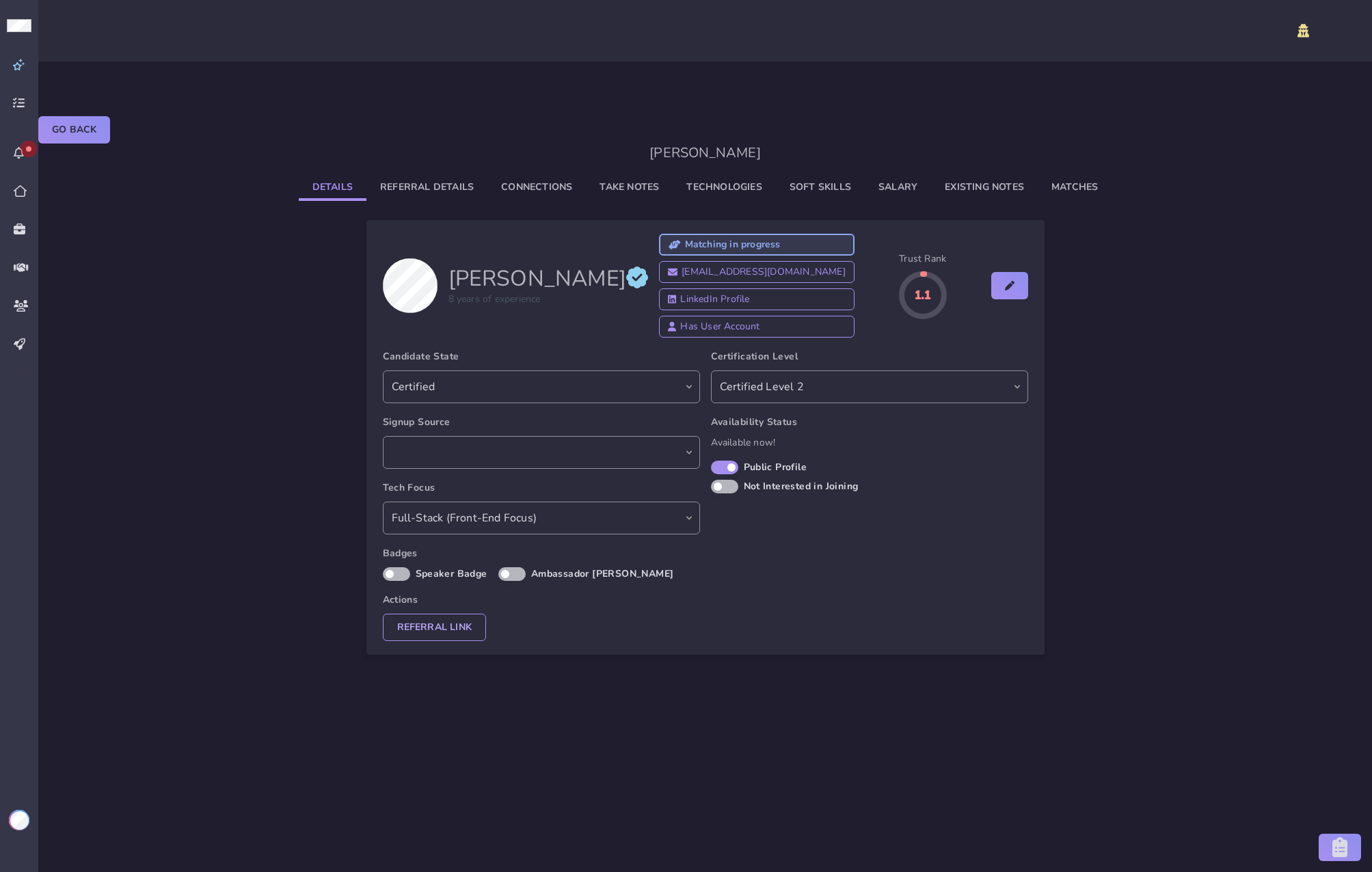 click on "Technologies" 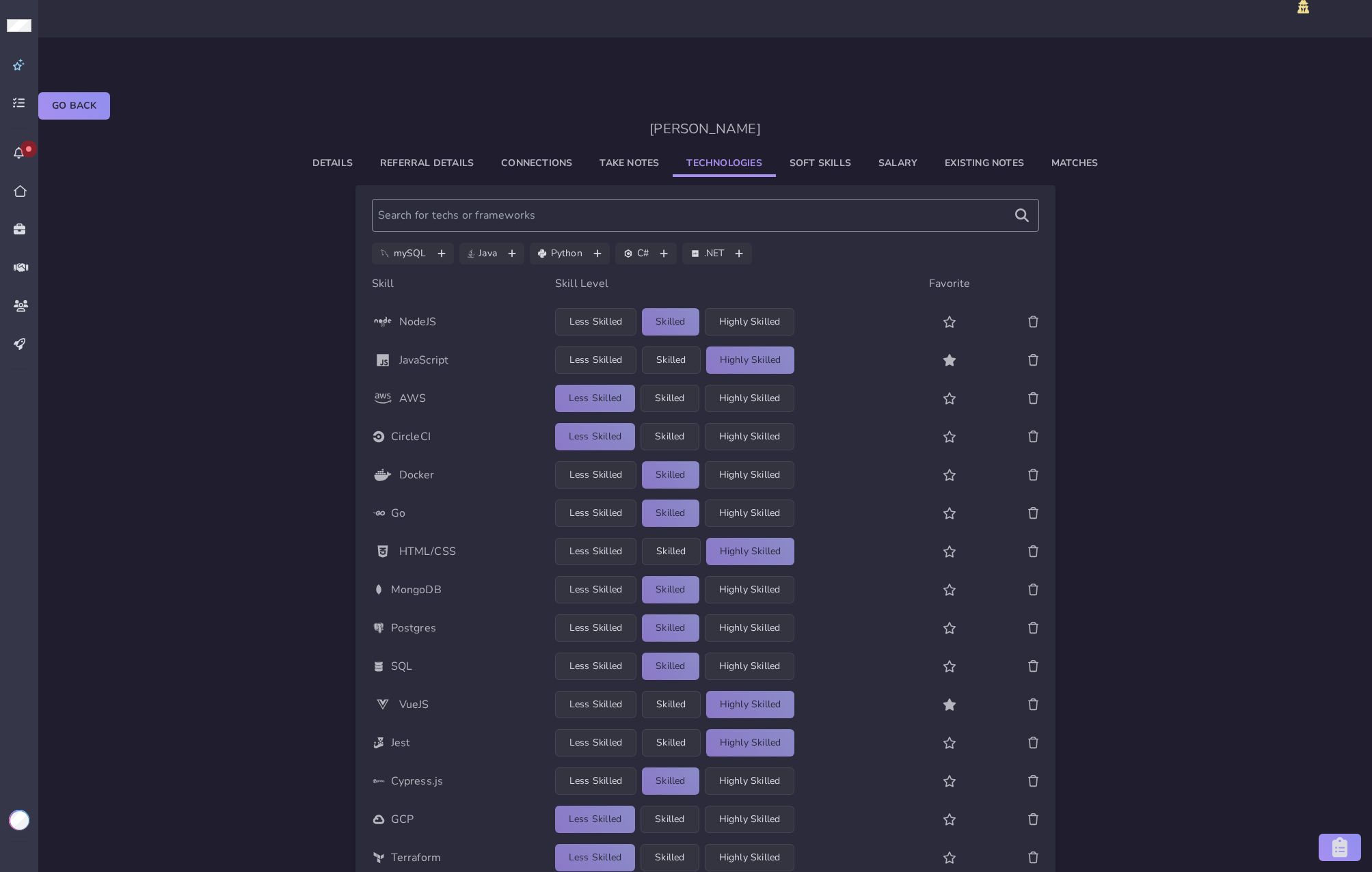 scroll, scrollTop: 0, scrollLeft: 0, axis: both 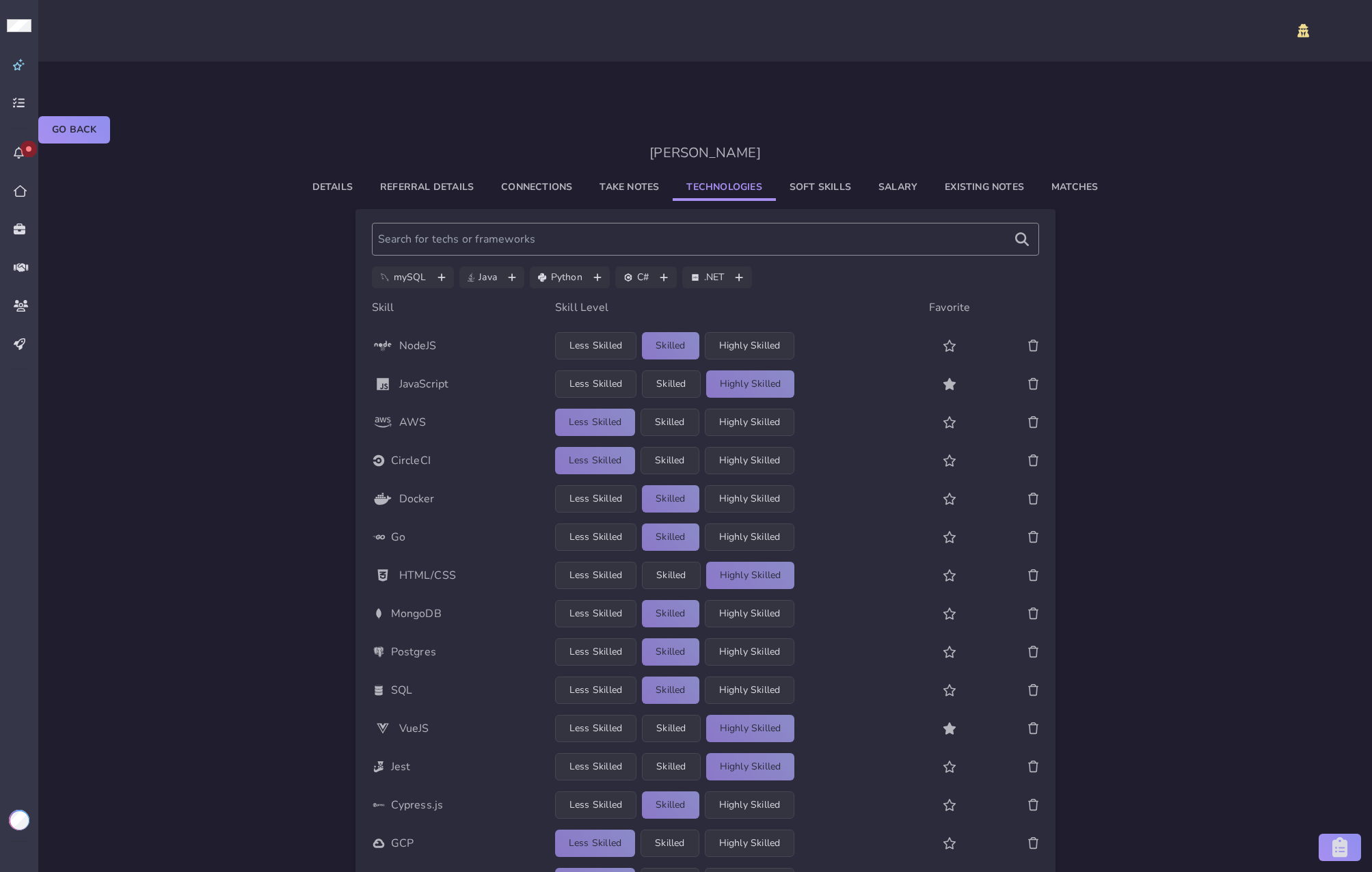 click on "Existing Notes" 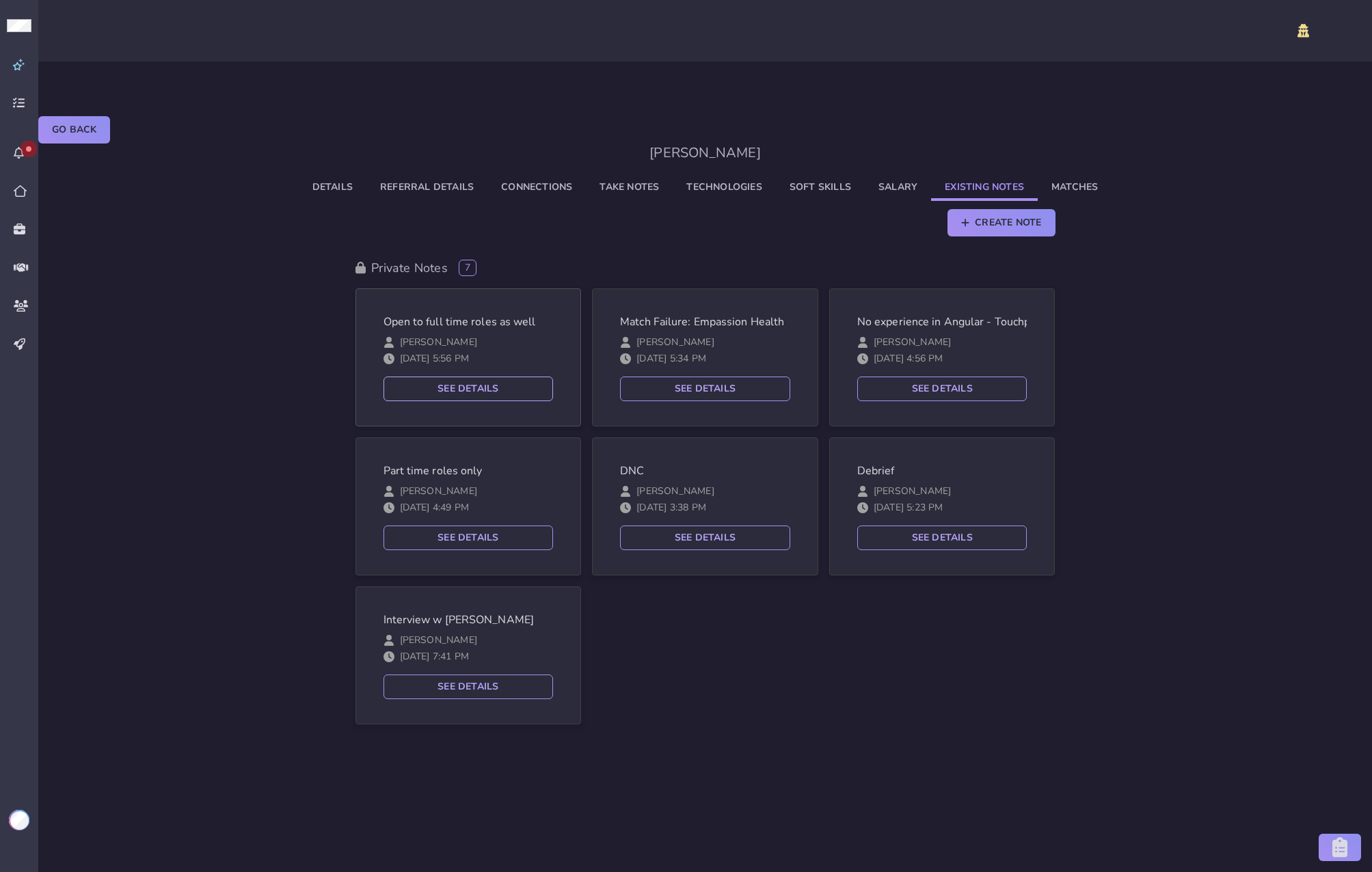 click on "See Details" at bounding box center (468, 389) 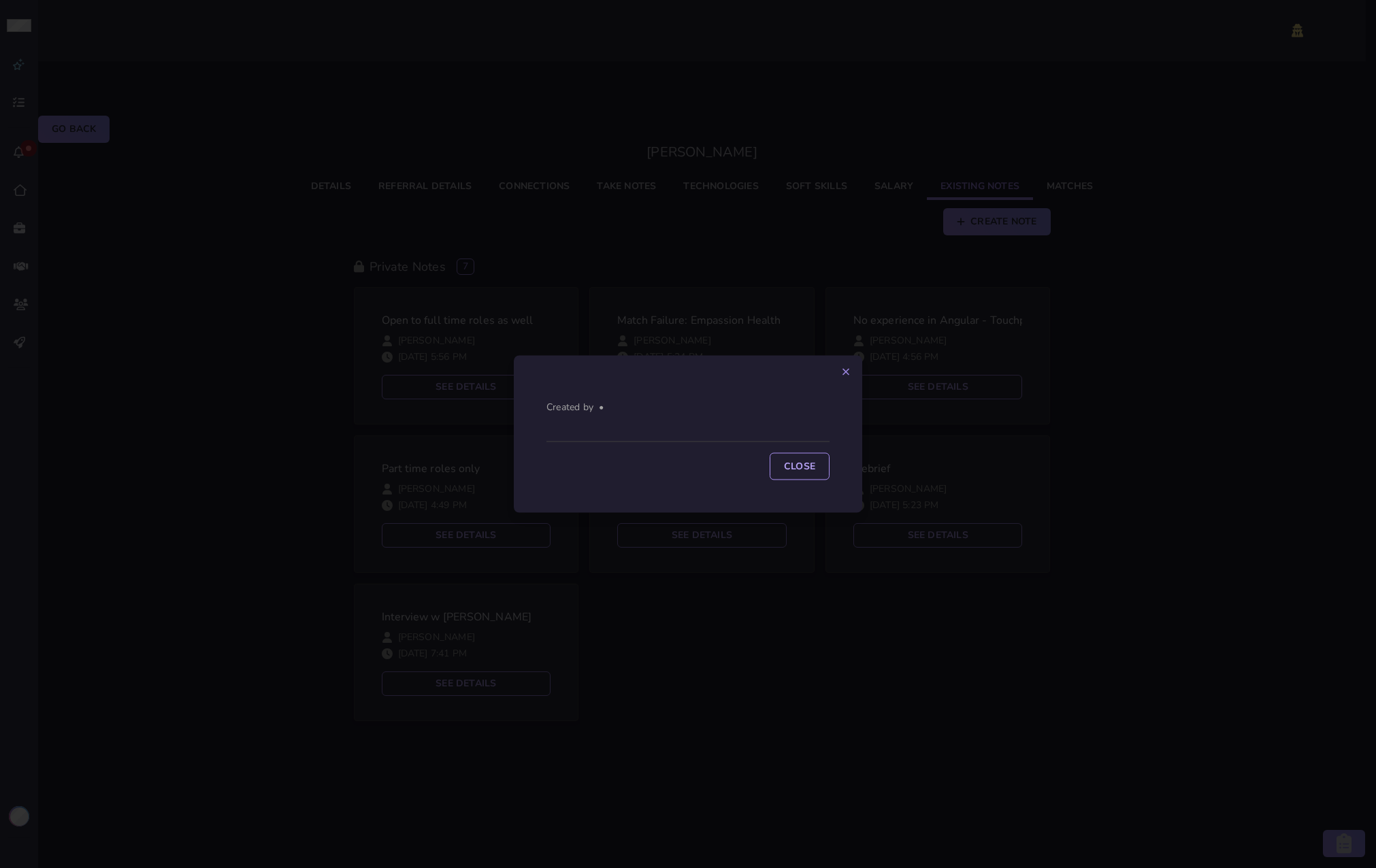 click 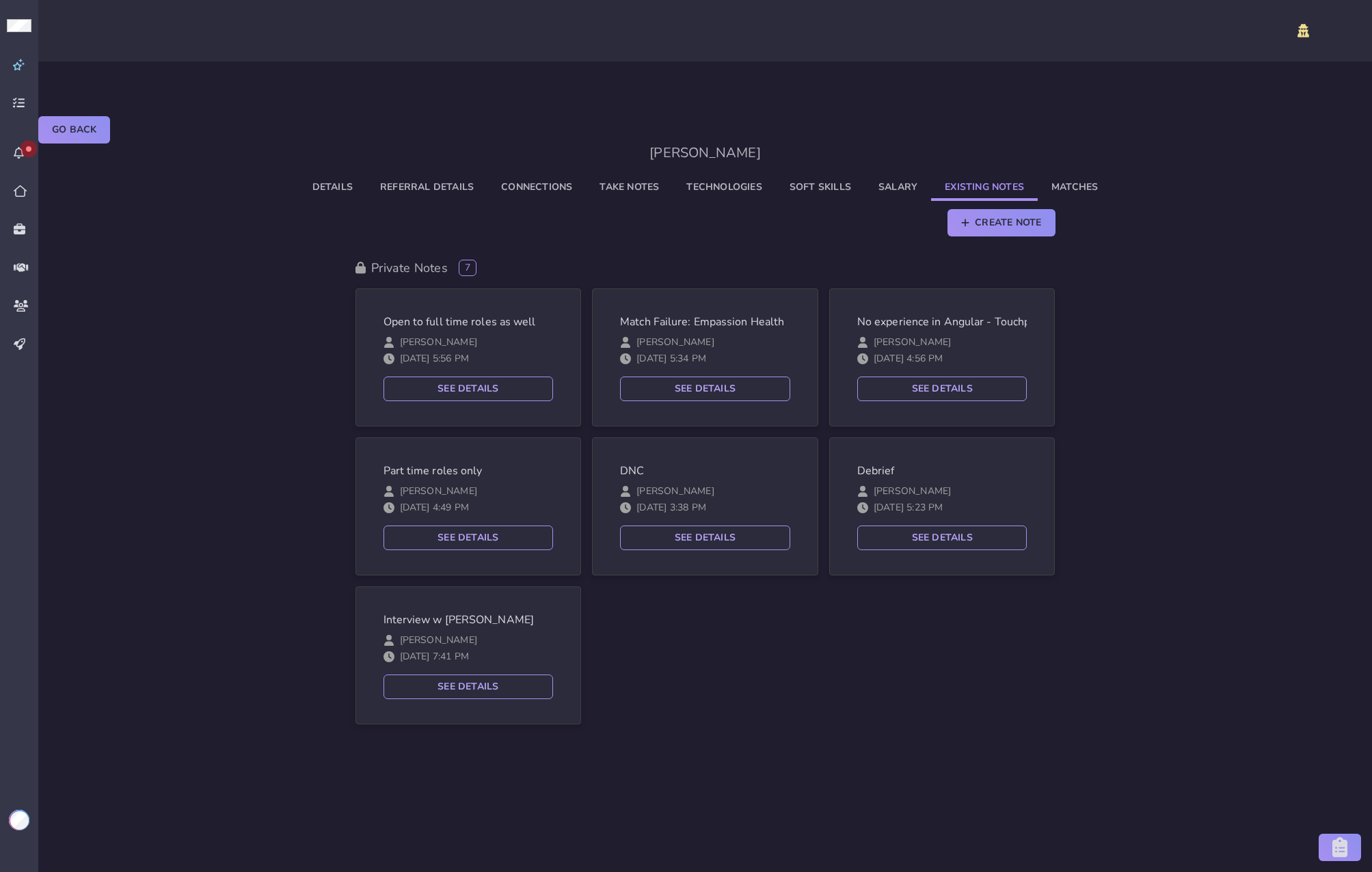 click on "Salary" 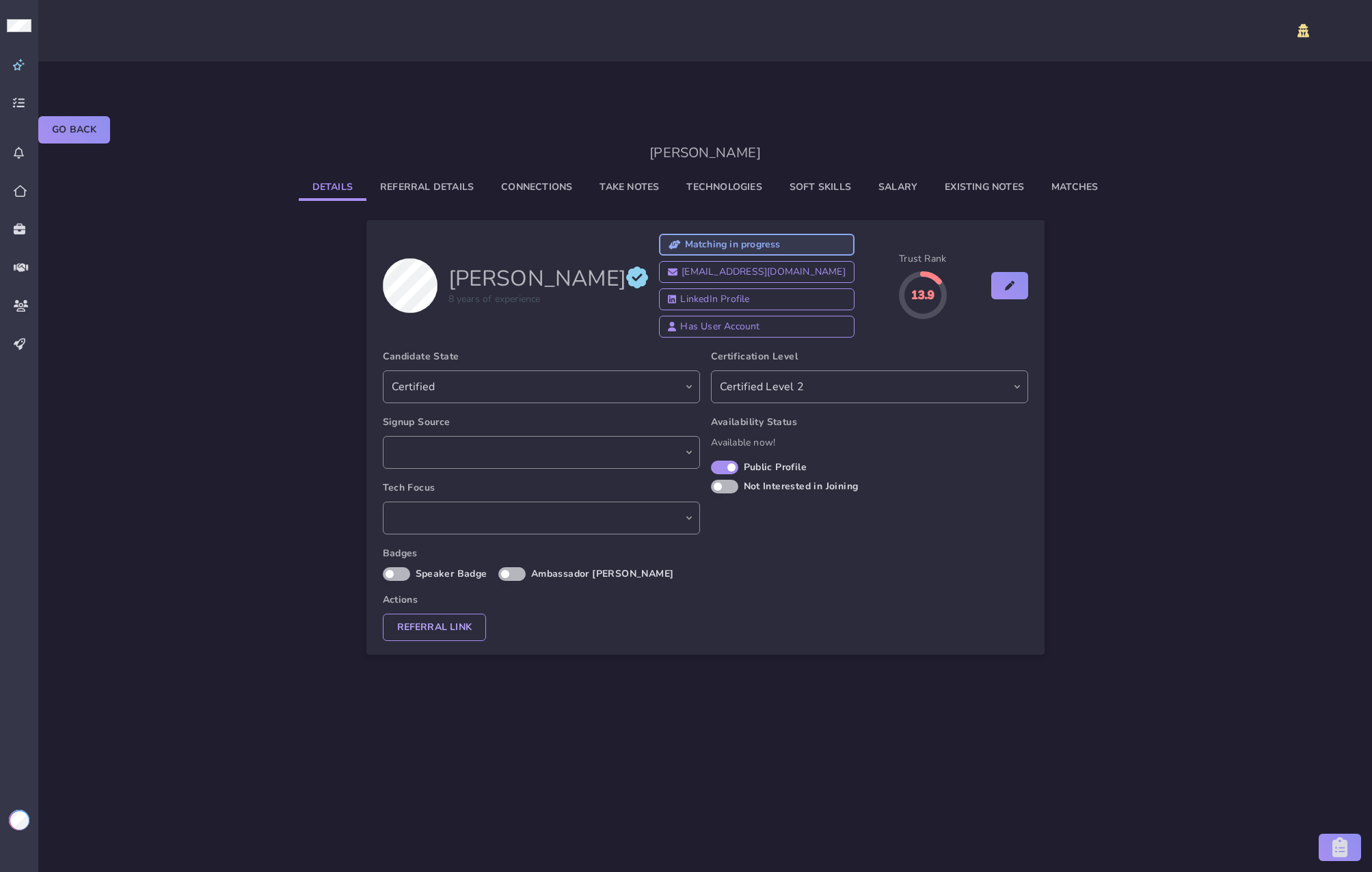 select on "certified" 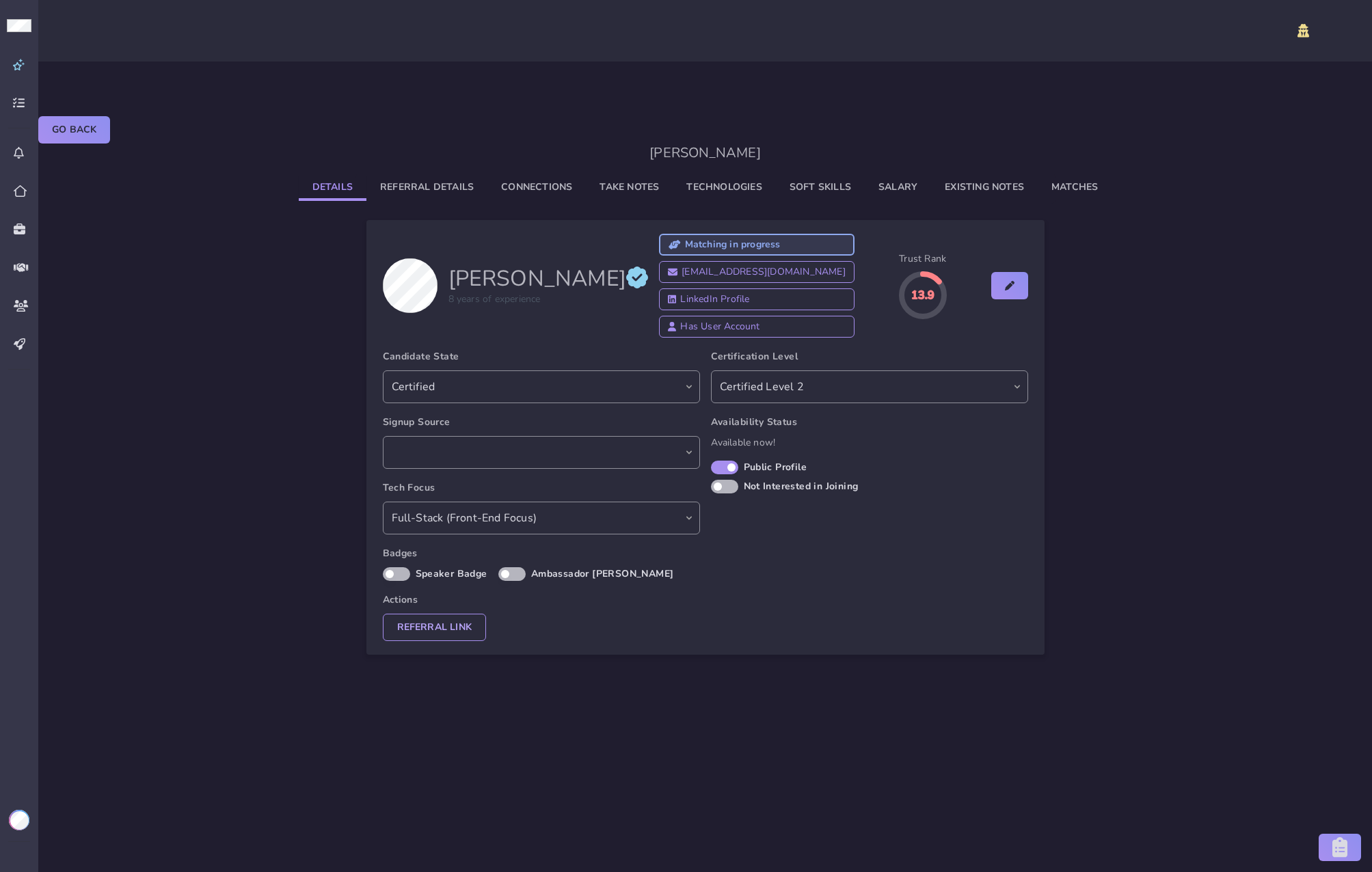 scroll, scrollTop: 0, scrollLeft: 0, axis: both 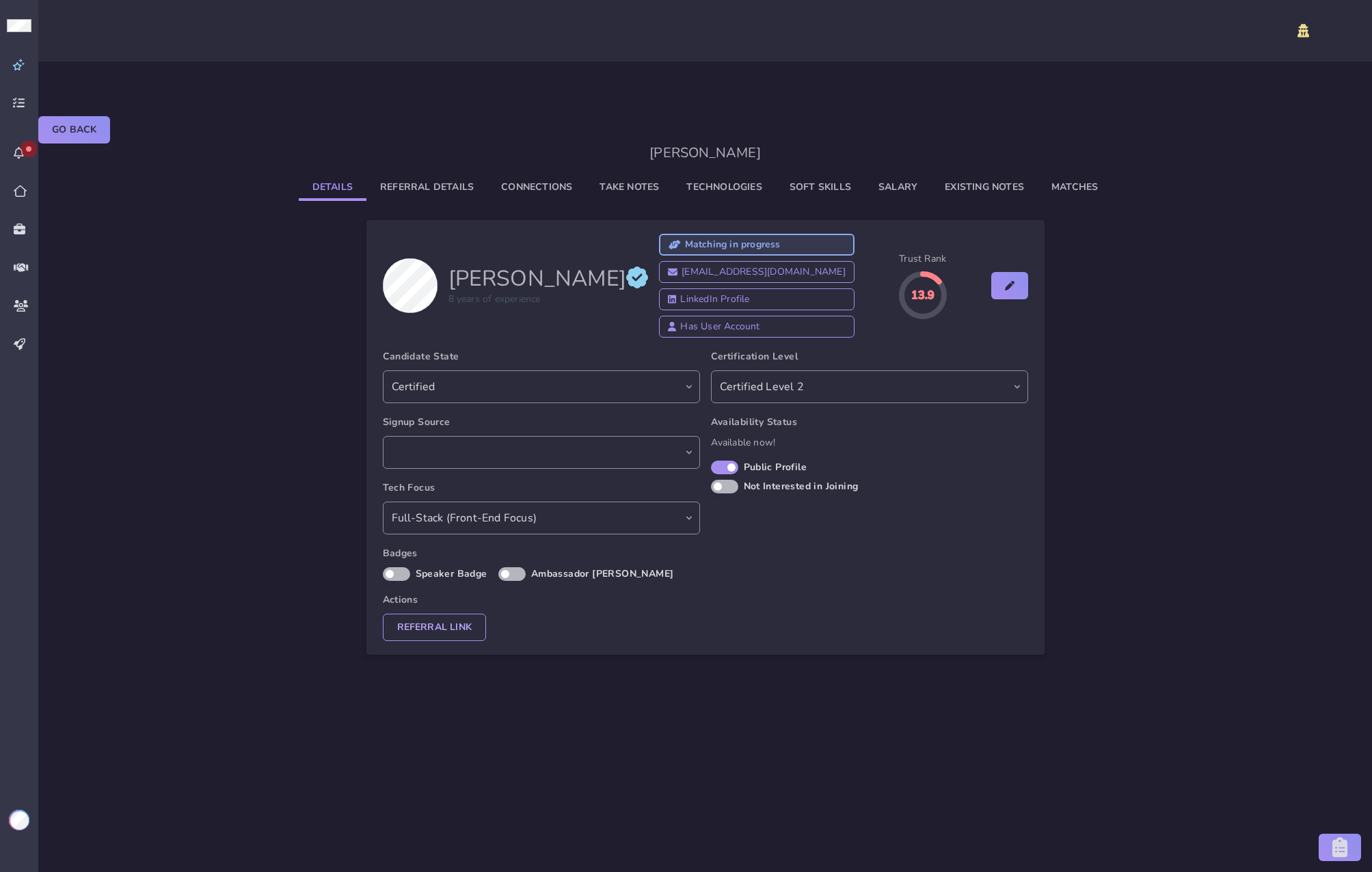 click on "Take Notes" 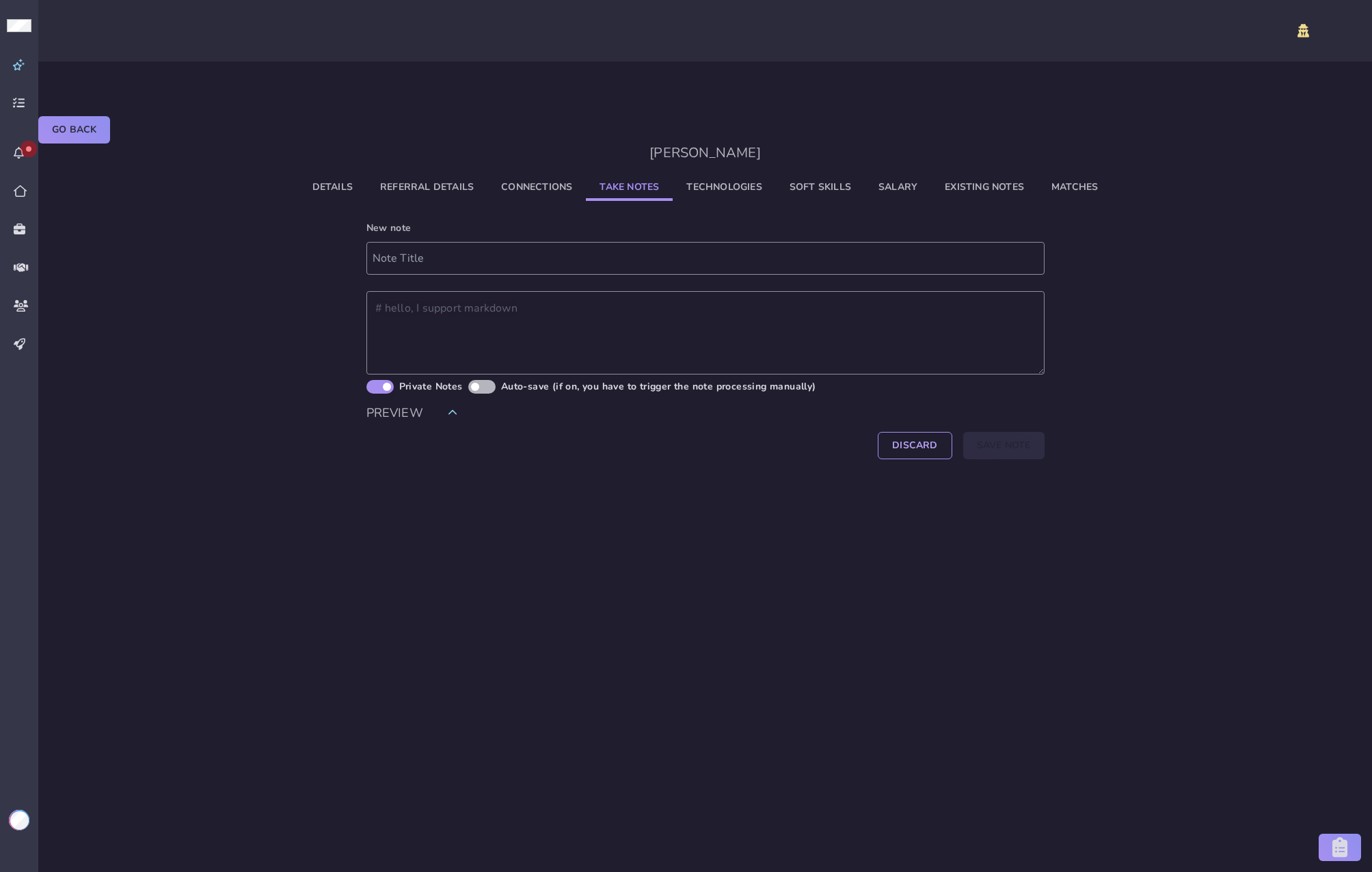 click on "Salary" 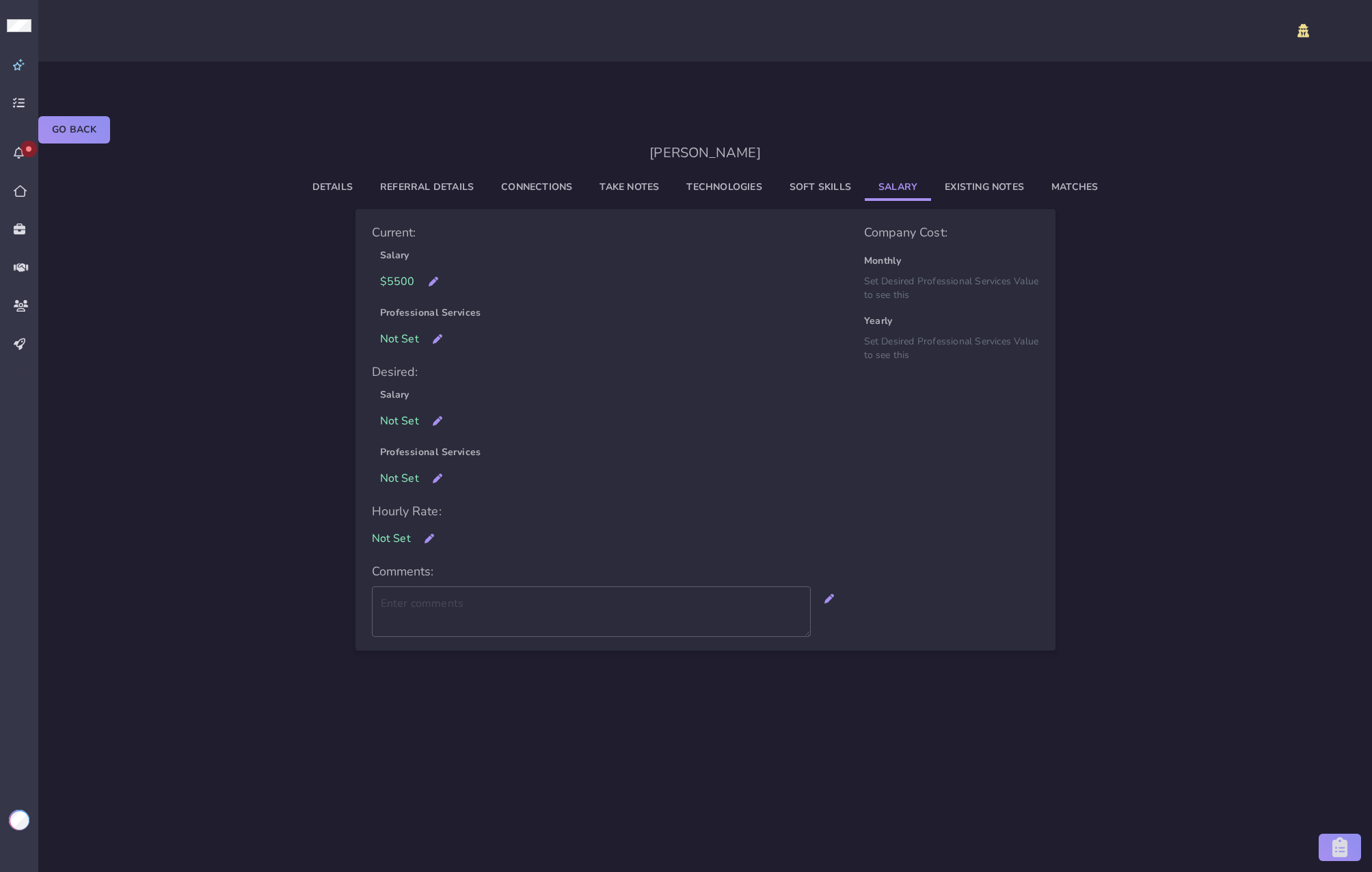 click on "Existing Notes" 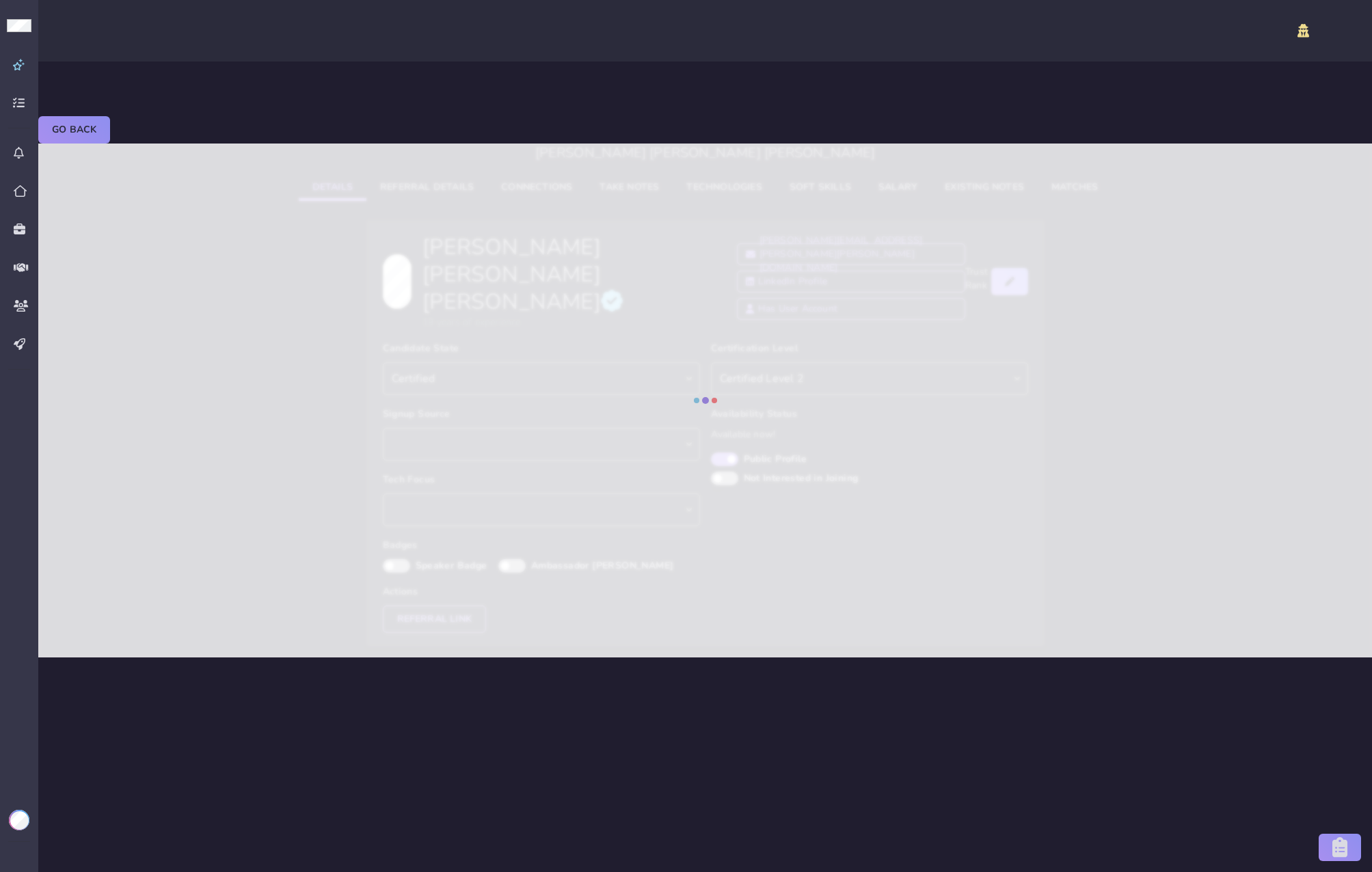 select on "certified" 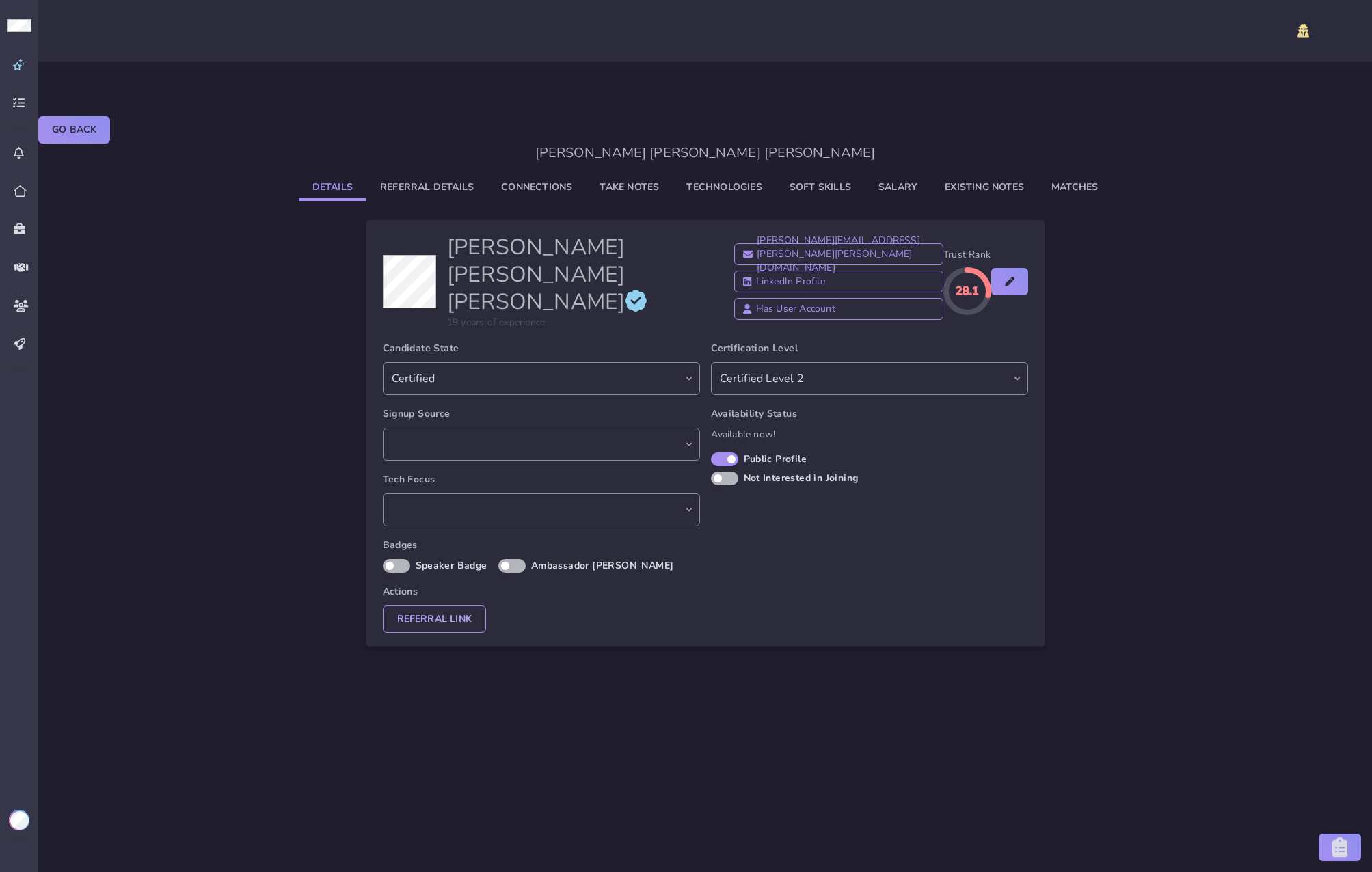 select on "6845ba50-79f7-466d-9aec-503c3cb4c7d5" 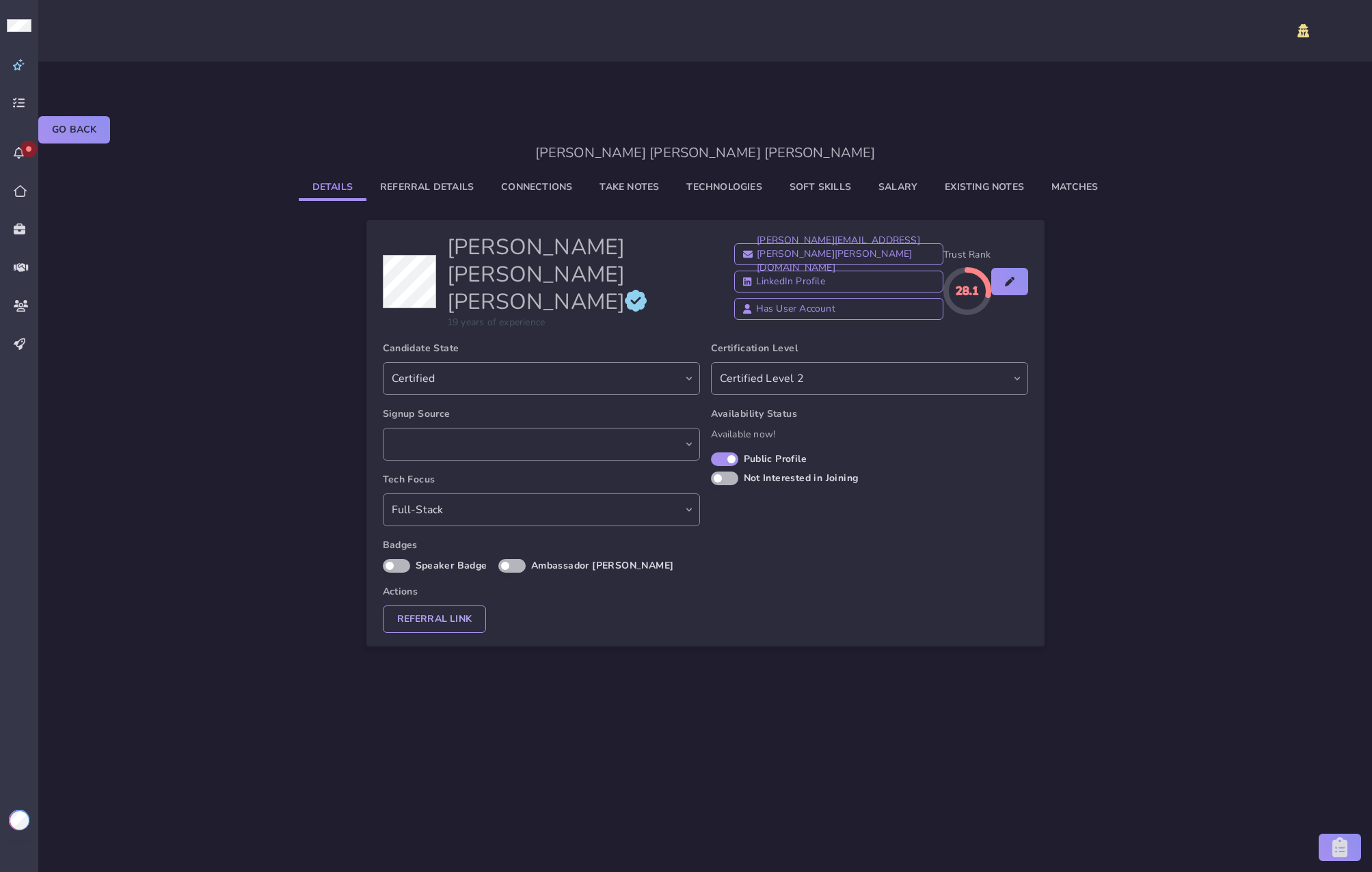 click on "Existing Notes" 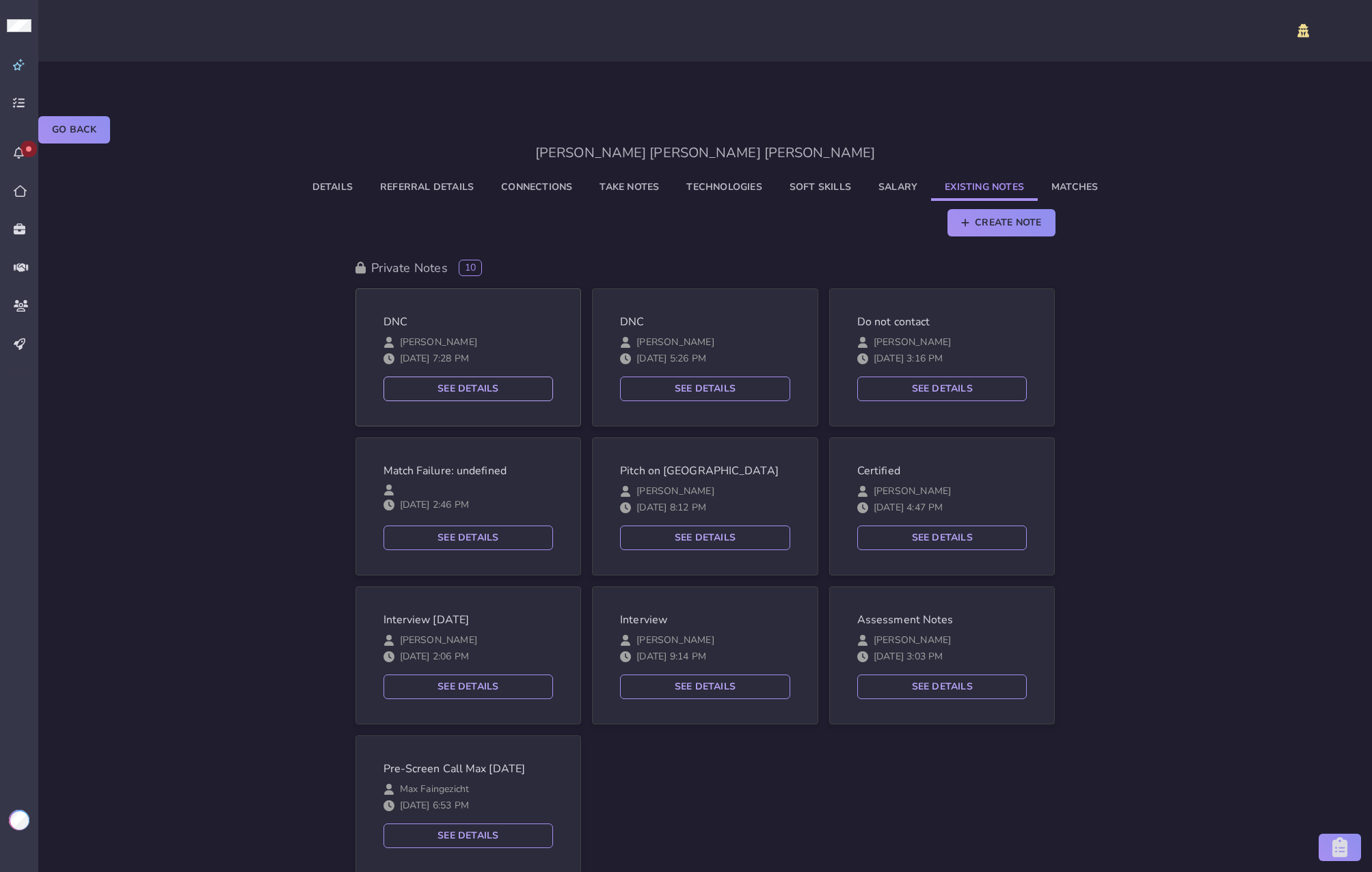 click on "See Details" at bounding box center [468, 389] 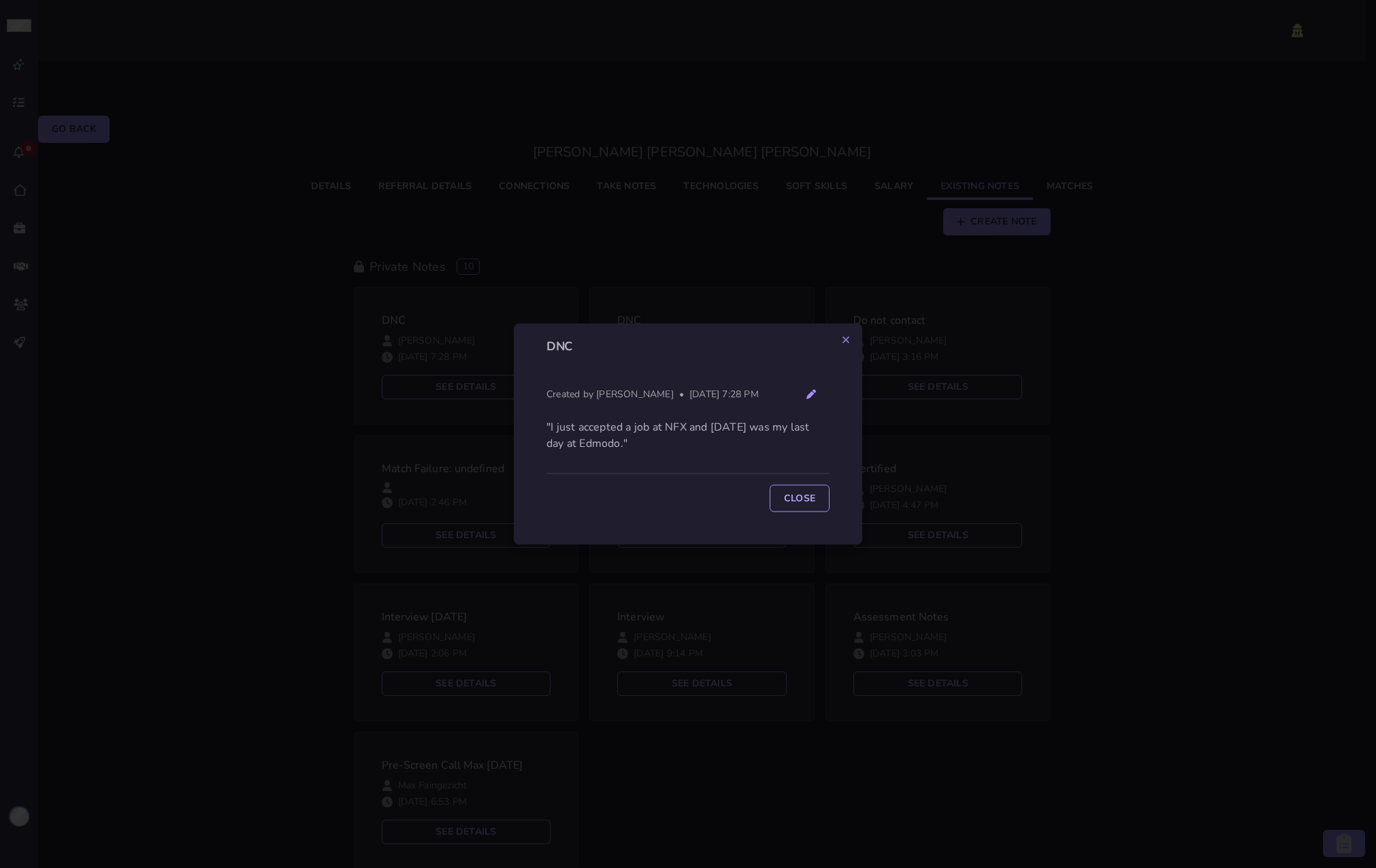 click 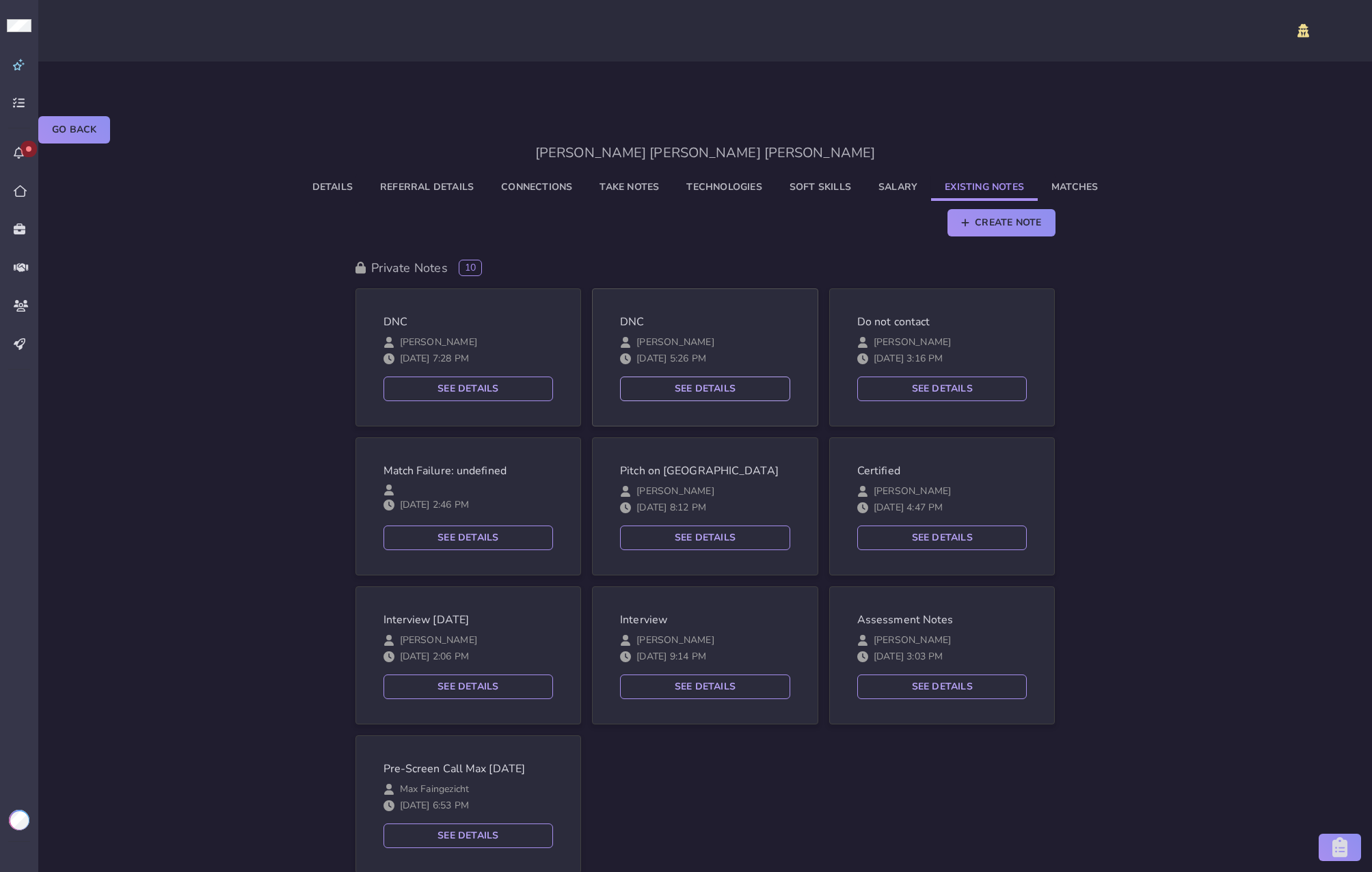 click on "See Details" at bounding box center [705, 389] 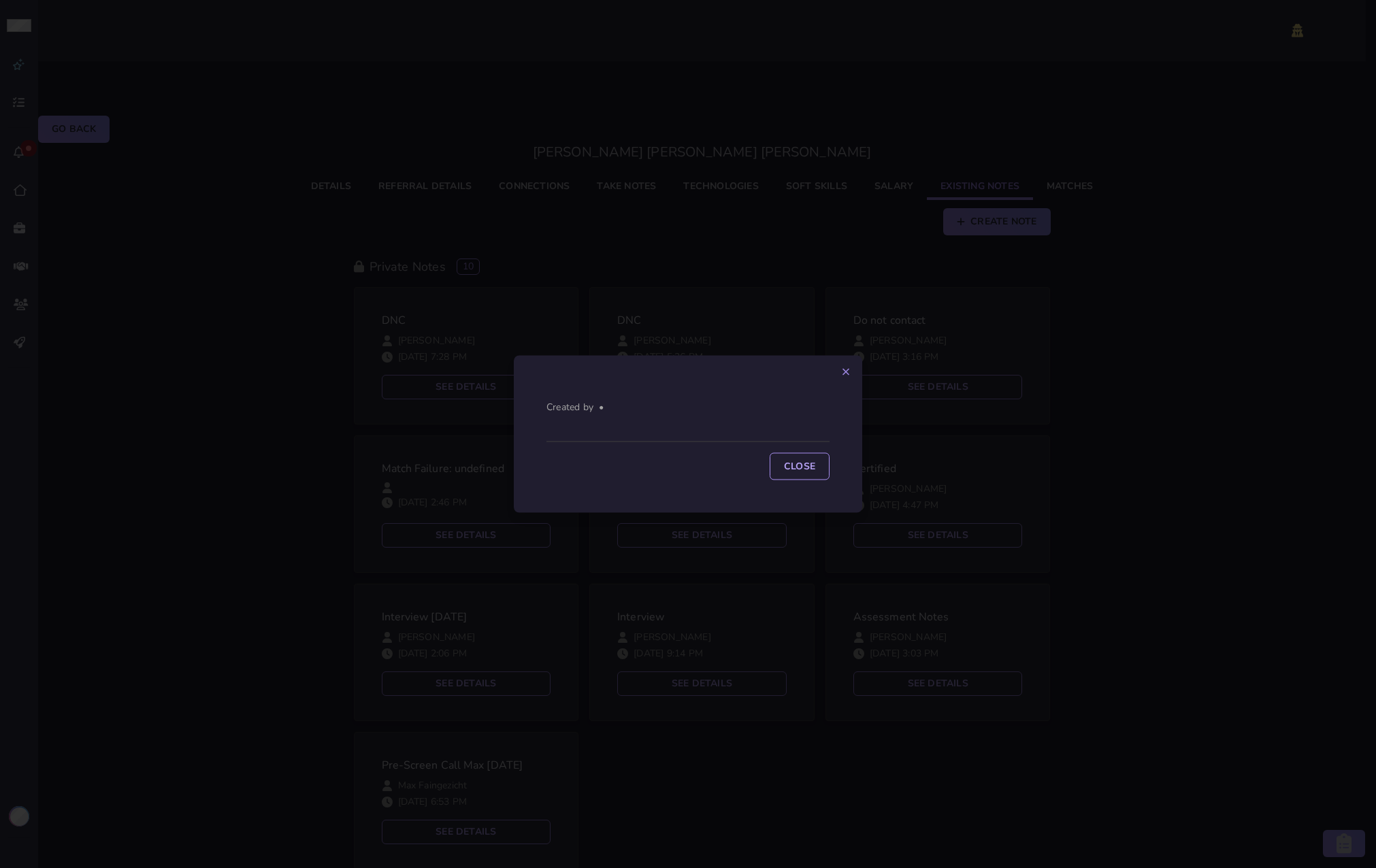 click 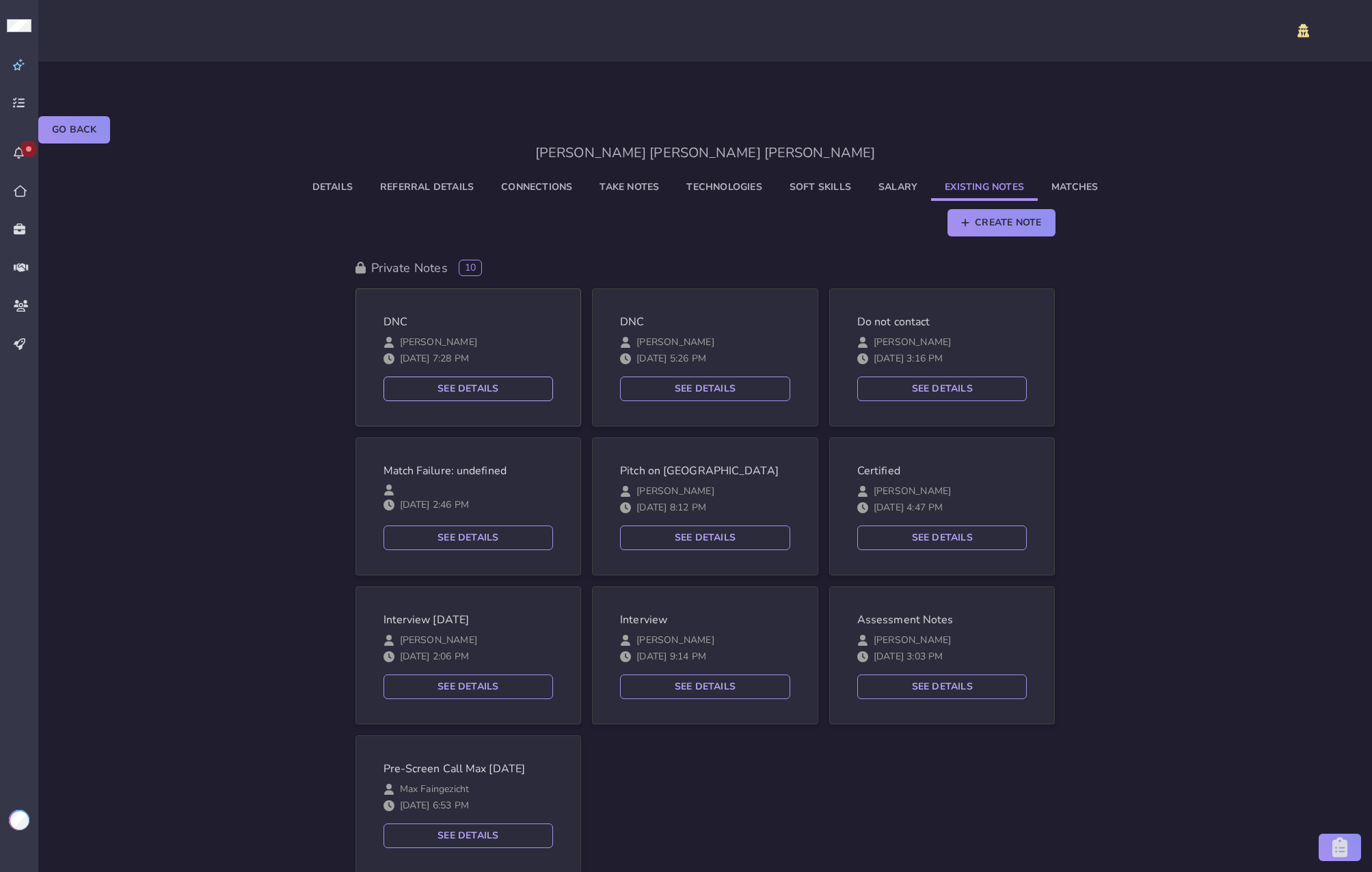 click on "See Details" at bounding box center (468, 389) 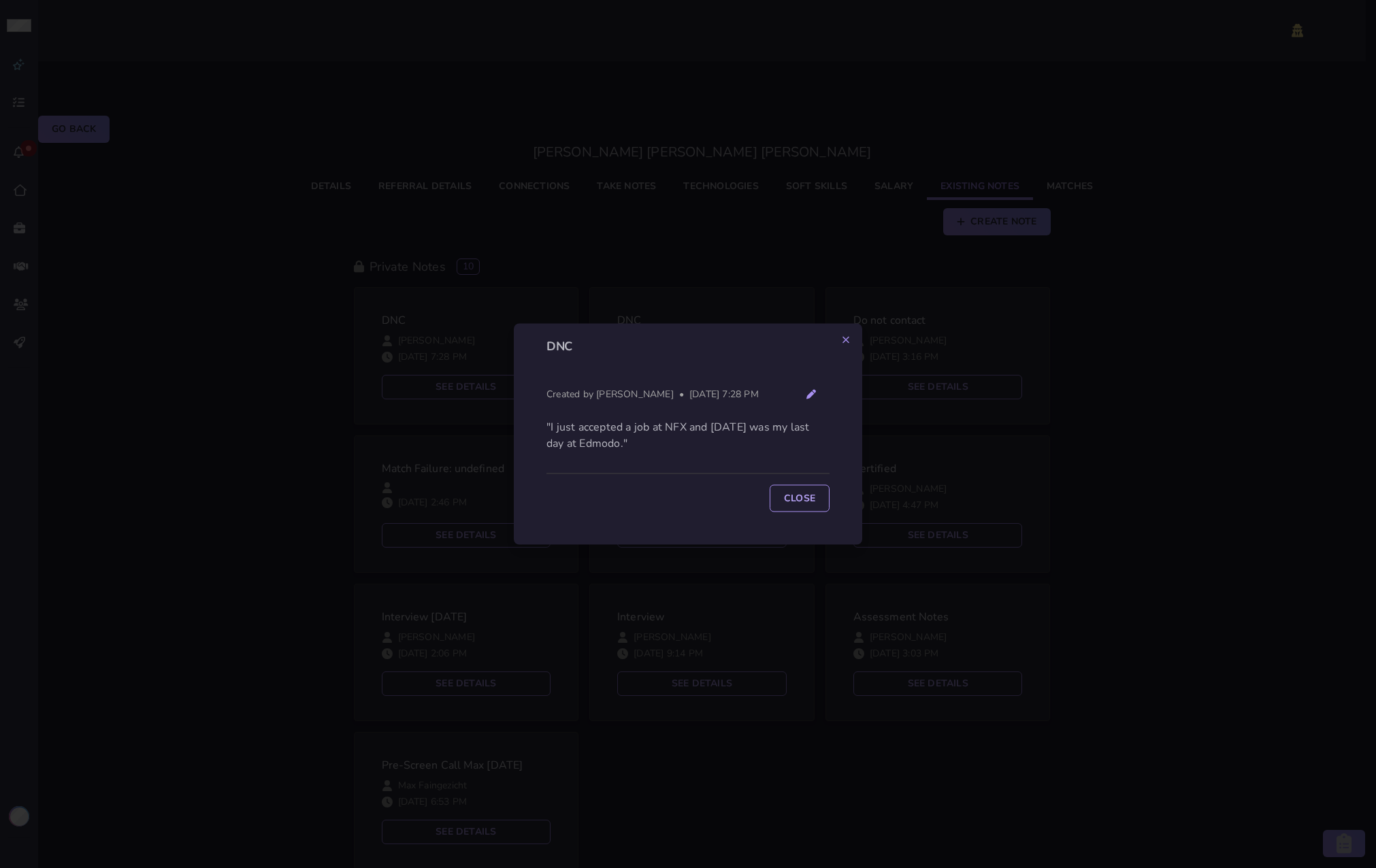 click 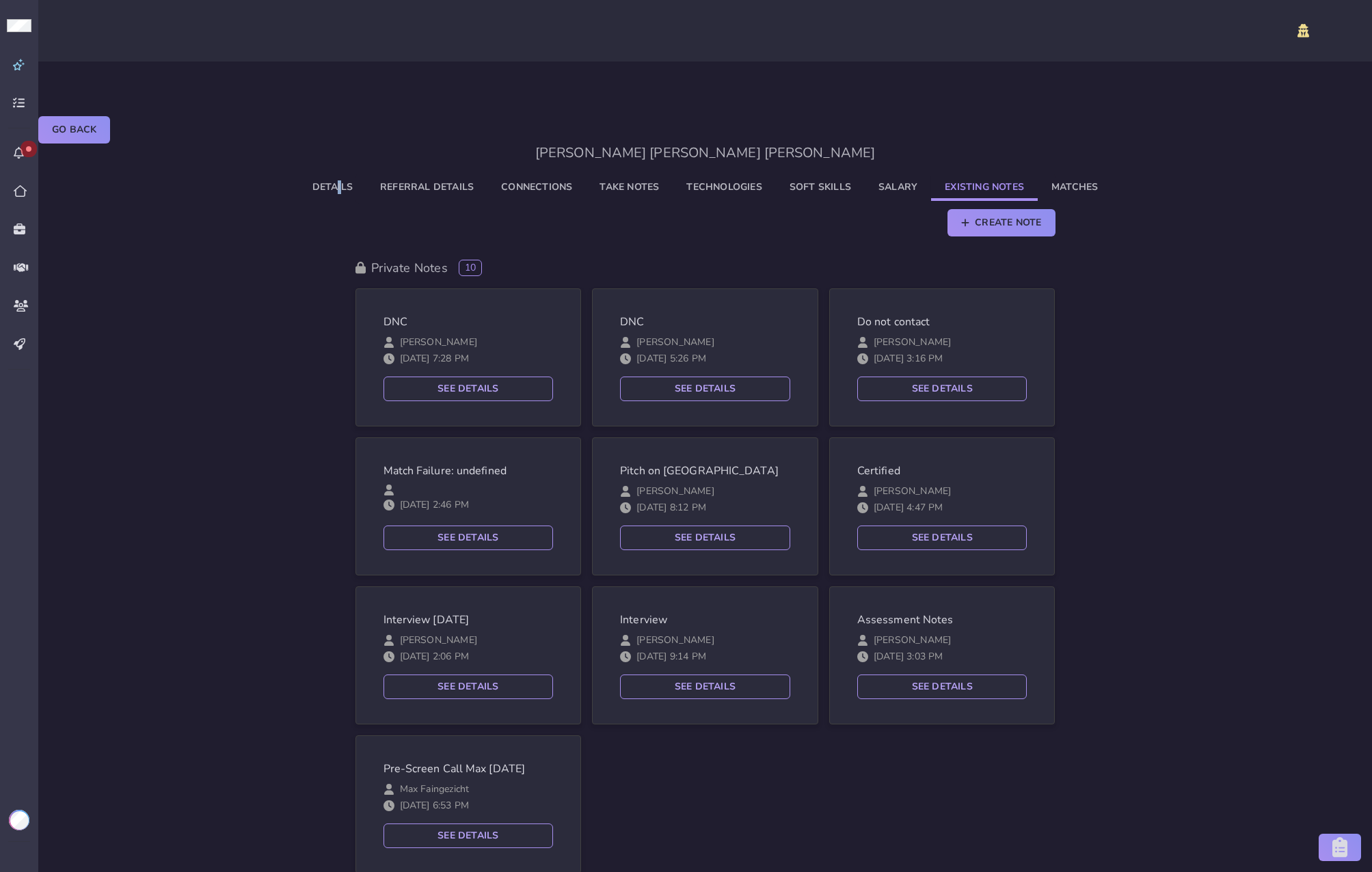 click on "Carlos Andres Soto Gonzalez  Details   Referral Details   Connections   Take Notes   Technologies   Soft Skills   Salary   Existing Notes   Matches   Create Note   Private Notes  10 DNC Andreas Masis 03/21/2022 7:28 PM  See Details  DNC Andreas Masis 01/20/2022 5:26 PM  See Details  Do not contact Andreas Masis 08/26/2021 3:16 PM  See Details  Match Failure: undefined 07/12/2021 2:46 PM  See Details  Pitch on Sea Ranch Adam Blake 07/06/2021 8:12 PM  See Details  Certified Andreas Masis 06/29/2021 4:47 PM  See Details  Interview 6/24/21 Adam Blake 06/25/2021 2:06 PM  See Details  Interview Nick Bagley 06/24/2021 9:14 PM  See Details  Assessment Notes Nick Bagley 06/22/2021 3:03 PM  See Details  Pre-Screen Call Max 5/19/21 Max Faingezicht 05/19/2021 6:53 PM  See Details" at bounding box center [705, 508] 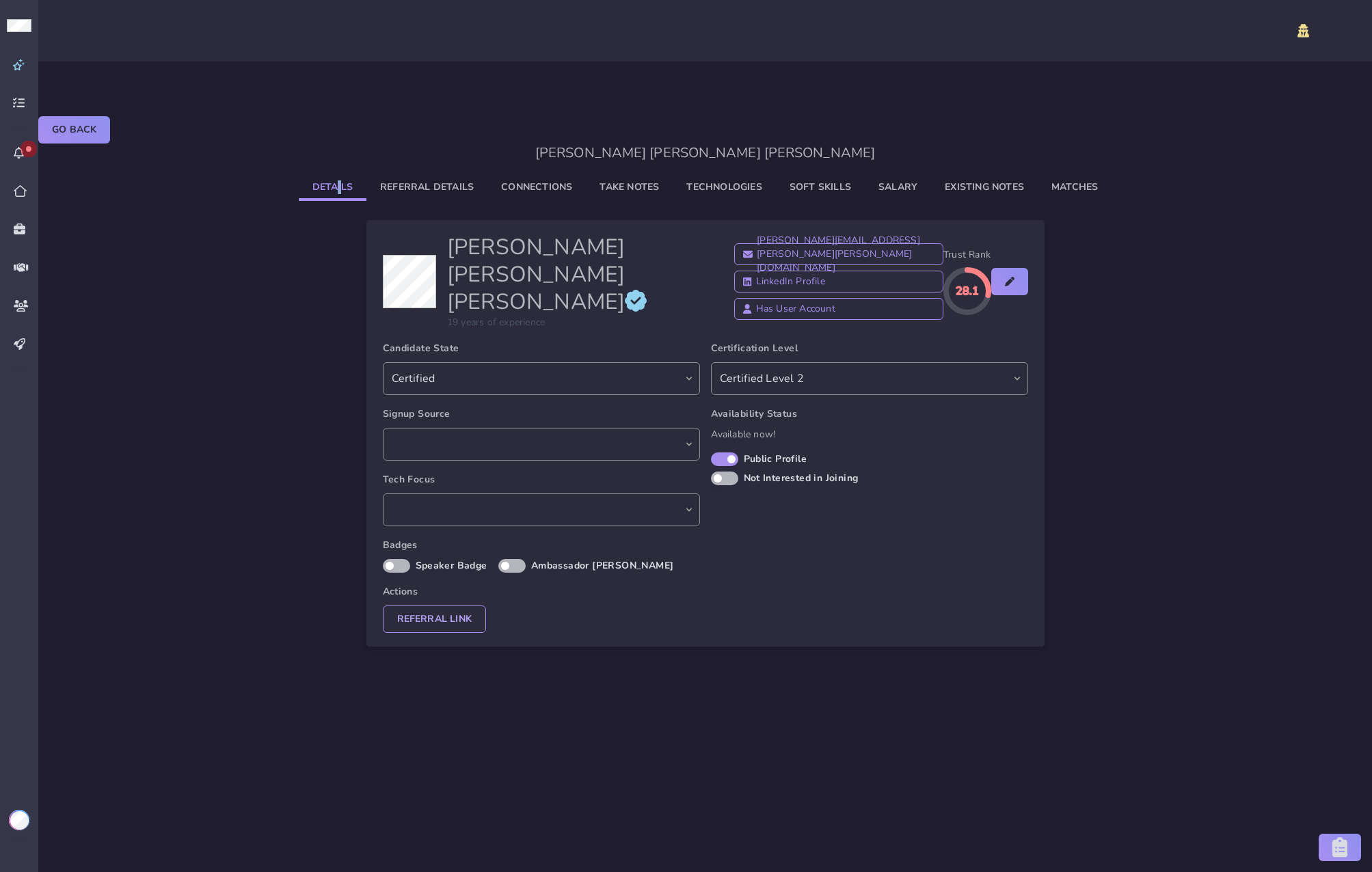 select on "6845ba50-79f7-466d-9aec-503c3cb4c7d5" 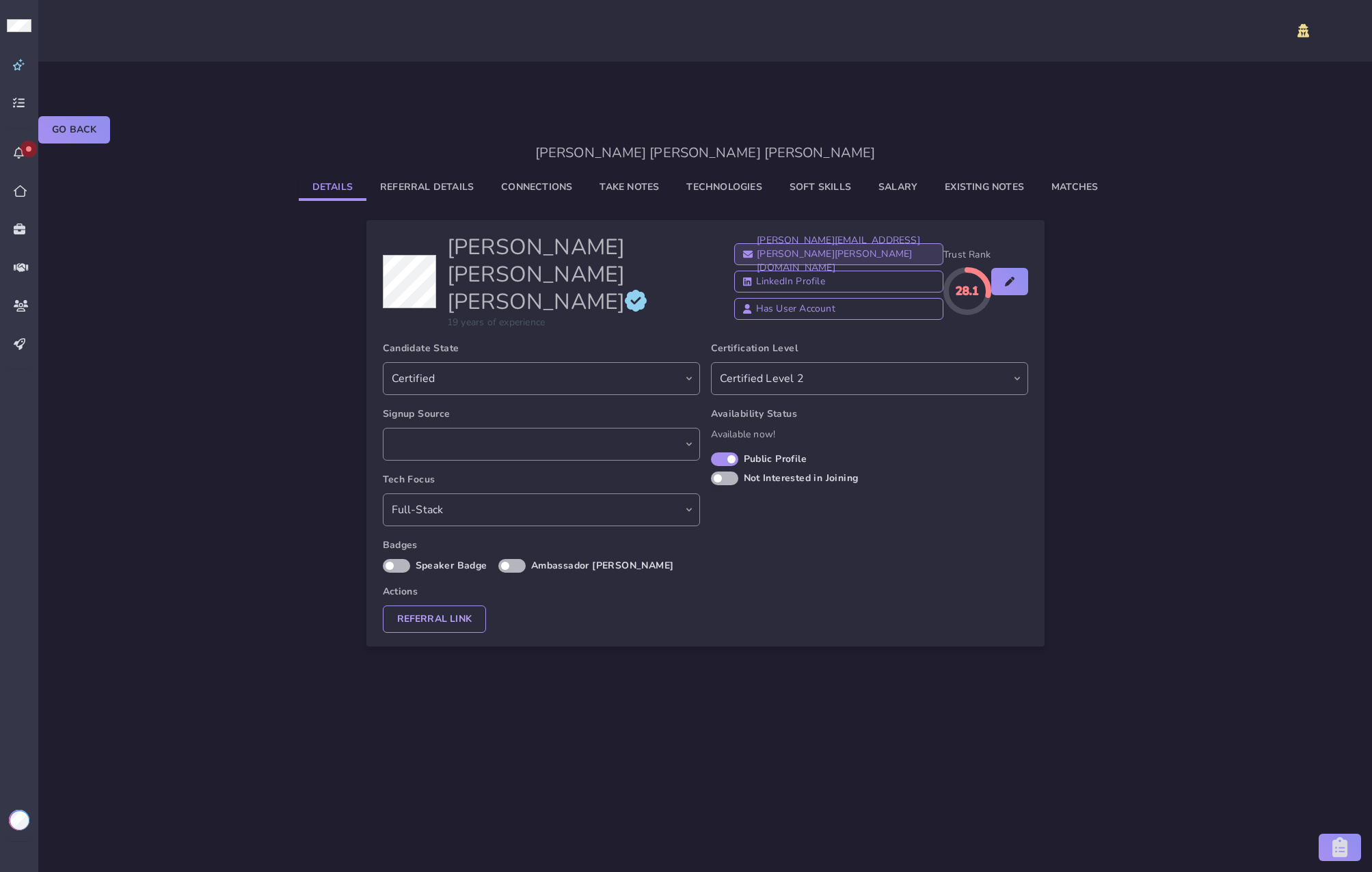 click on "carlos.soto.gonzalez@gmail.com" at bounding box center [838, 254] 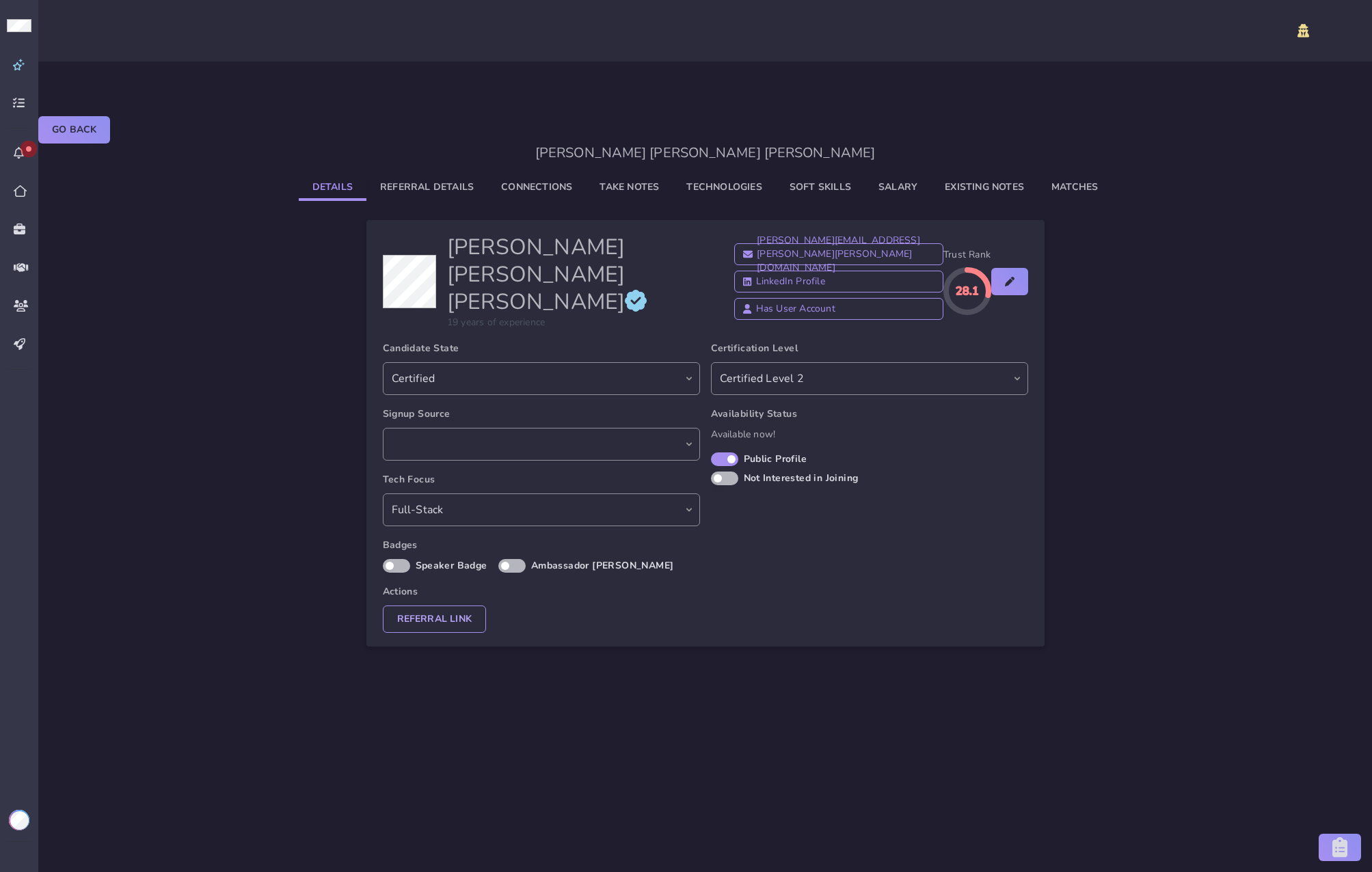 click on "Details   Referral Details   Connections   Take Notes   Technologies   Soft Skills   Salary   Existing Notes   Matches" 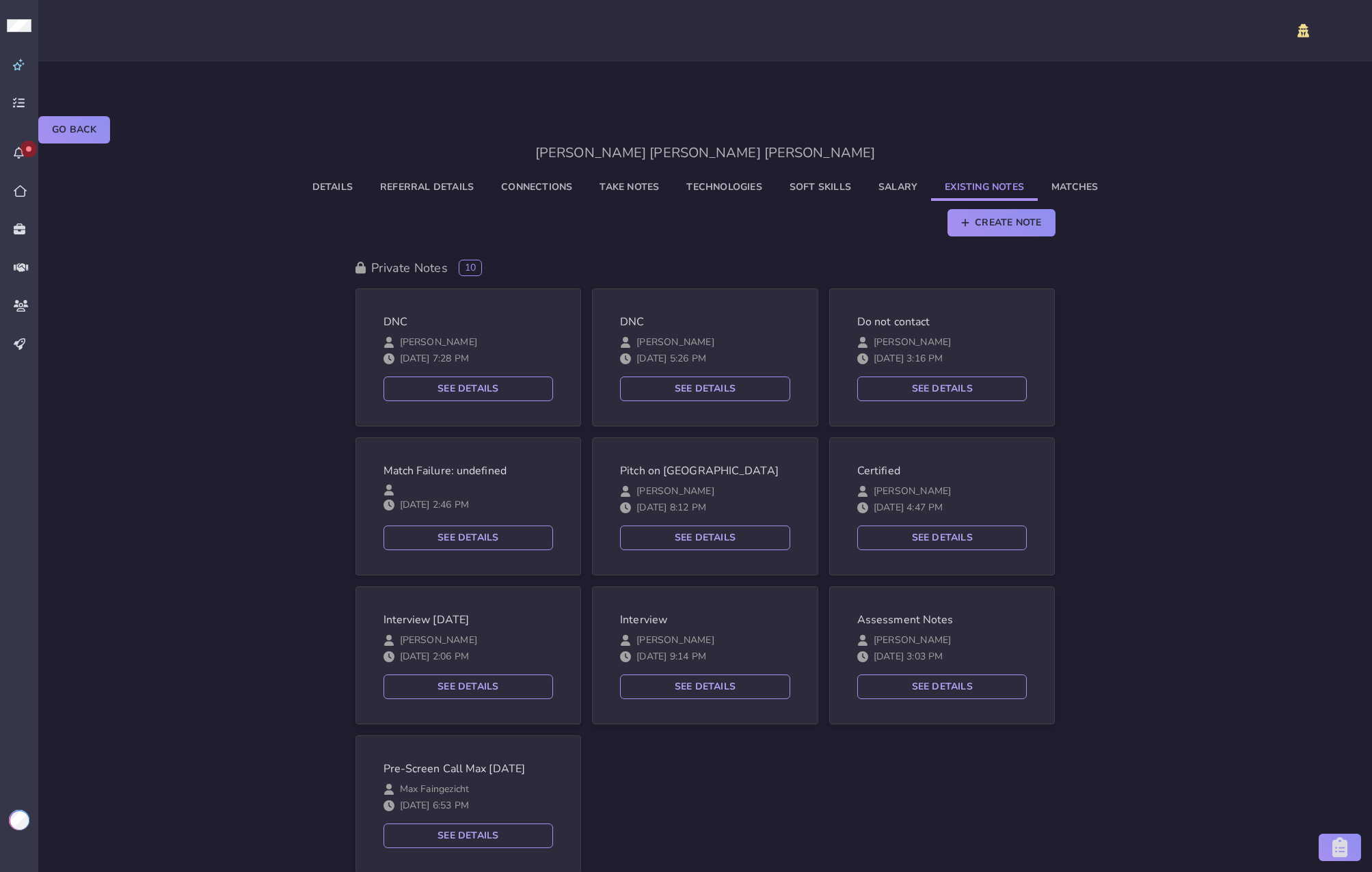 click on "Details" 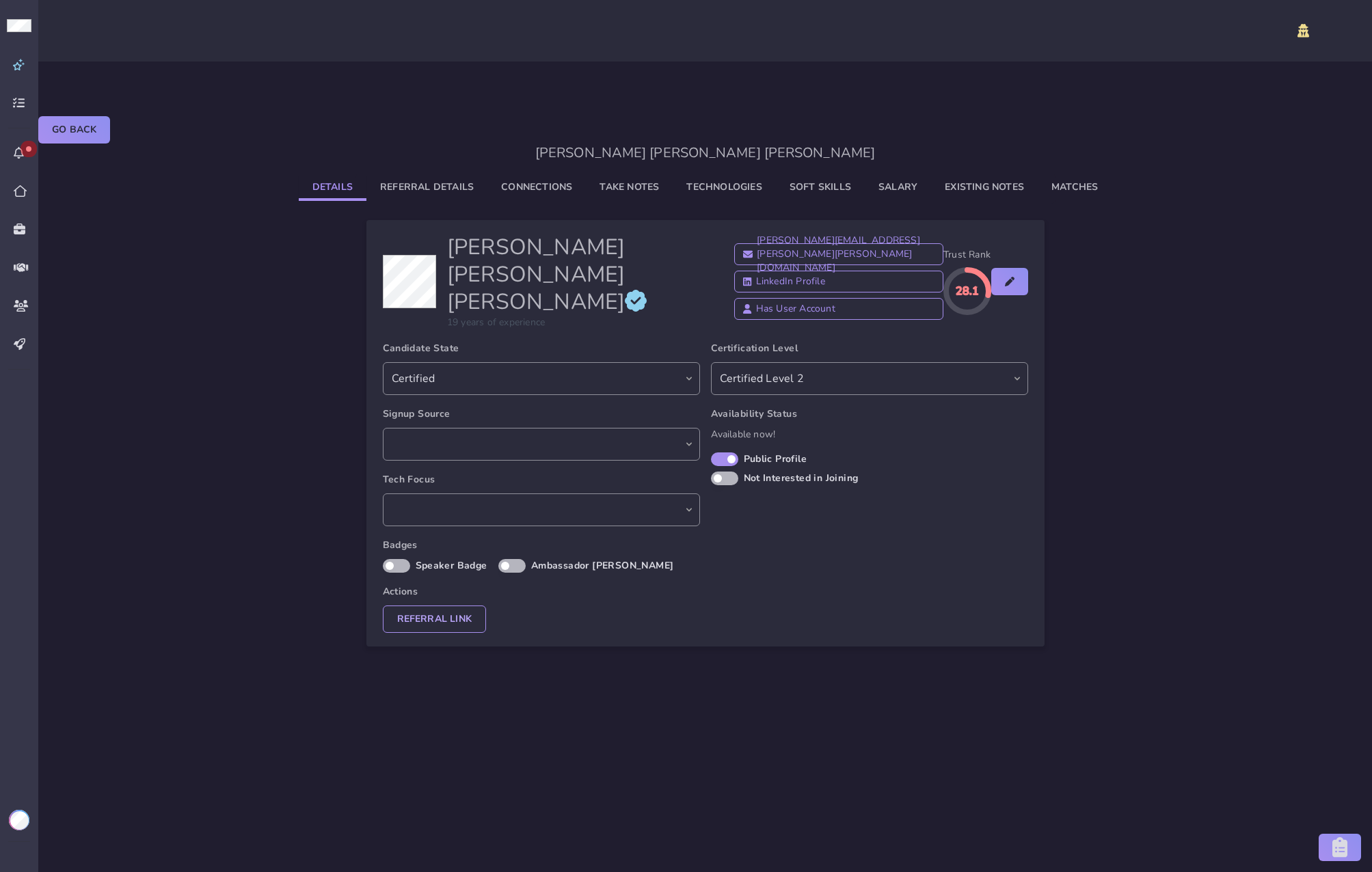 select on "6845ba50-79f7-466d-9aec-503c3cb4c7d5" 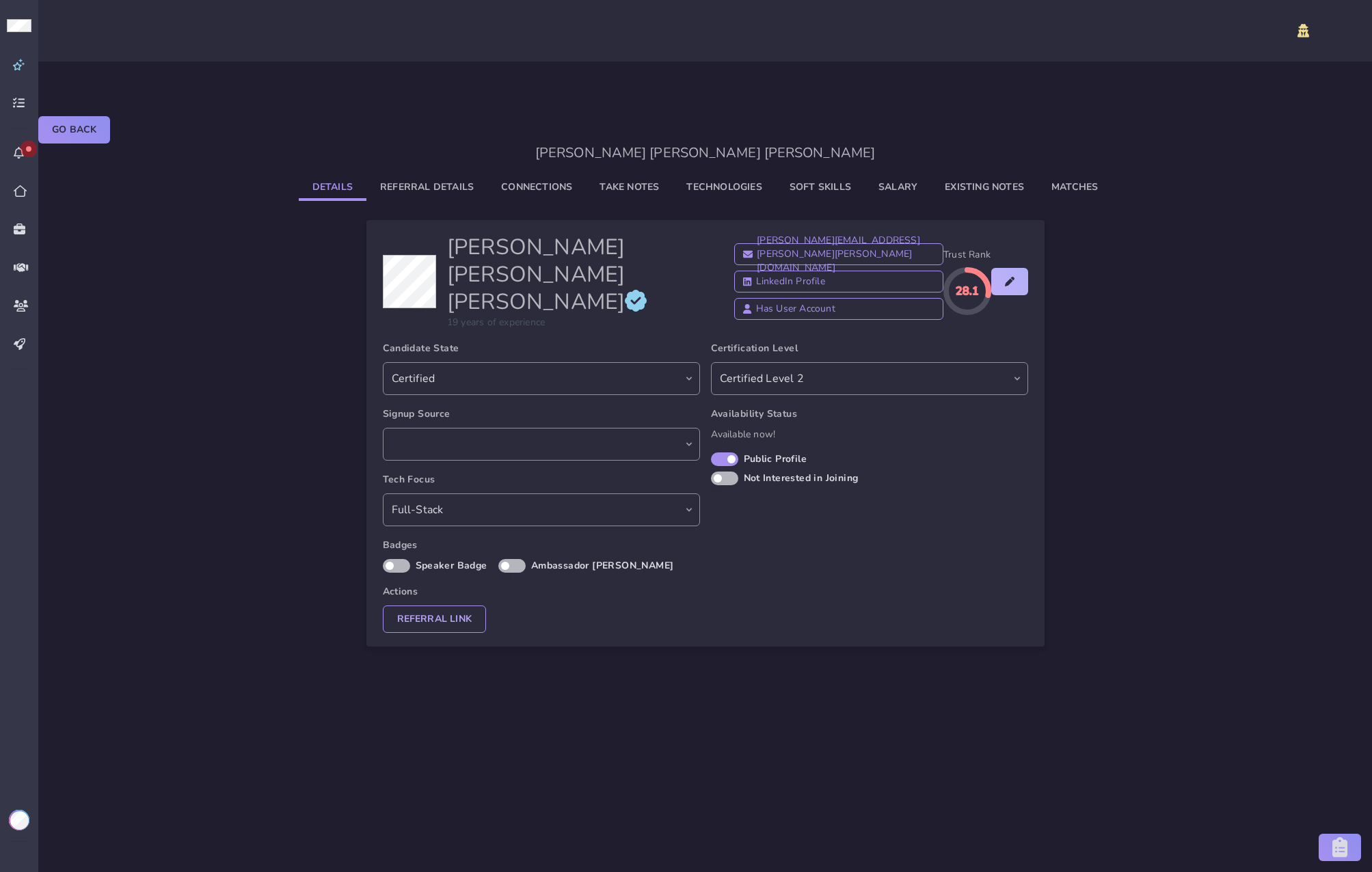 click 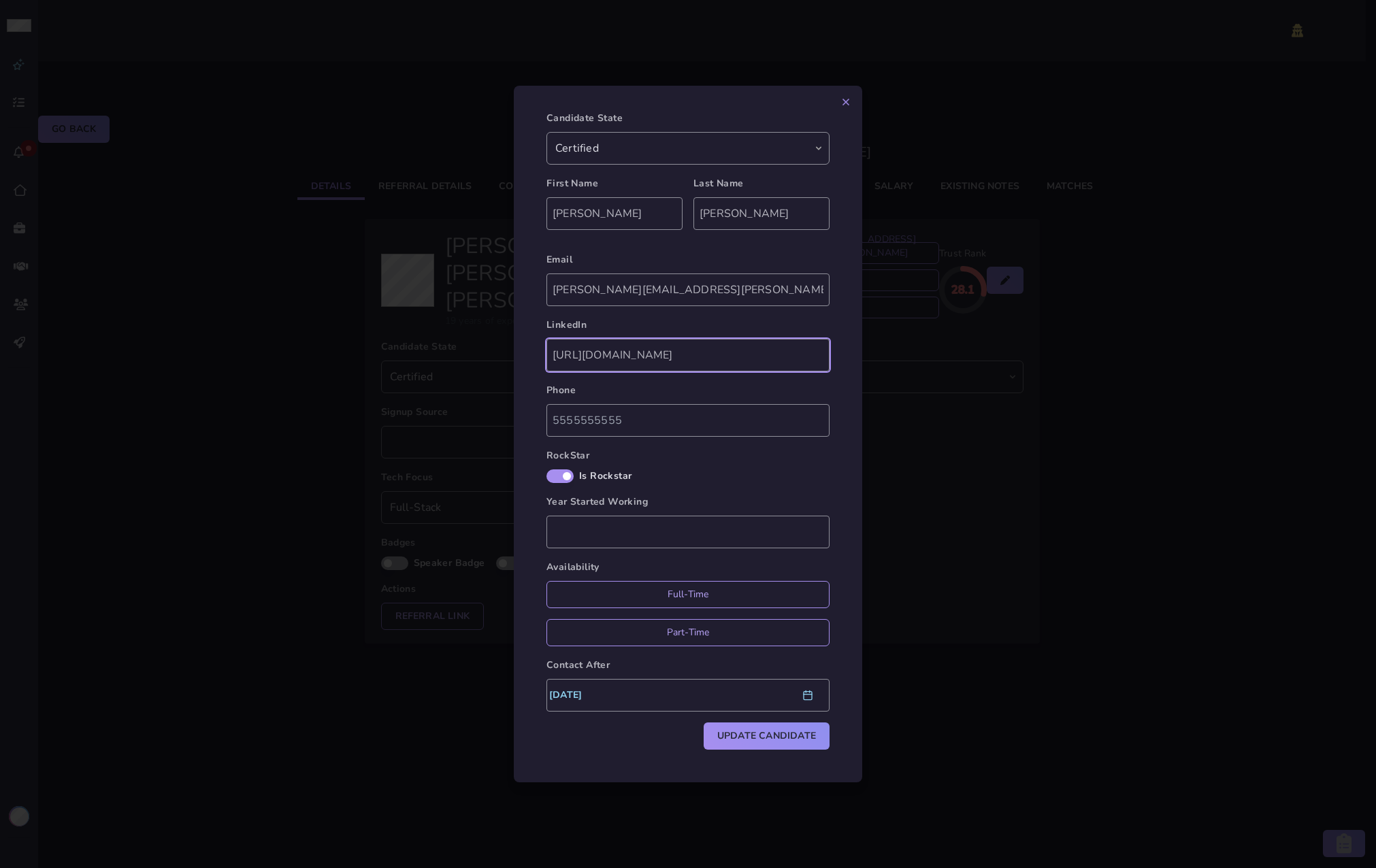 drag, startPoint x: 655, startPoint y: 358, endPoint x: 469, endPoint y: 348, distance: 186.26862 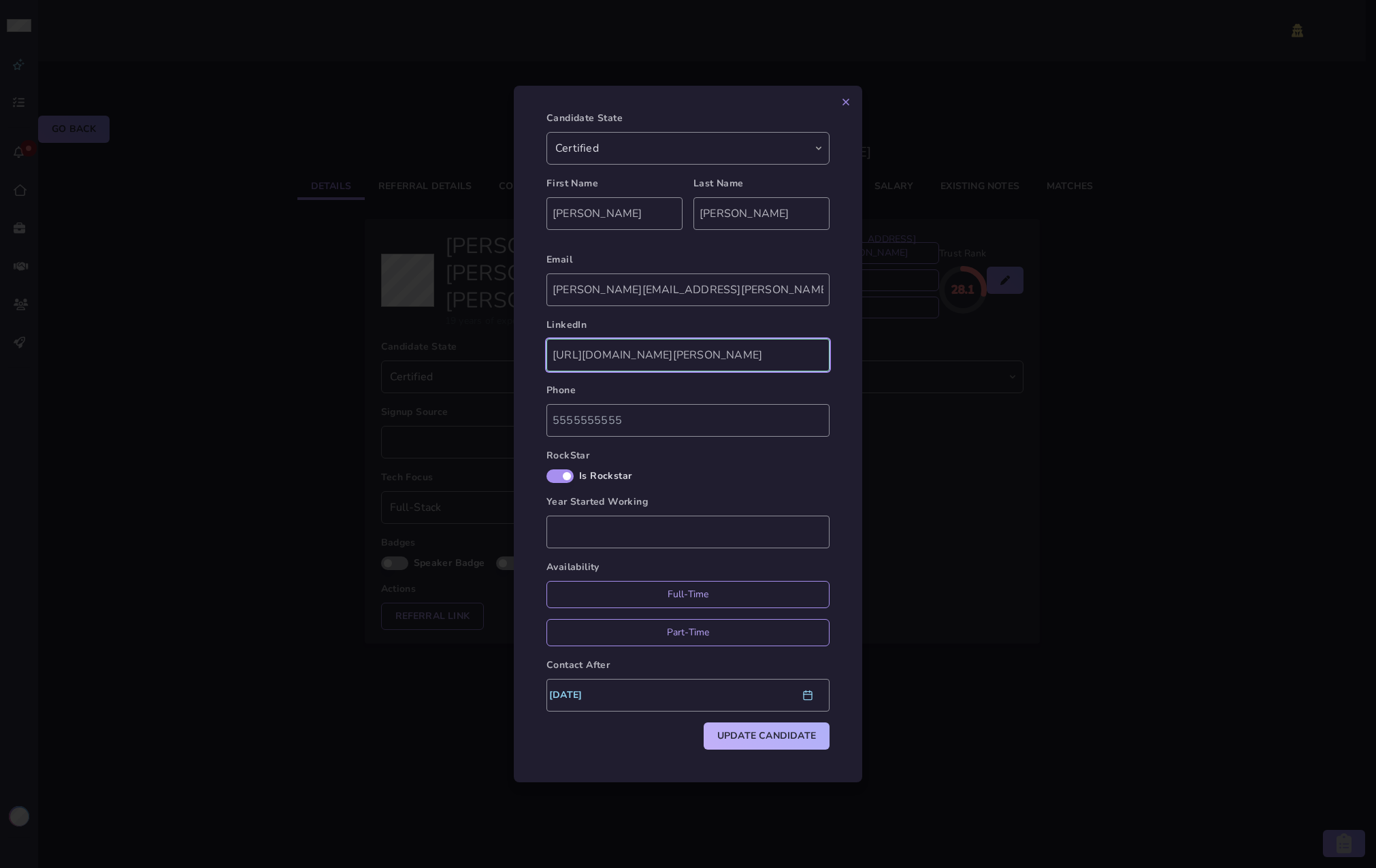 type on "https://www.linkedin.com/in/carlos-soto-gonzalez/" 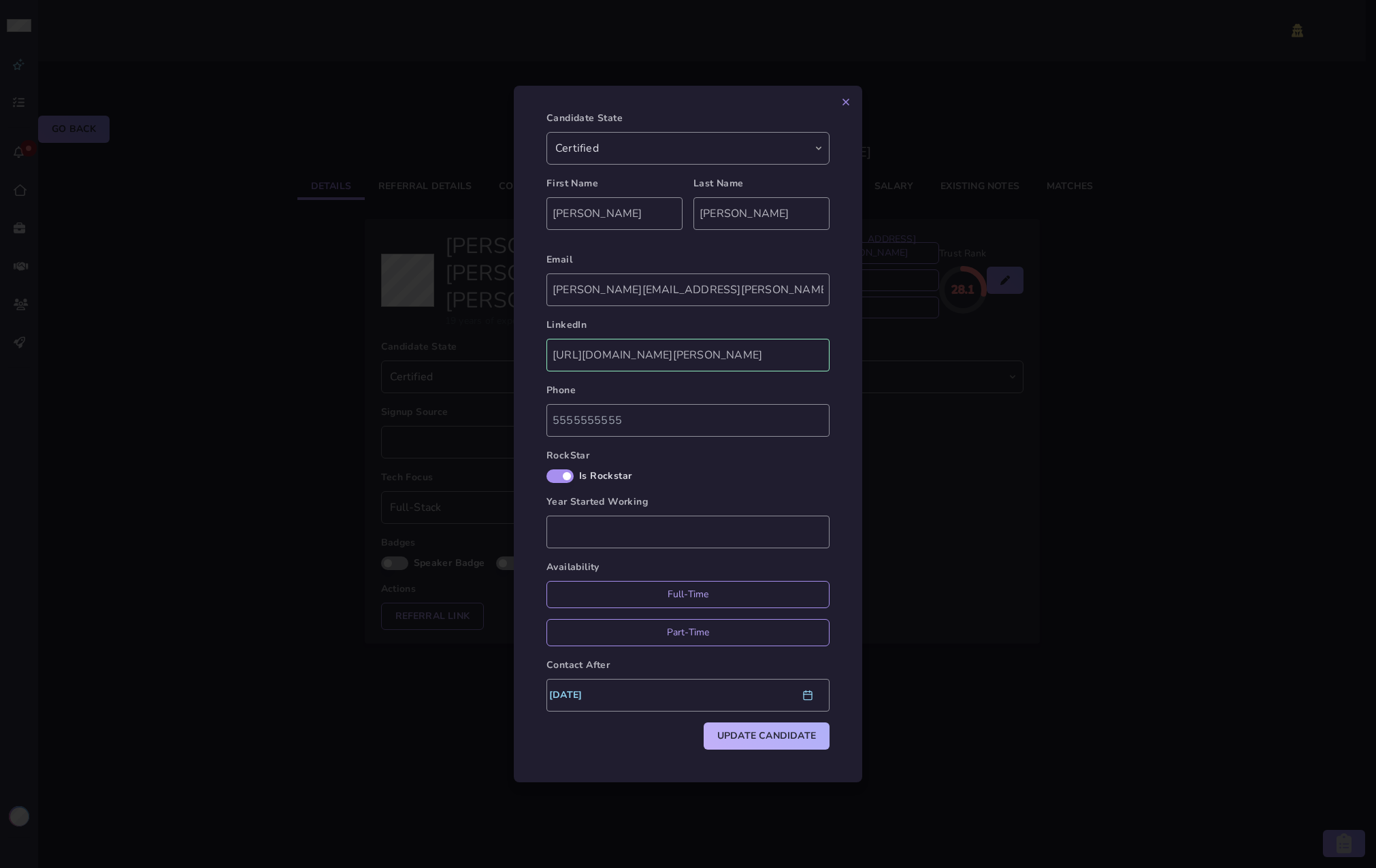 click on "Update Candidate" at bounding box center [766, 736] 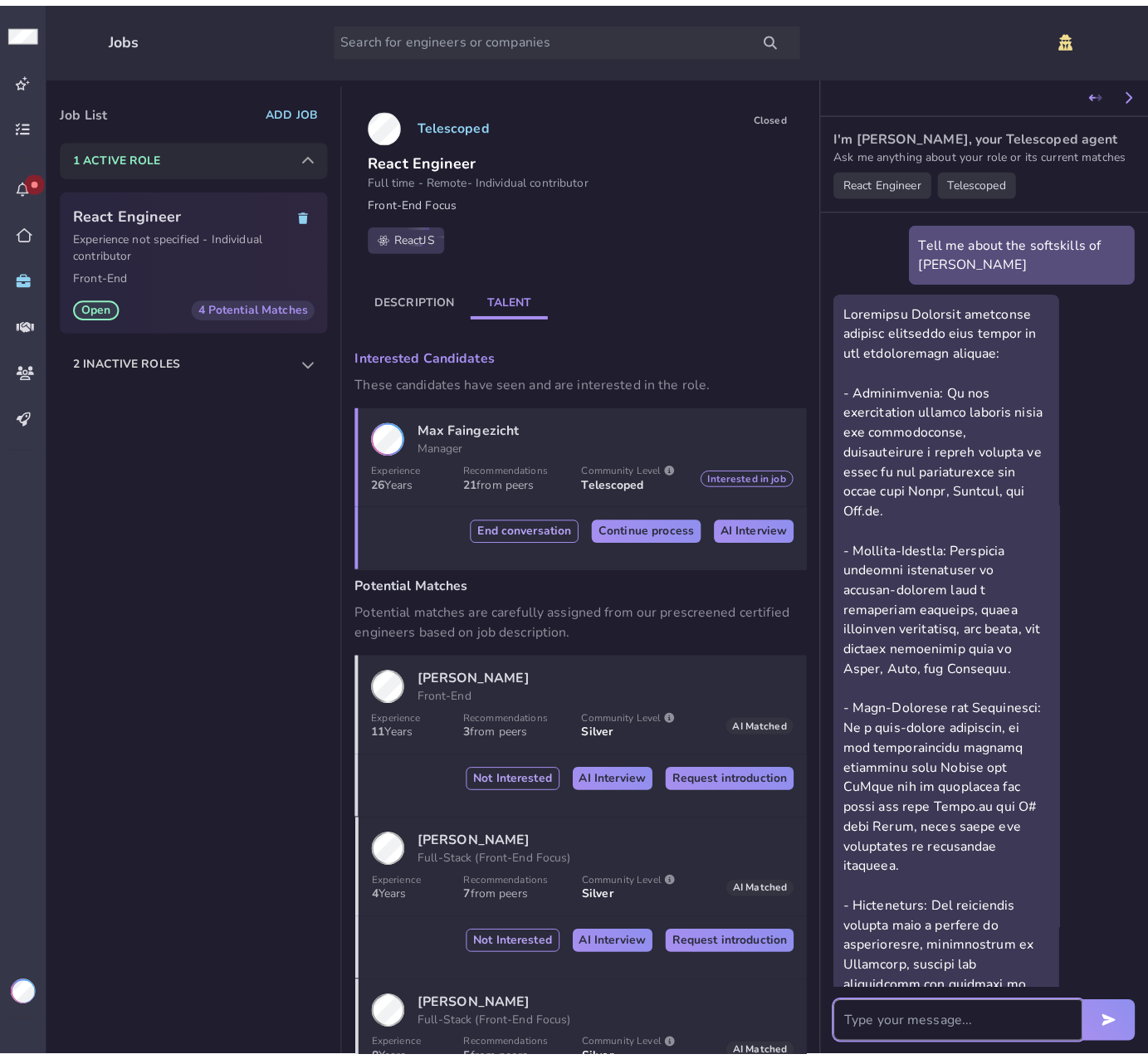 scroll, scrollTop: 0, scrollLeft: 0, axis: both 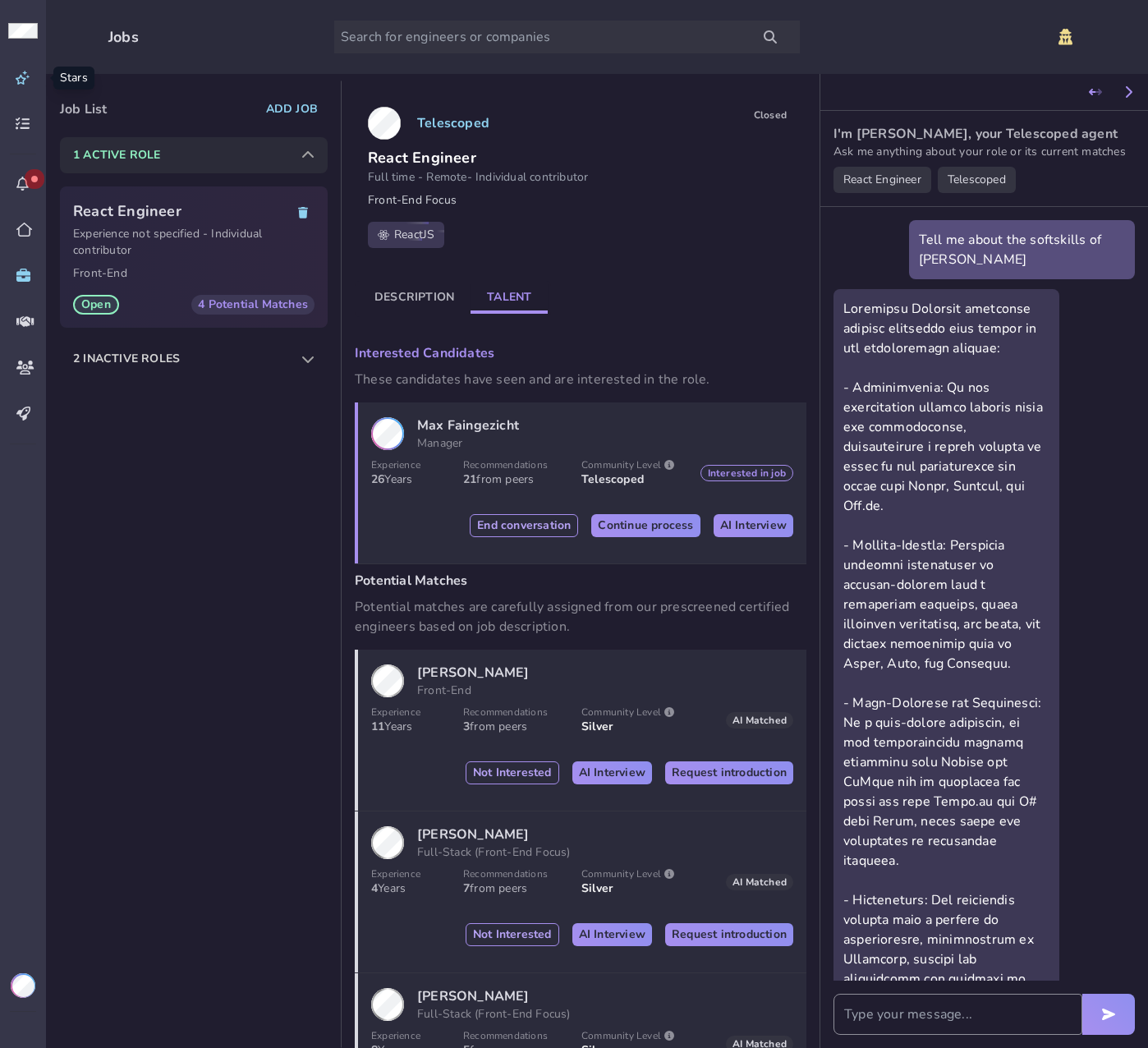 click at bounding box center (23, 78) 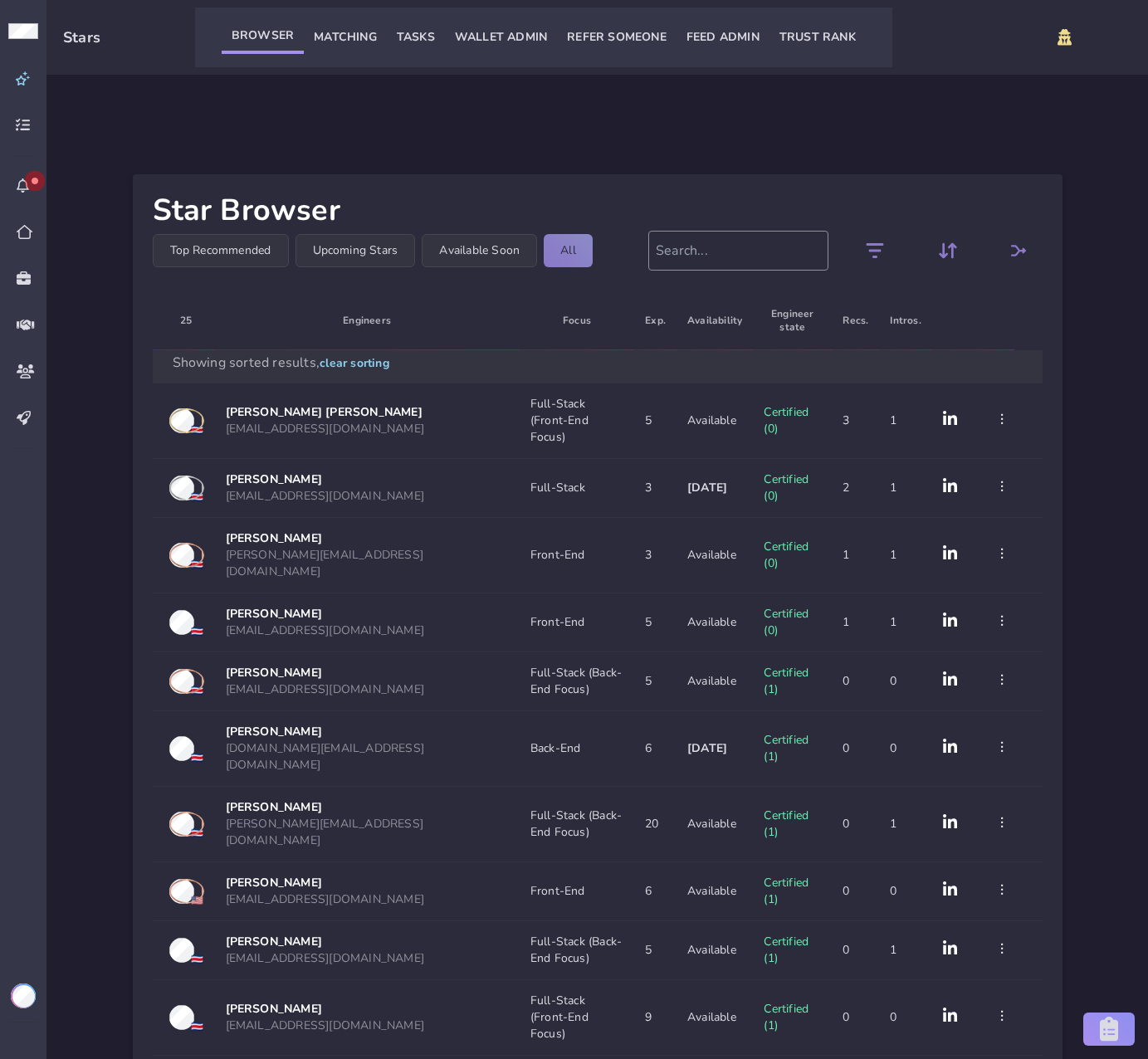 click at bounding box center (738, 251) 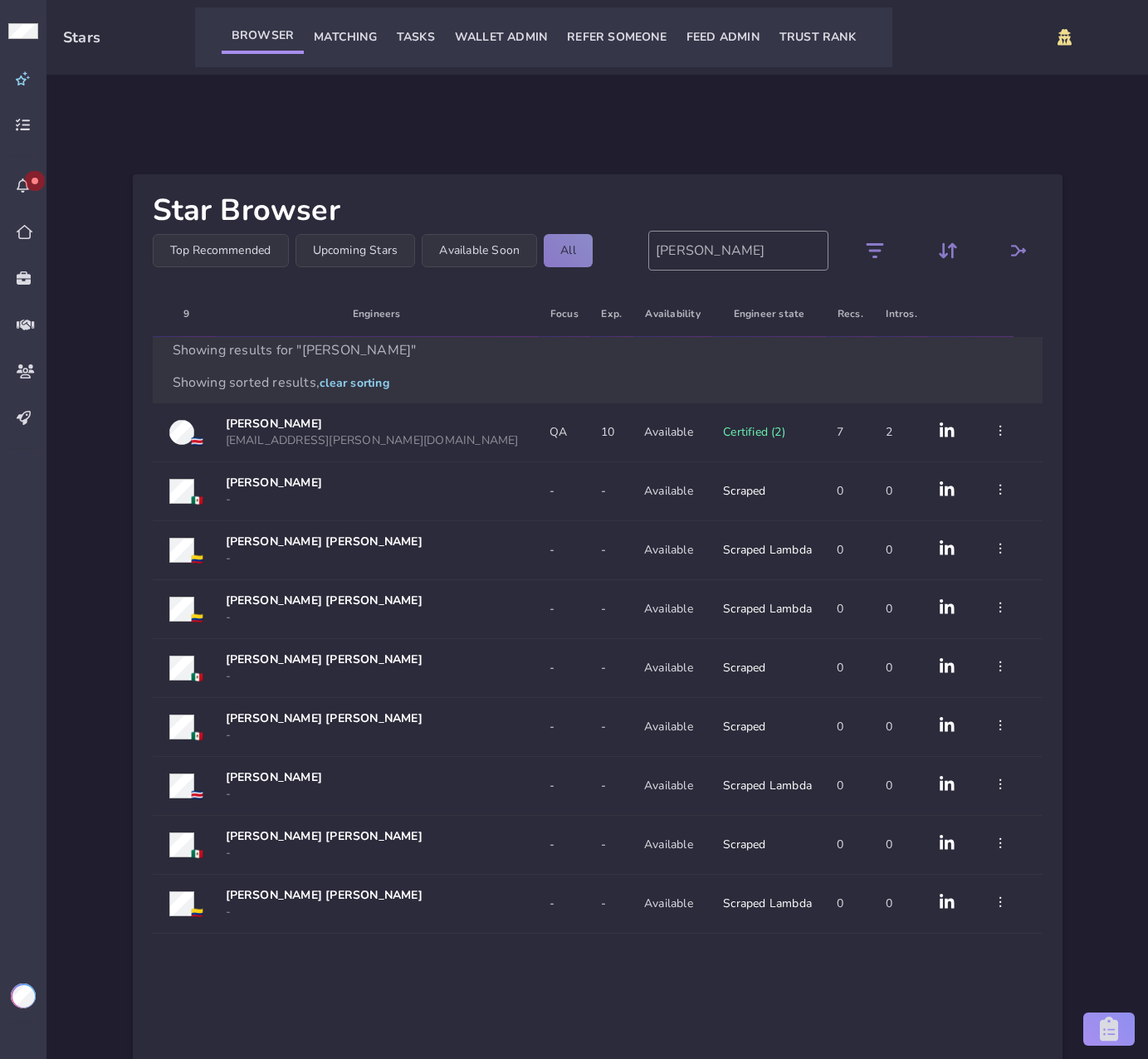 type on "[PERSON_NAME]" 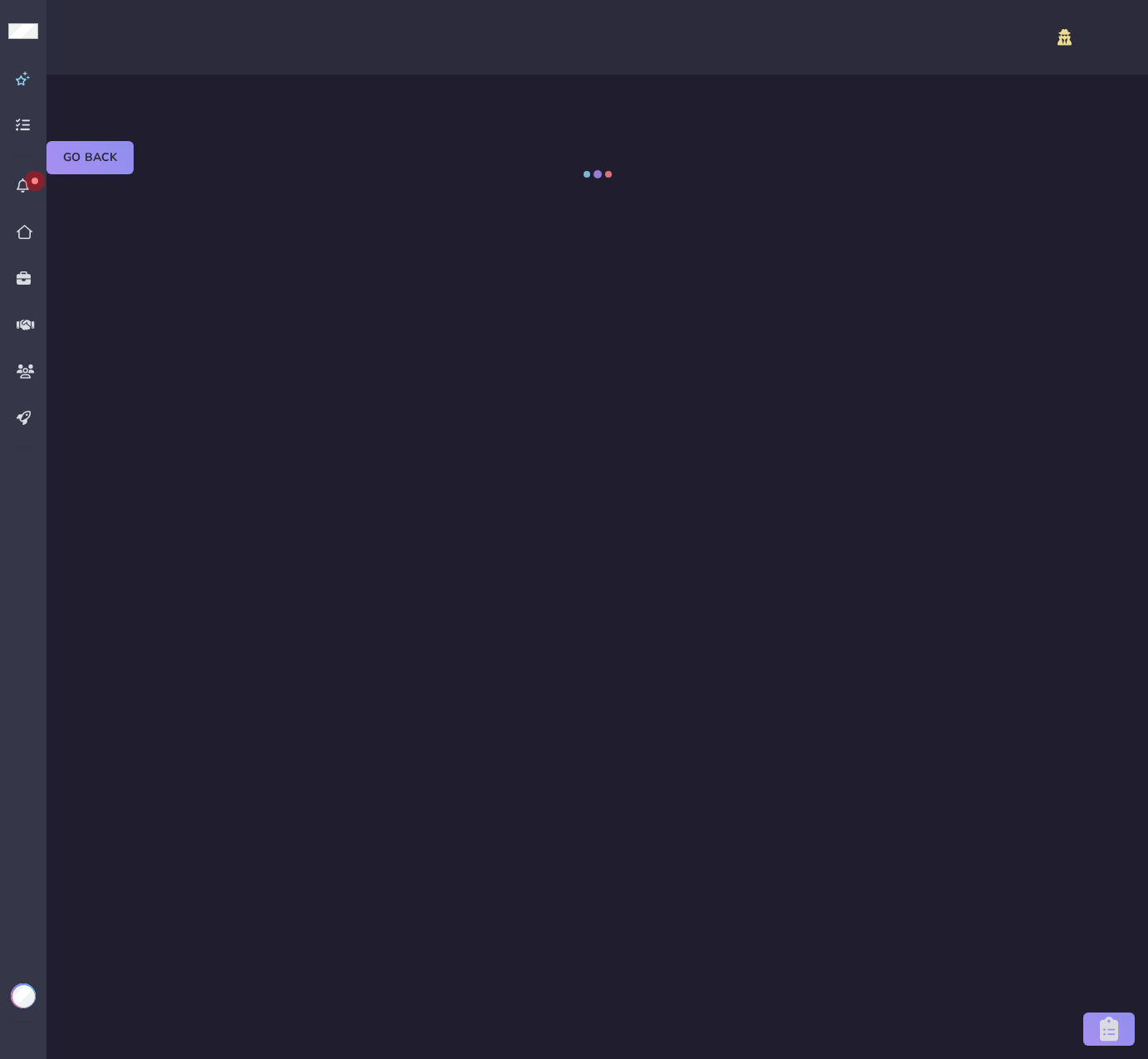 select on "placed" 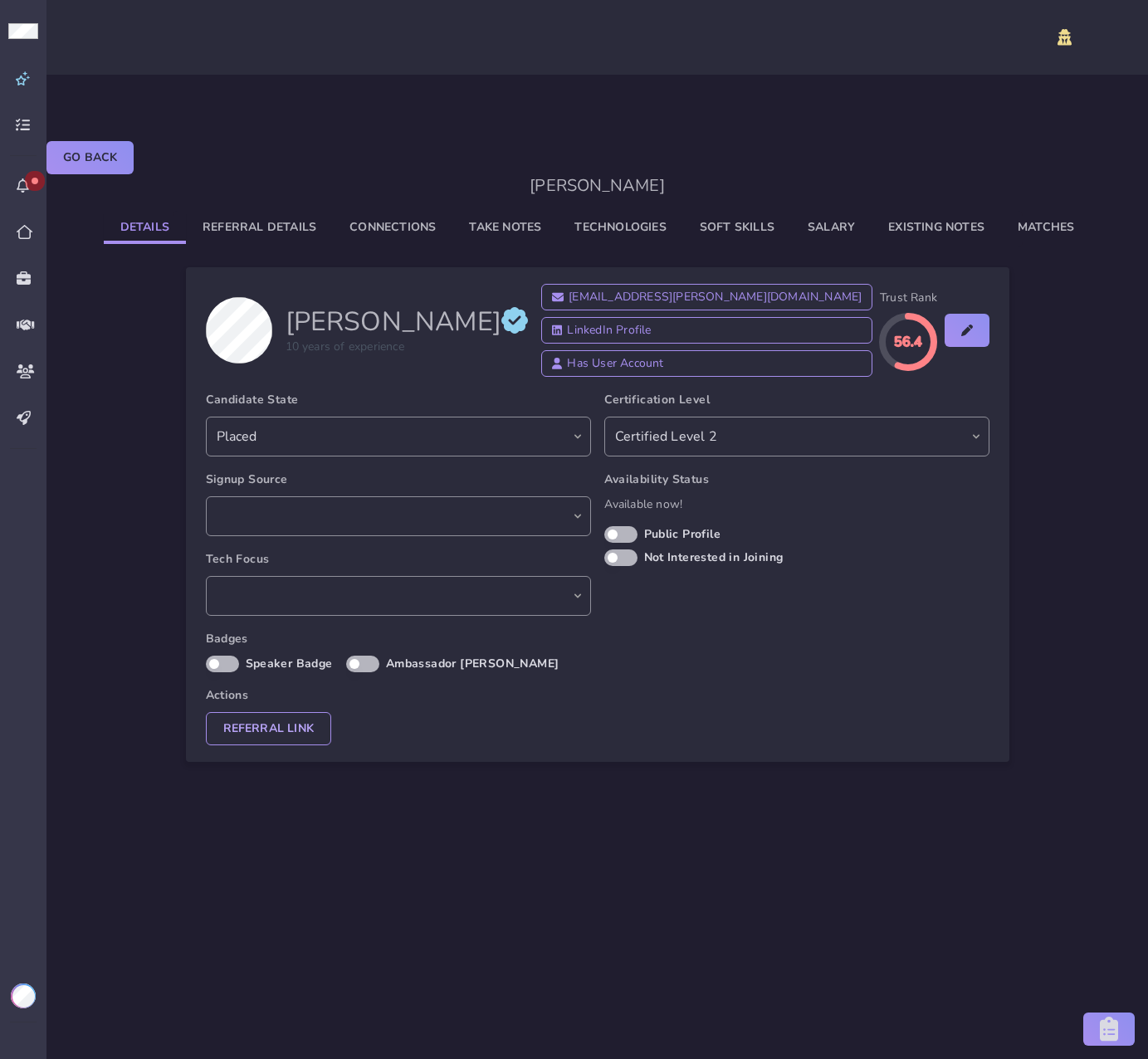 select on "7274fec8-7421-4108-83bb-20f450fe5b32" 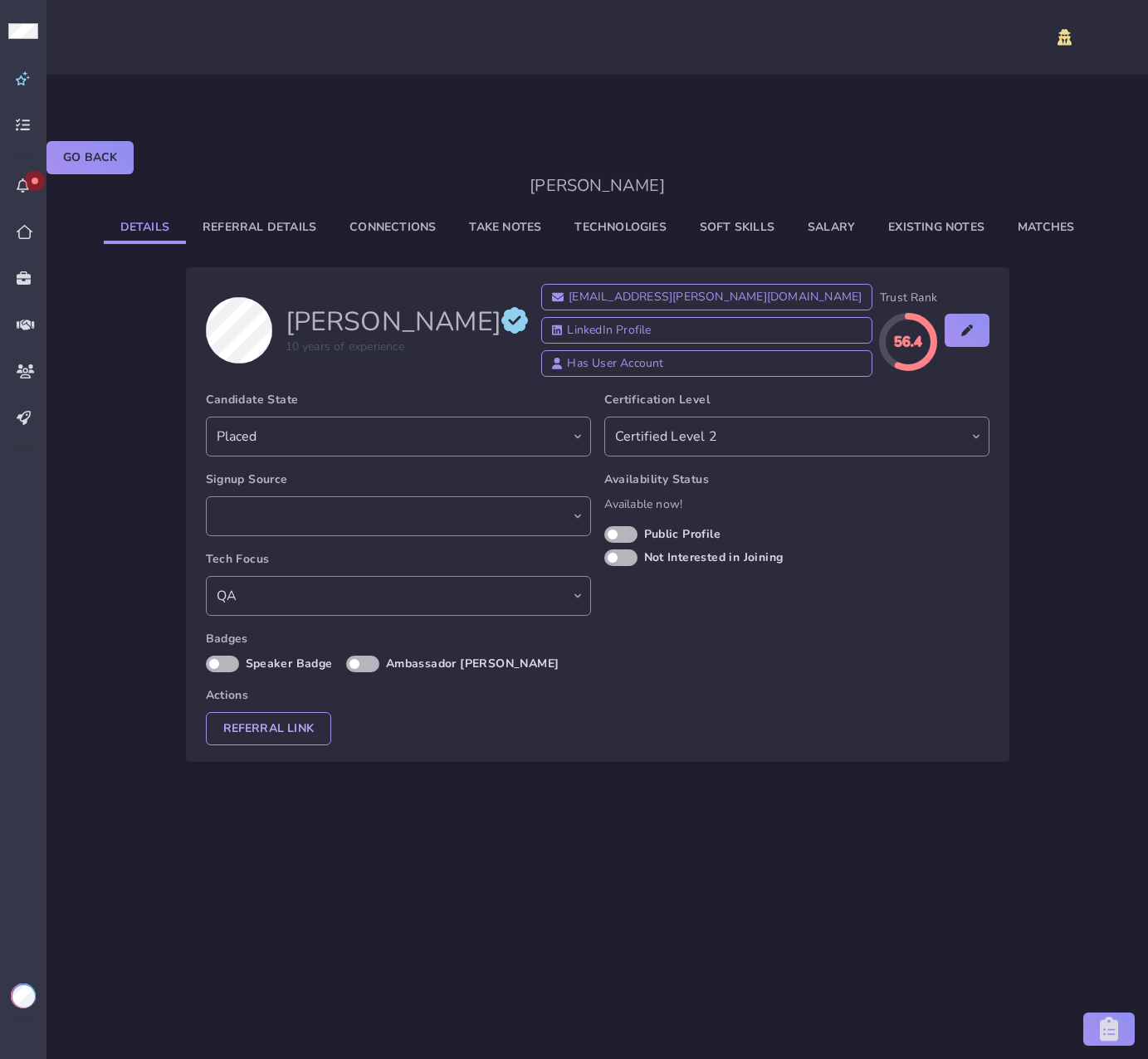 click on "Existing Notes" 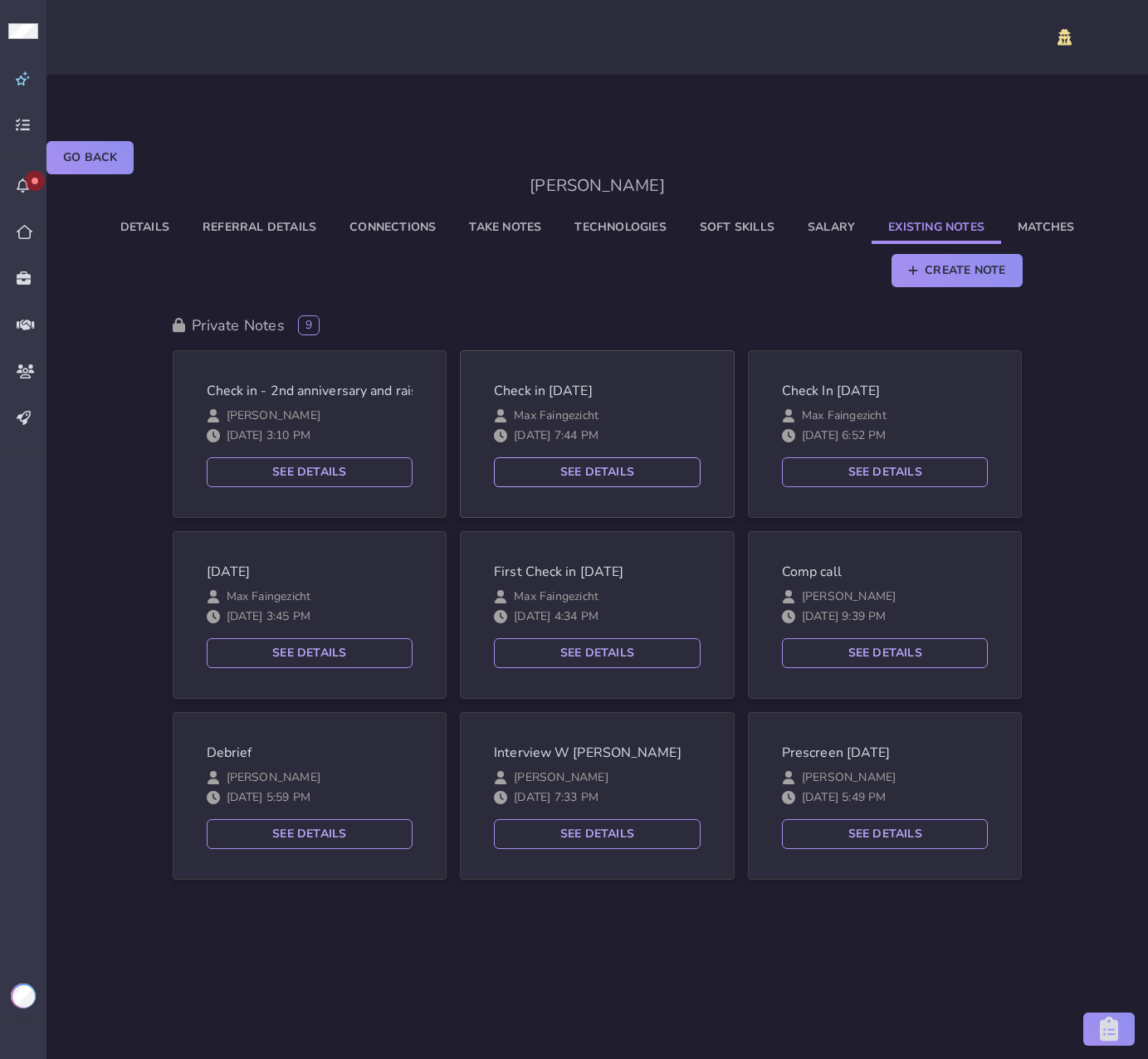 click on "See Details" at bounding box center [597, 472] 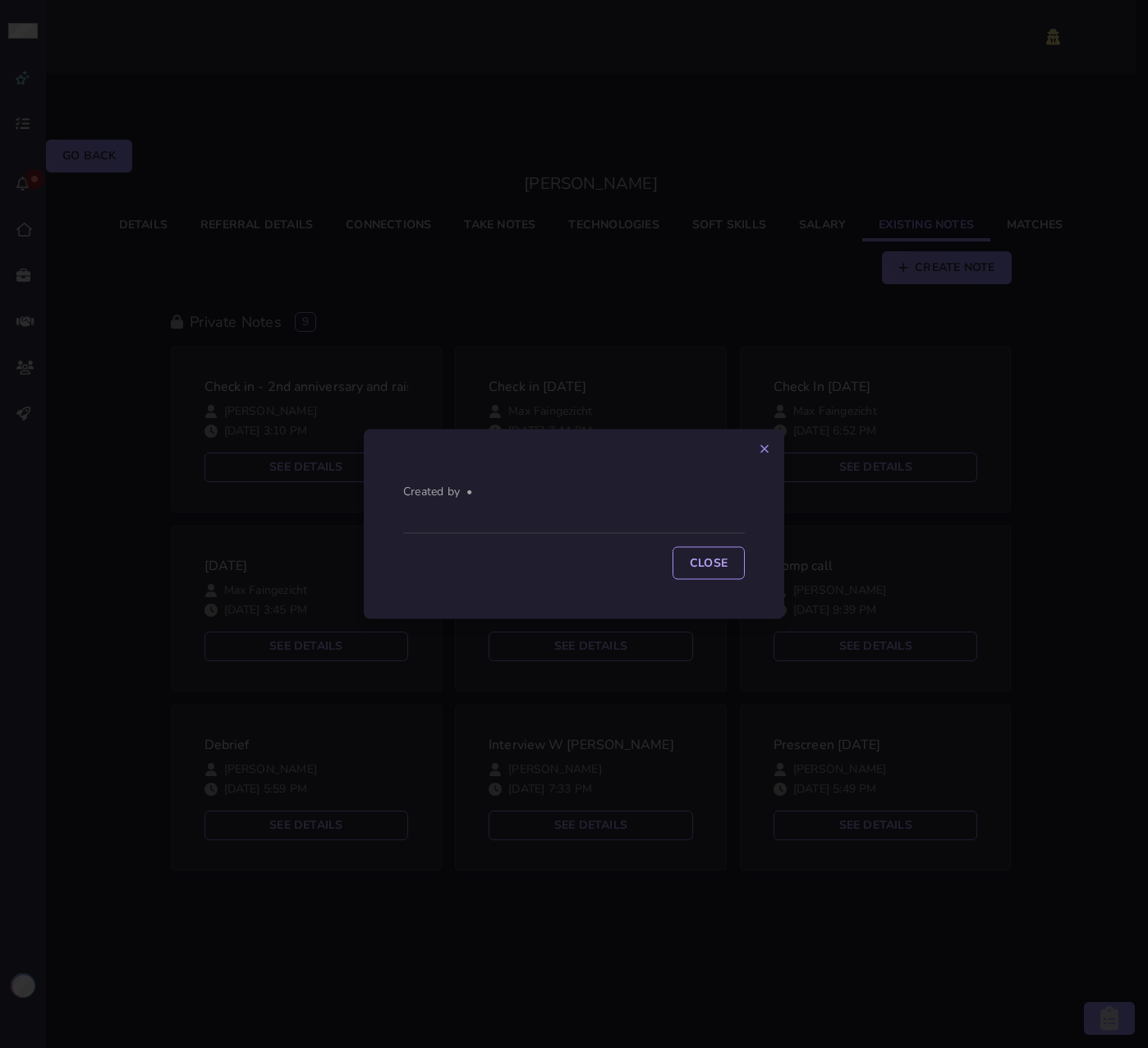 click 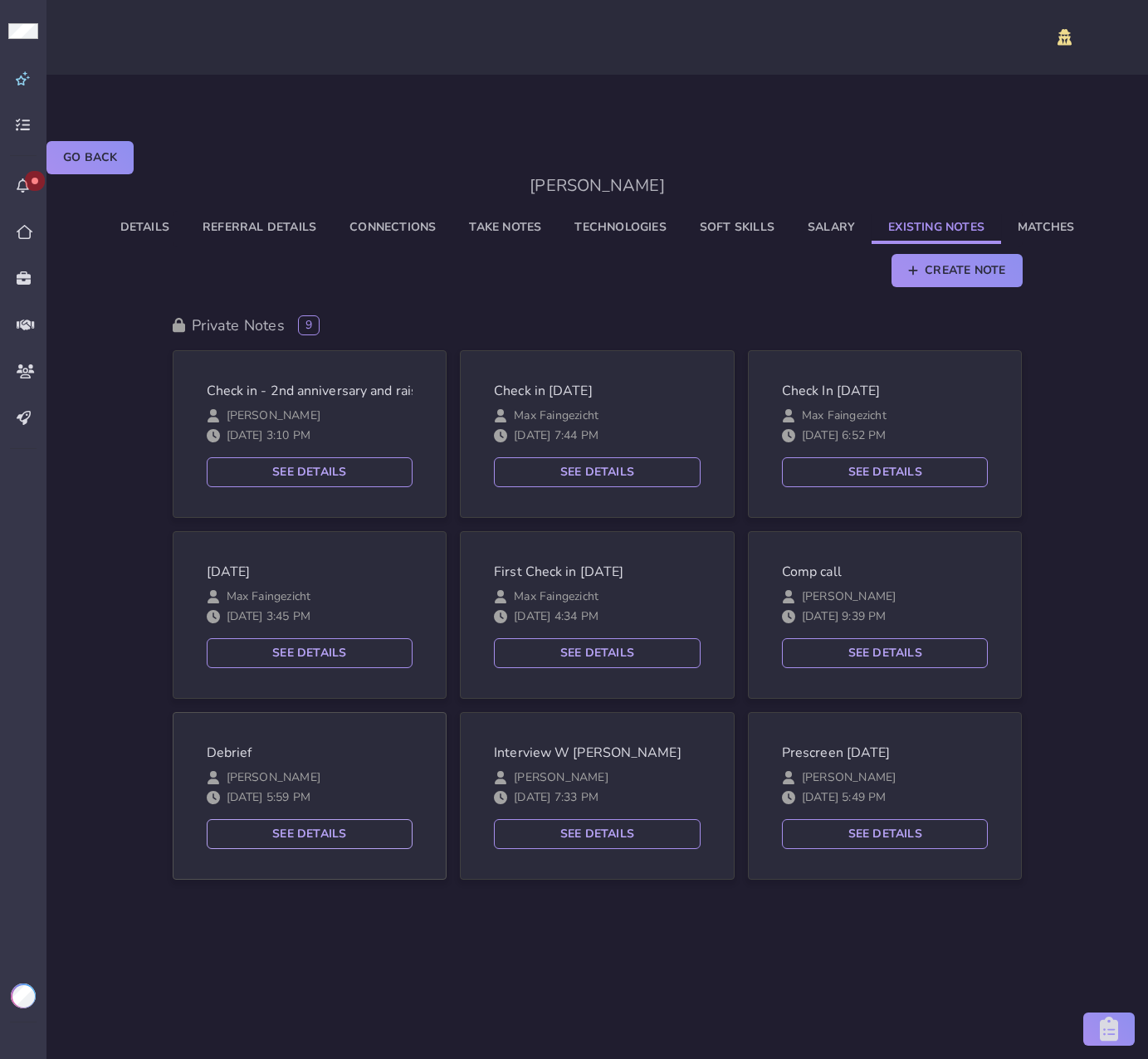 click on "See Details" at bounding box center (310, 834) 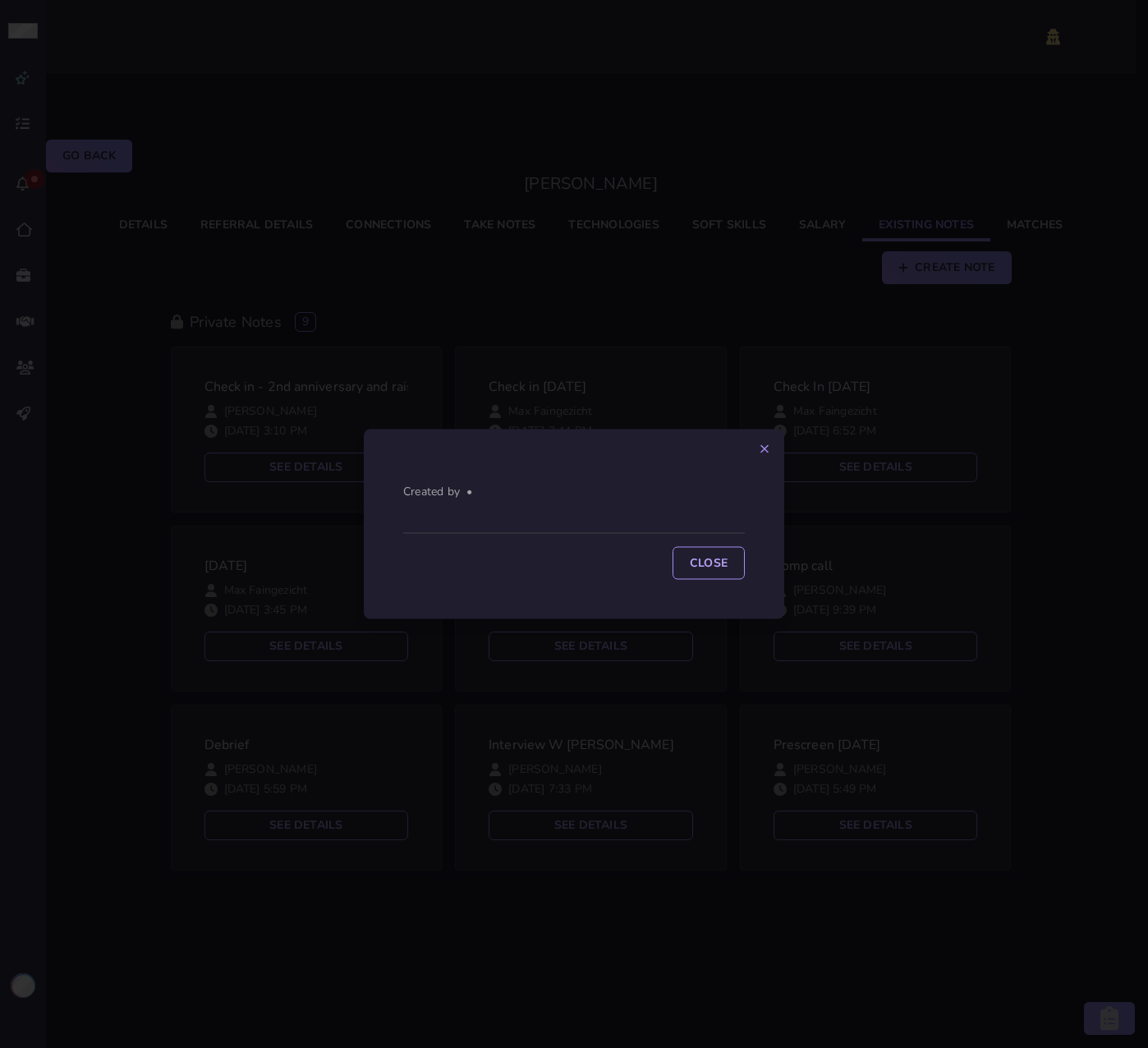 click 